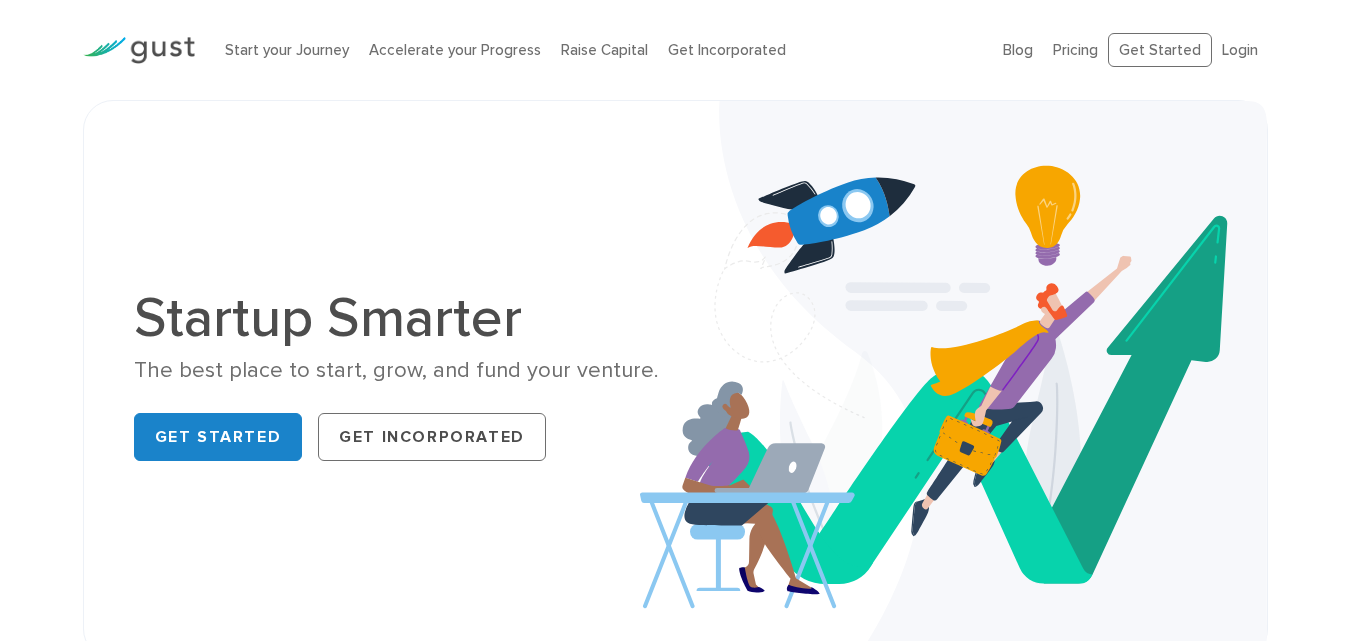 scroll, scrollTop: 0, scrollLeft: 0, axis: both 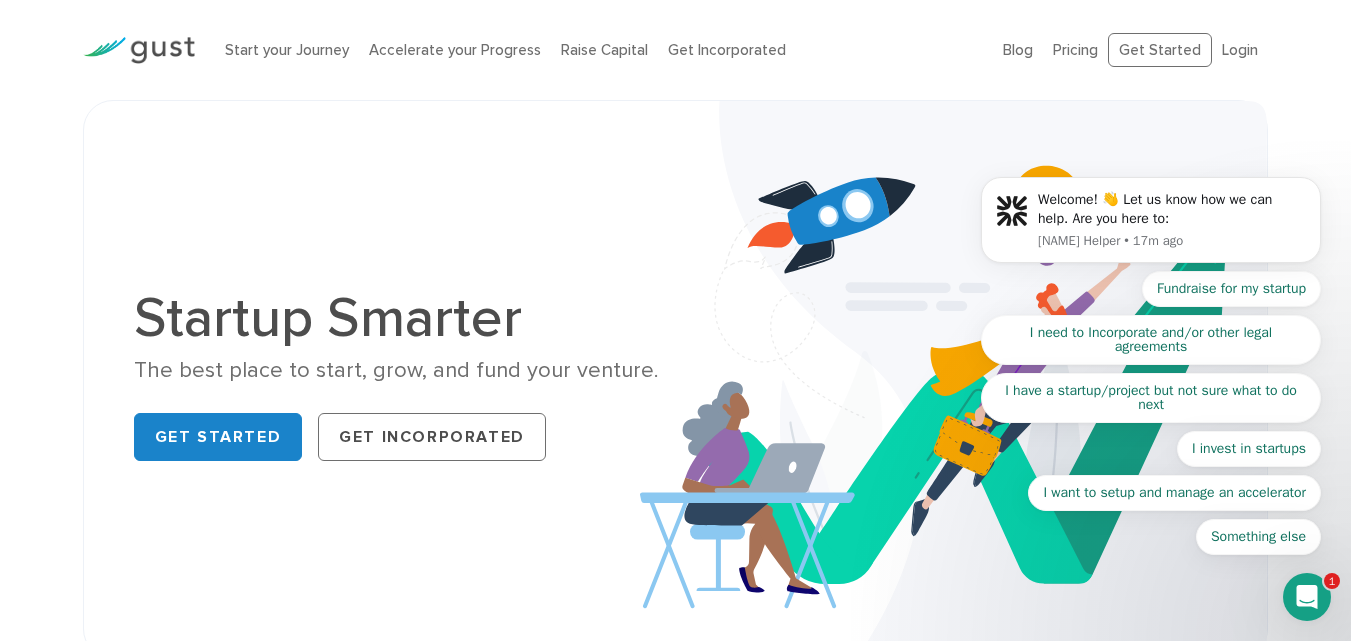 click at bounding box center [953, 379] 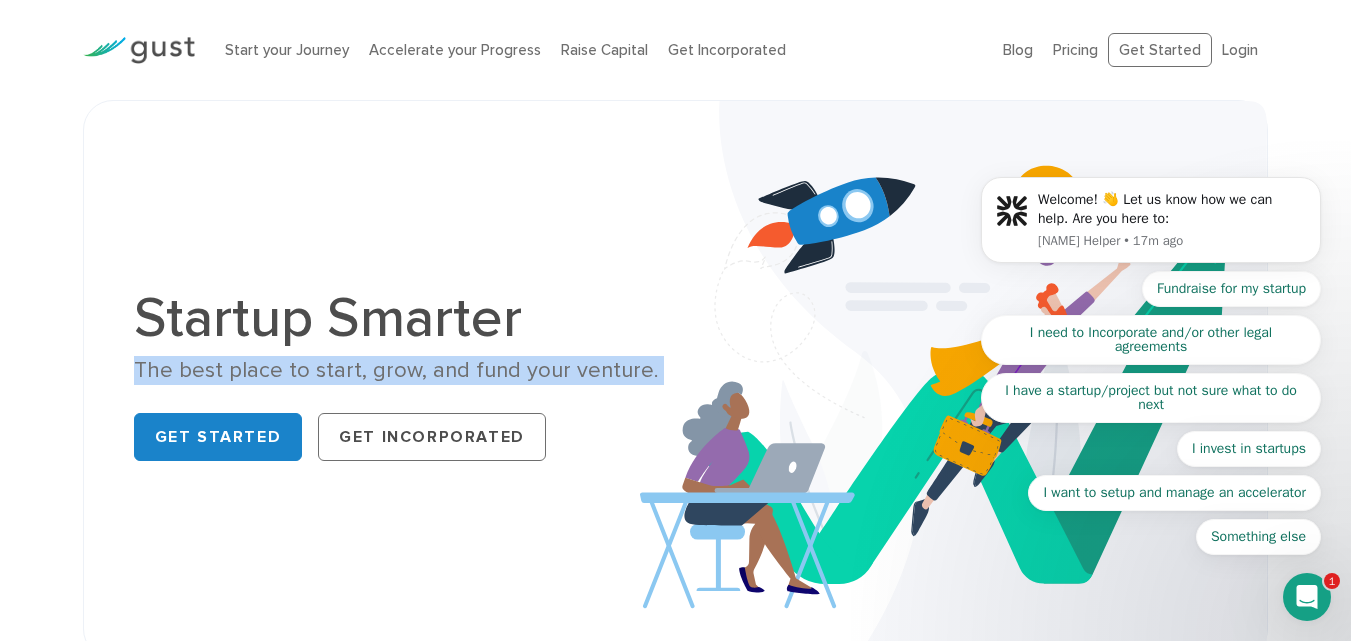 click on "The best place to start, grow, and fund your venture." at bounding box center [397, 370] 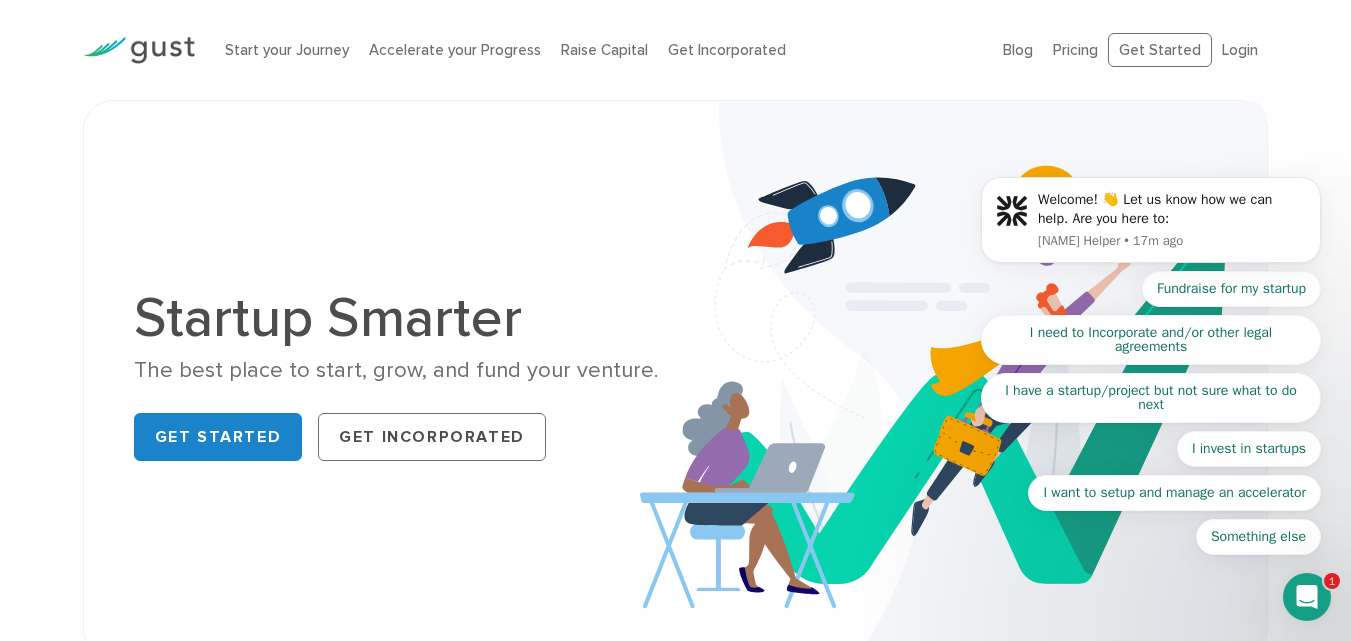 click on "The best place to start, grow, and fund your venture." at bounding box center [397, 370] 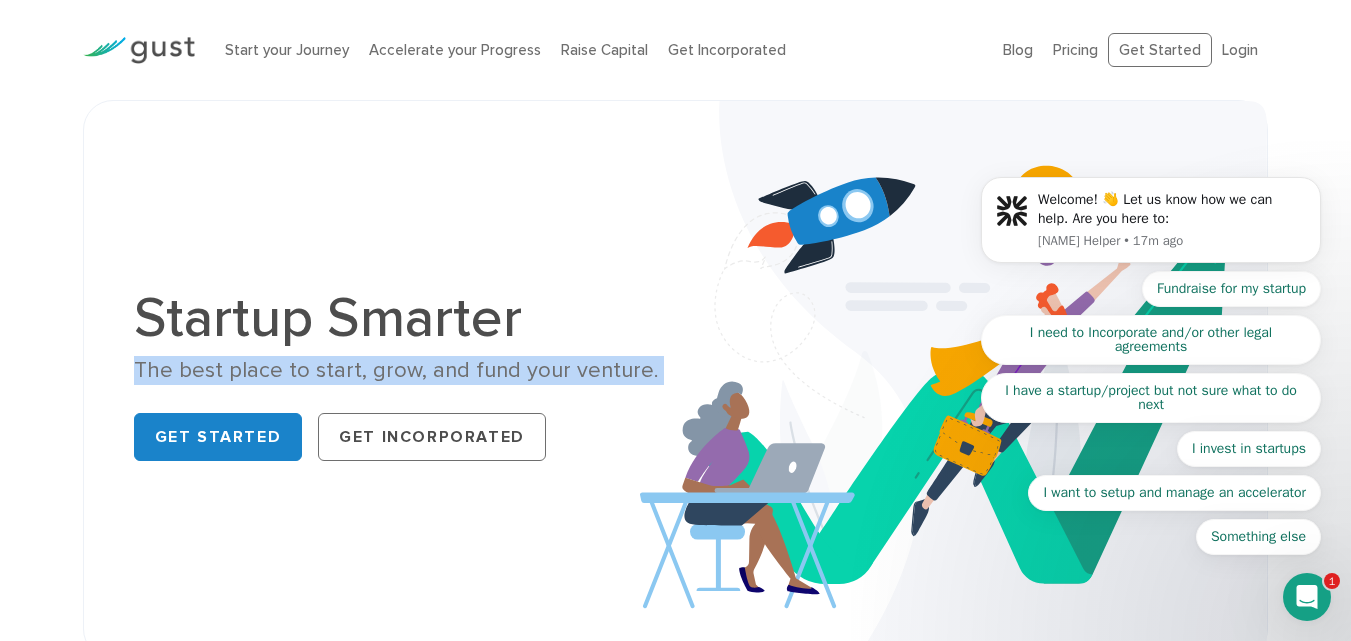 click on "The best place to start, grow, and fund your venture." at bounding box center [397, 370] 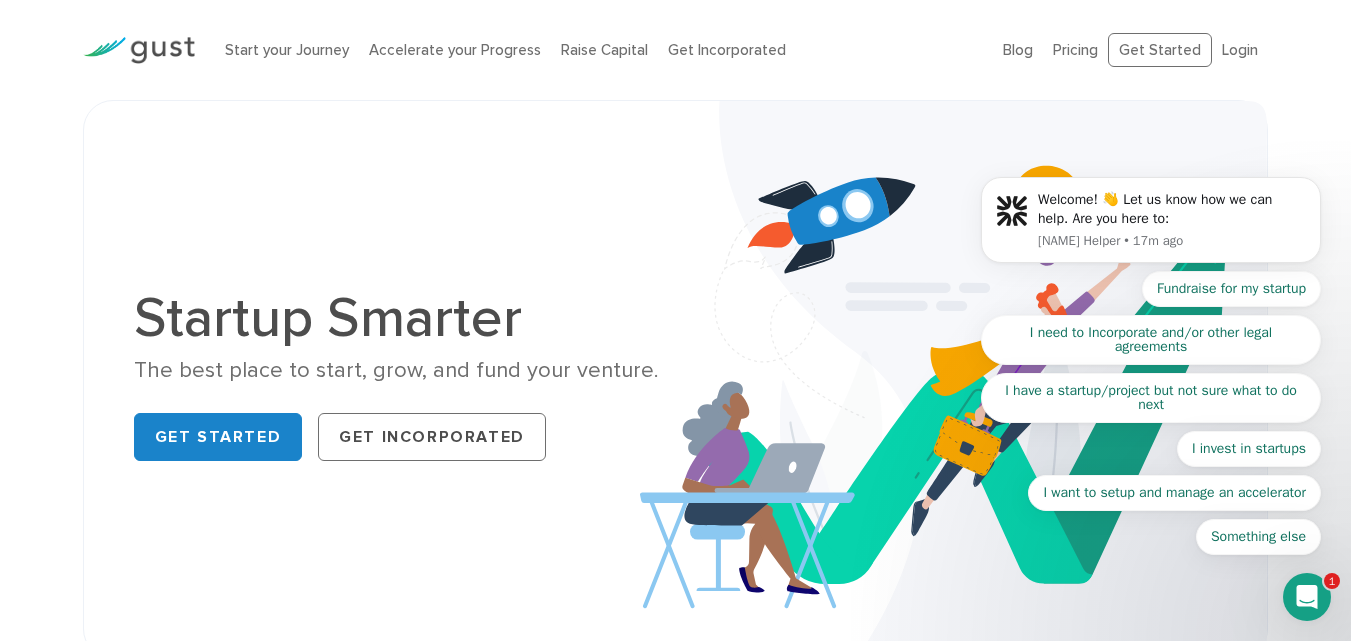 click on "The best place to start, grow, and fund your venture." at bounding box center [397, 370] 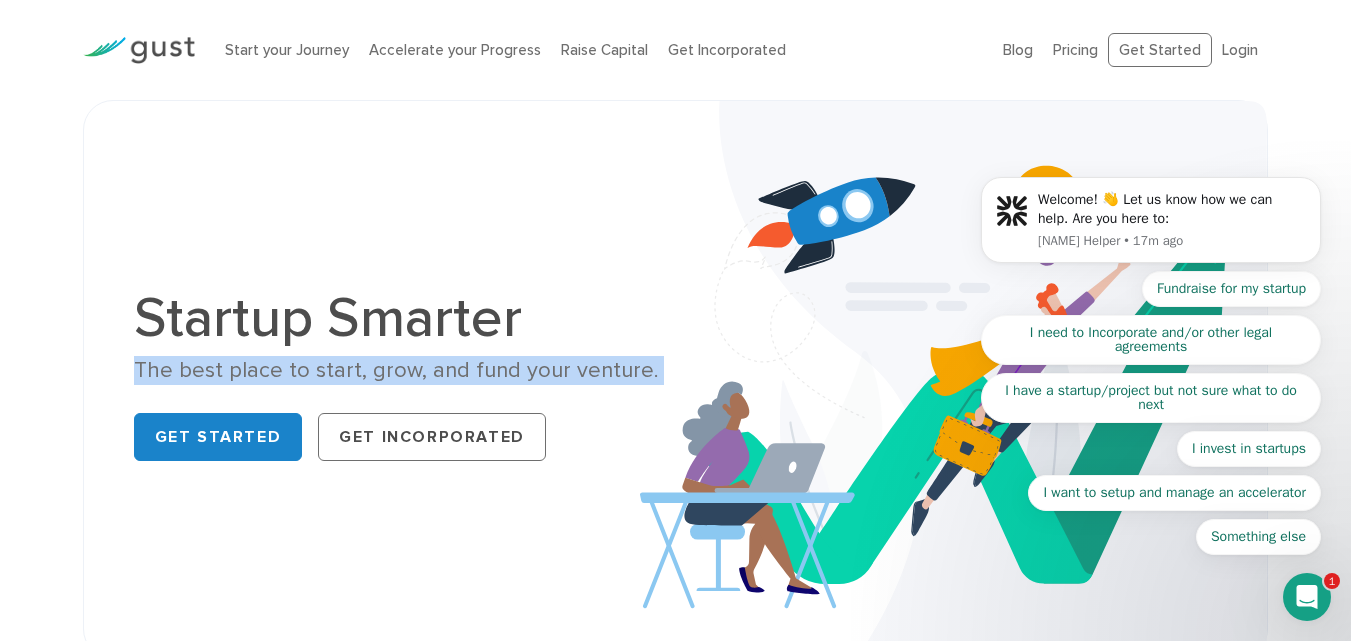 click on "The best place to start, grow, and fund your venture." at bounding box center (397, 370) 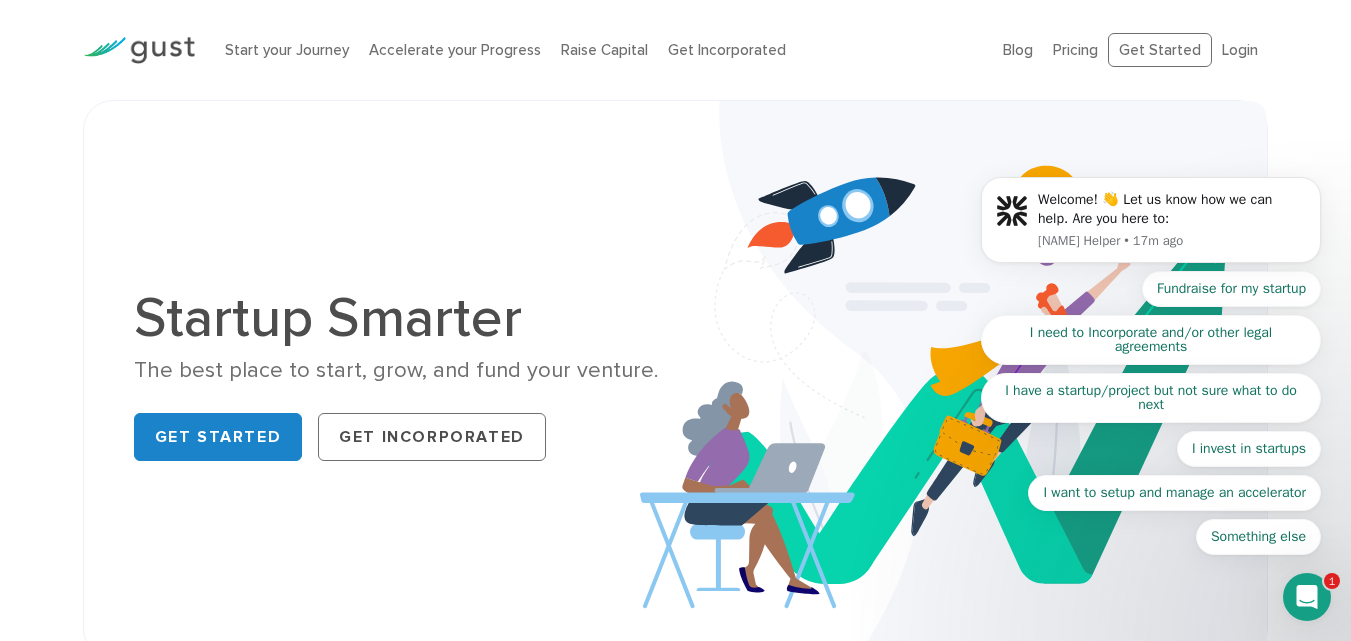 click on "The best place to start, grow, and fund your venture." at bounding box center (397, 370) 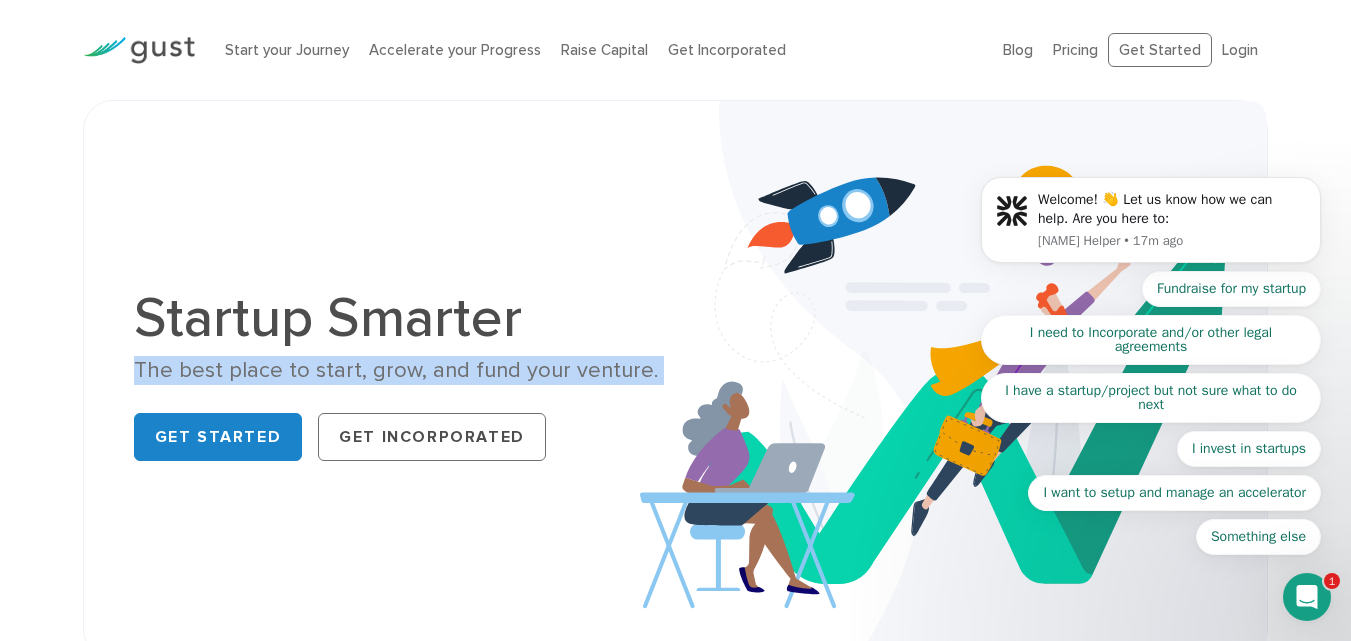 click on "The best place to start, grow, and fund your venture." at bounding box center (397, 370) 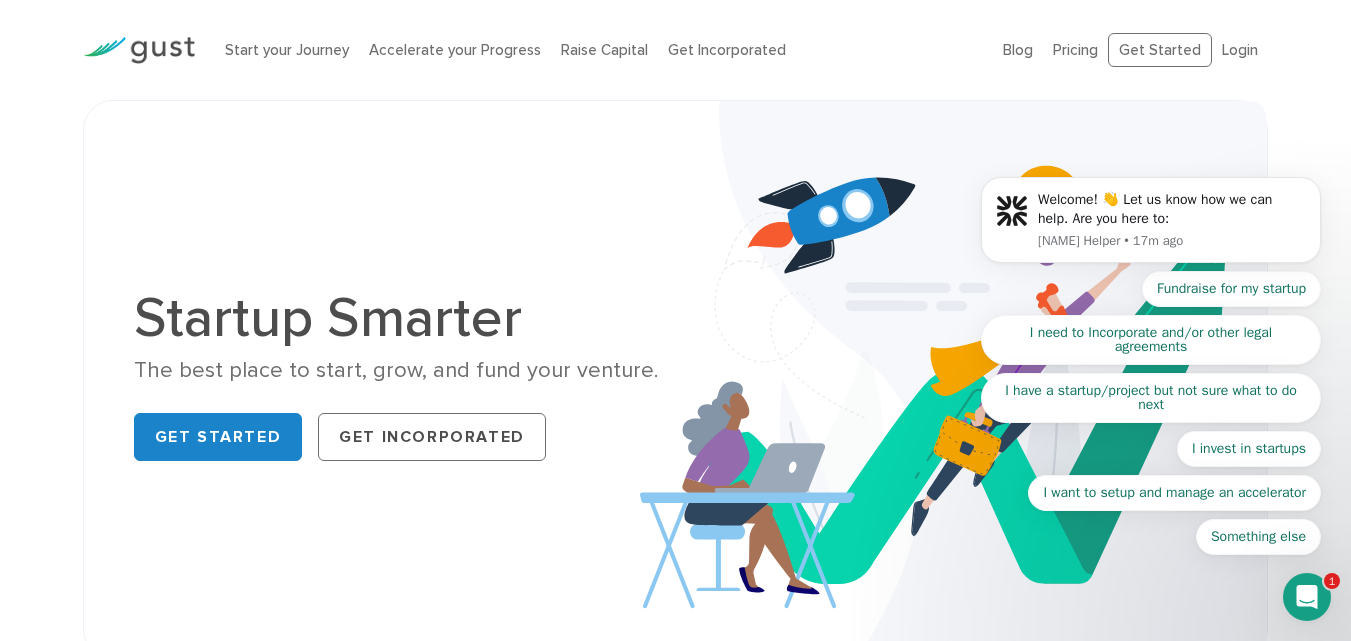 click on "The best place to start, grow, and fund your venture." at bounding box center [397, 370] 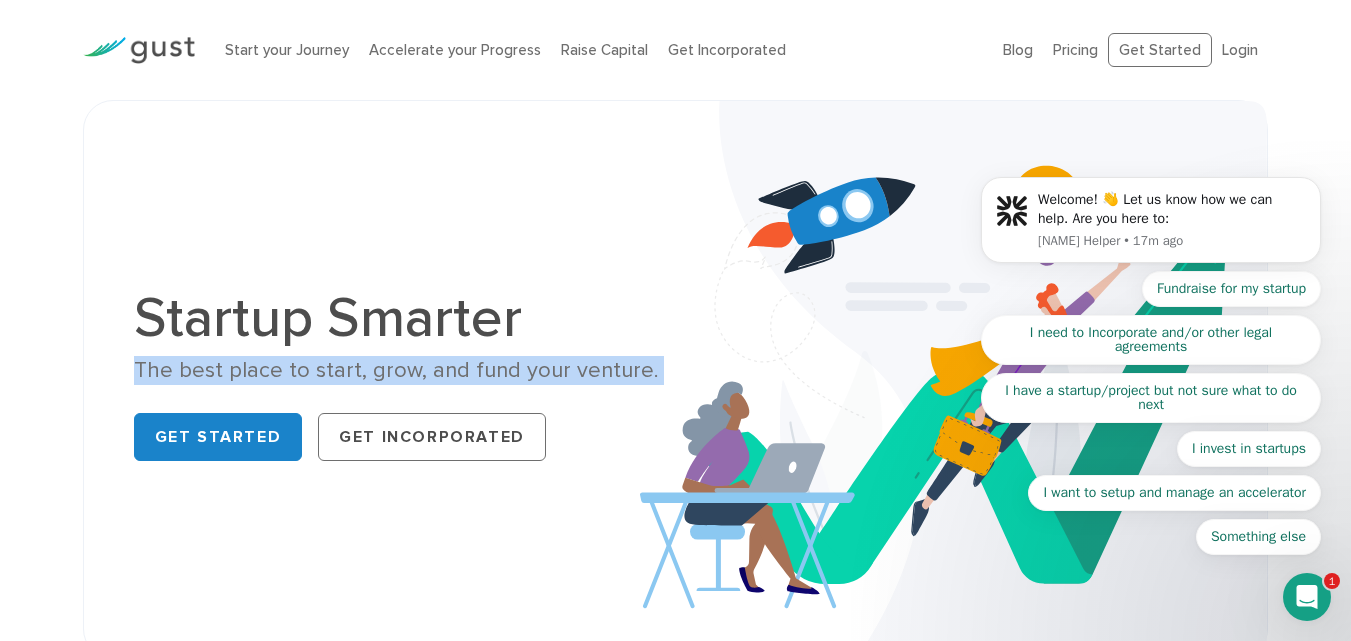 click on "The best place to start, grow, and fund your venture." at bounding box center [397, 370] 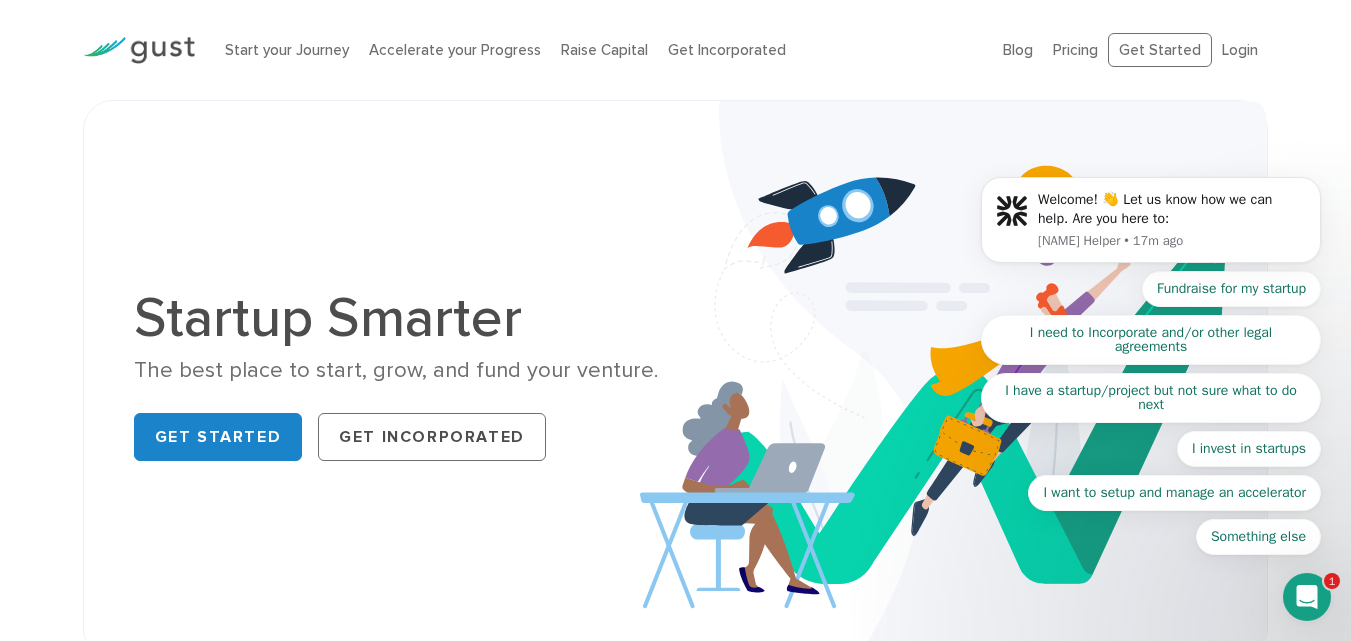 click on "The best place to start, grow, and fund your venture." at bounding box center (397, 370) 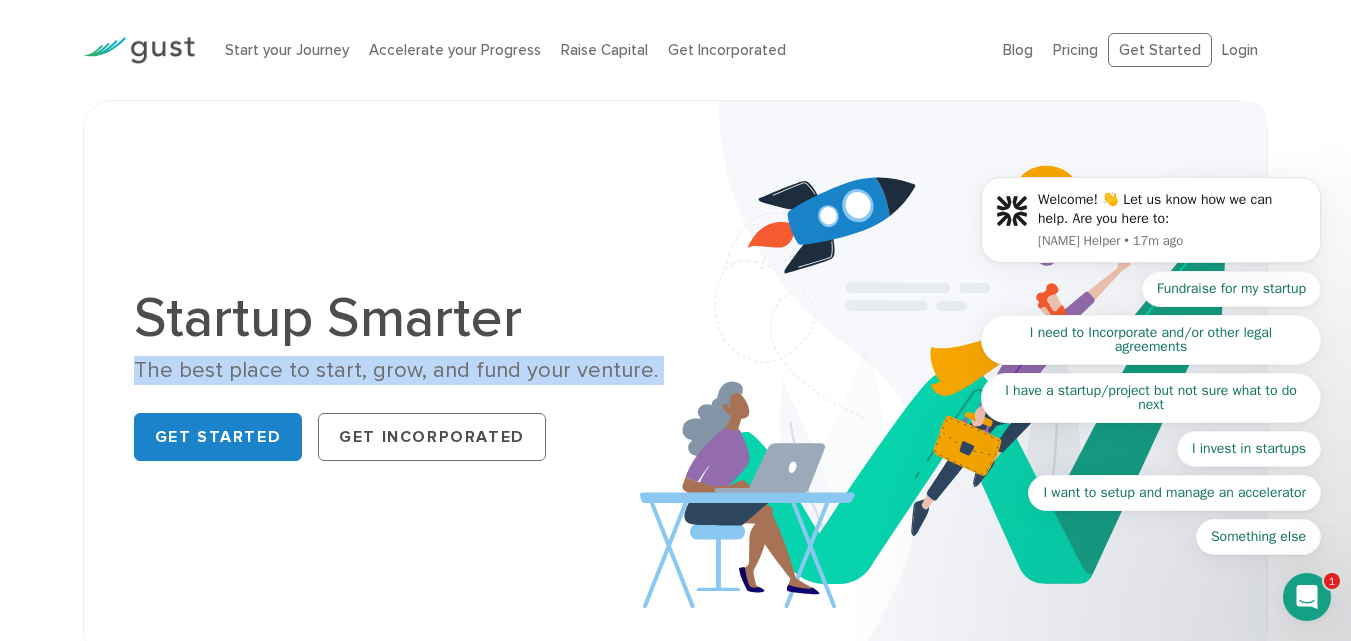 click on "The best place to start, grow, and fund your venture." at bounding box center [397, 370] 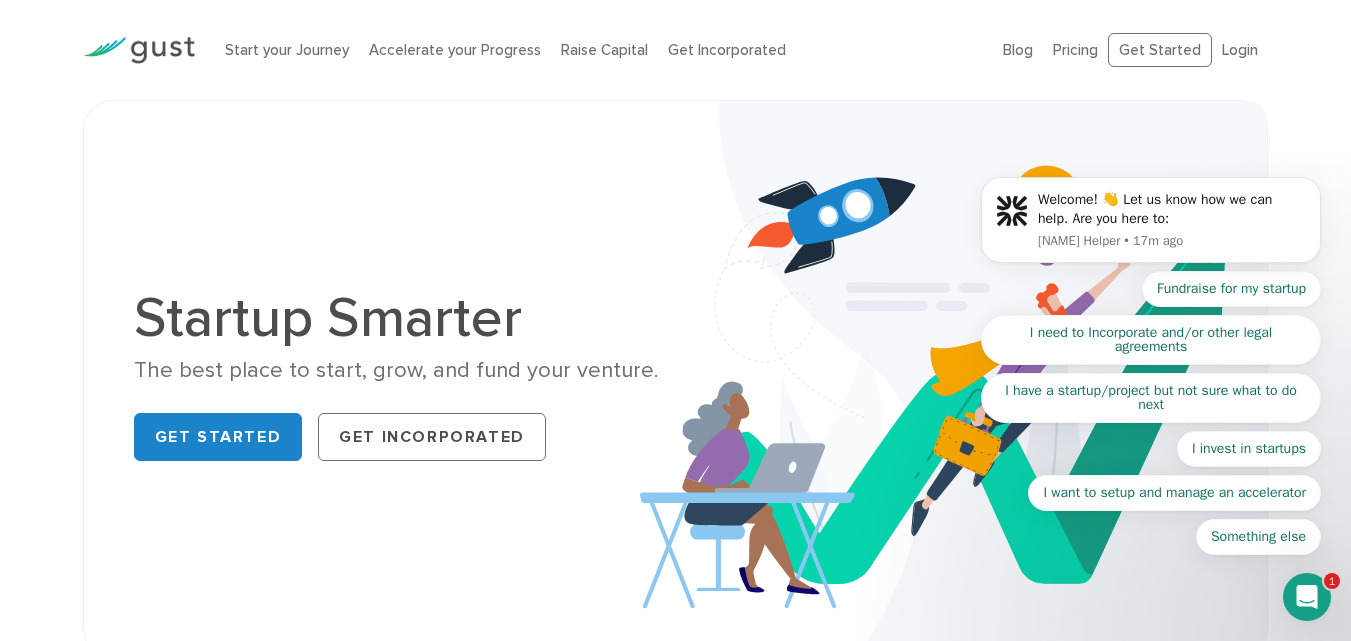 click on "The best place to start, grow, and fund your venture." at bounding box center [397, 370] 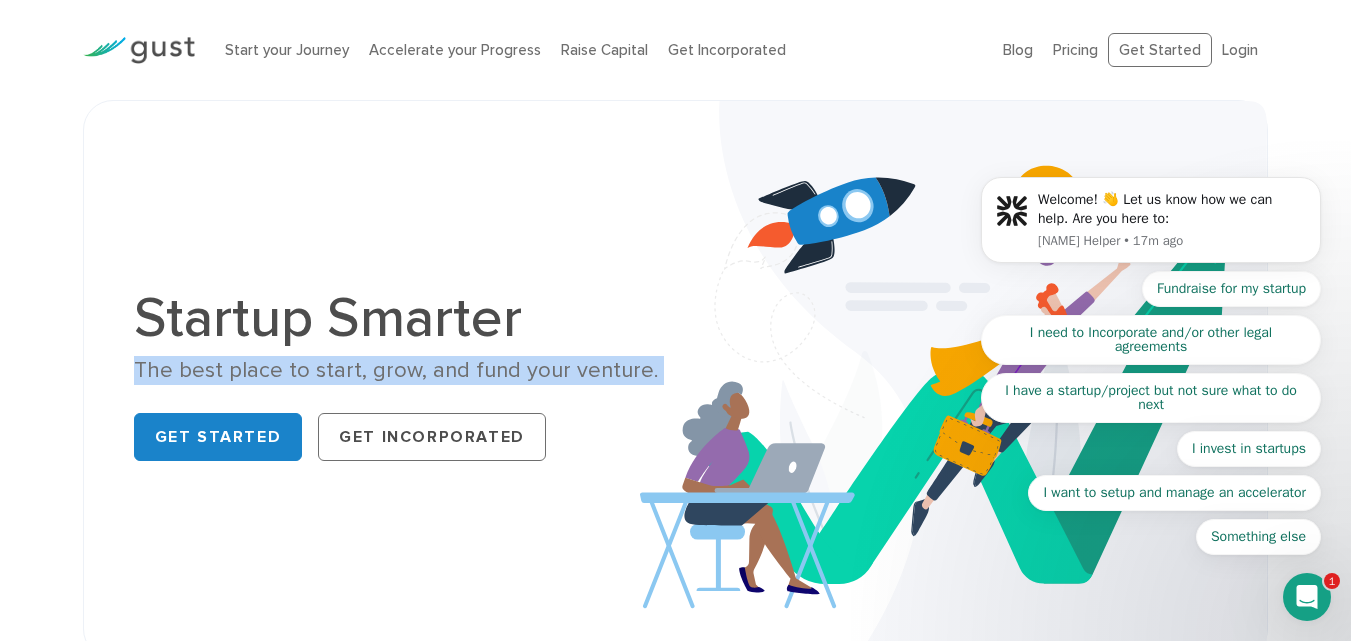 click on "The best place to start, grow, and fund your venture." at bounding box center (397, 370) 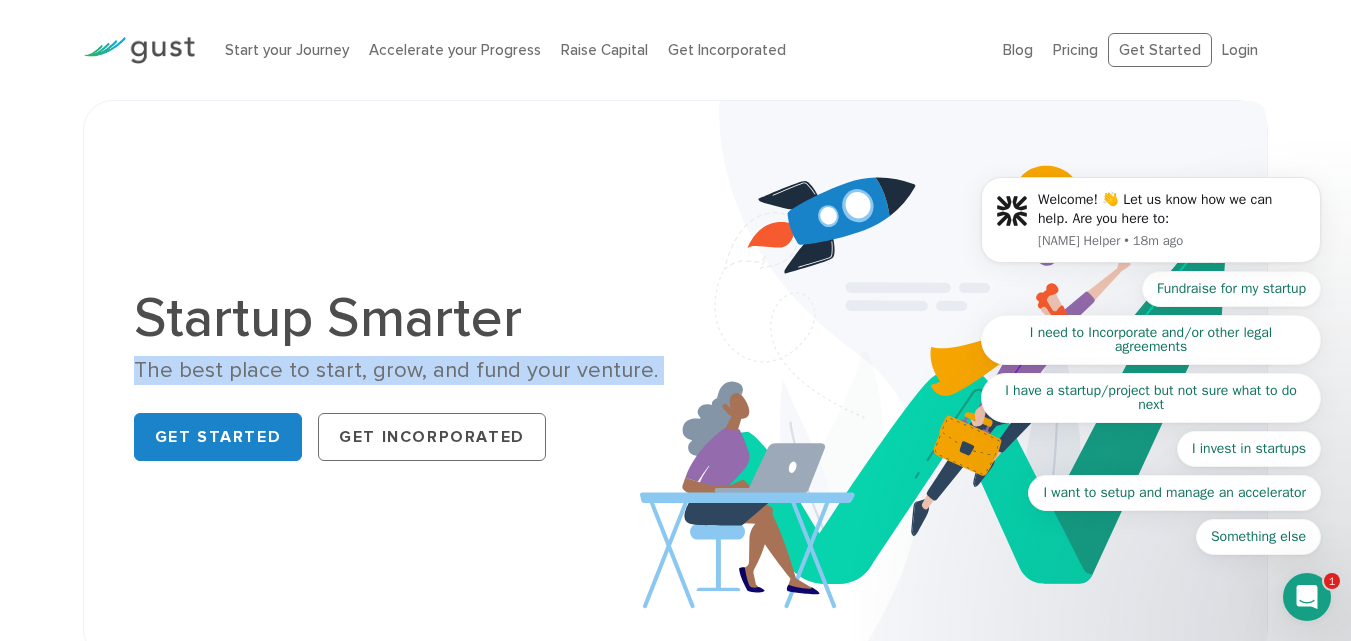 click on "The best place to start, grow, and fund your venture." at bounding box center [397, 370] 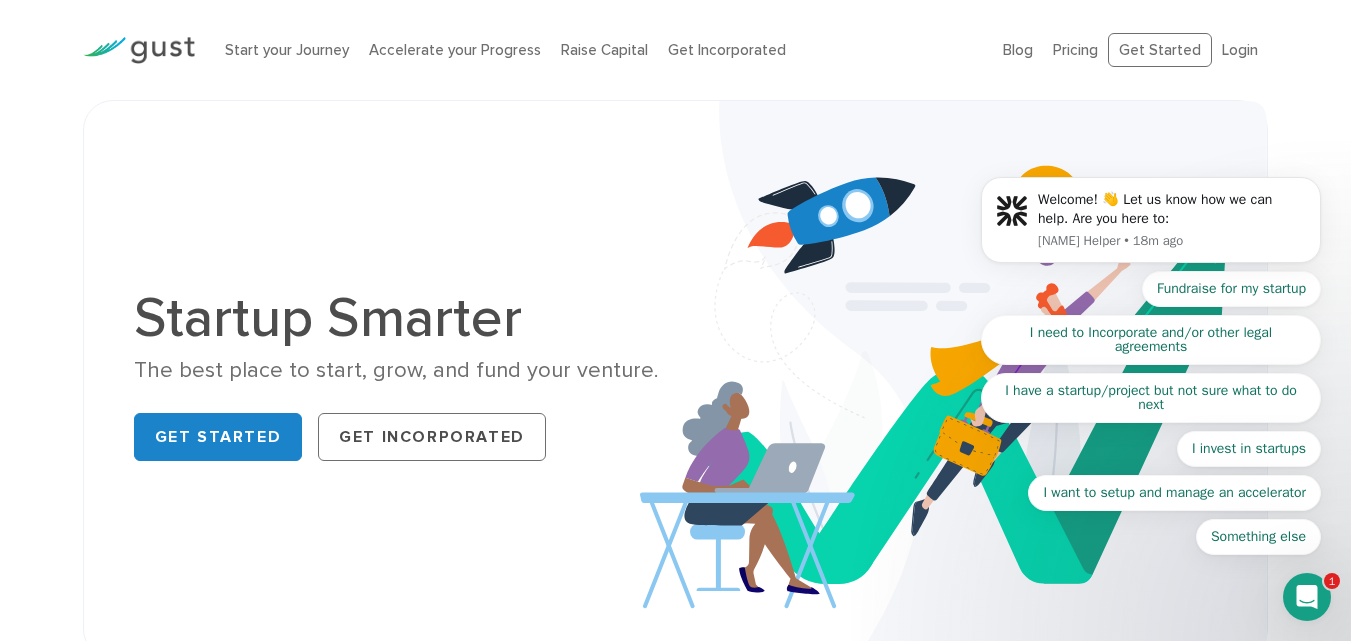 click on "The best place to start, grow, and fund your venture." at bounding box center (397, 370) 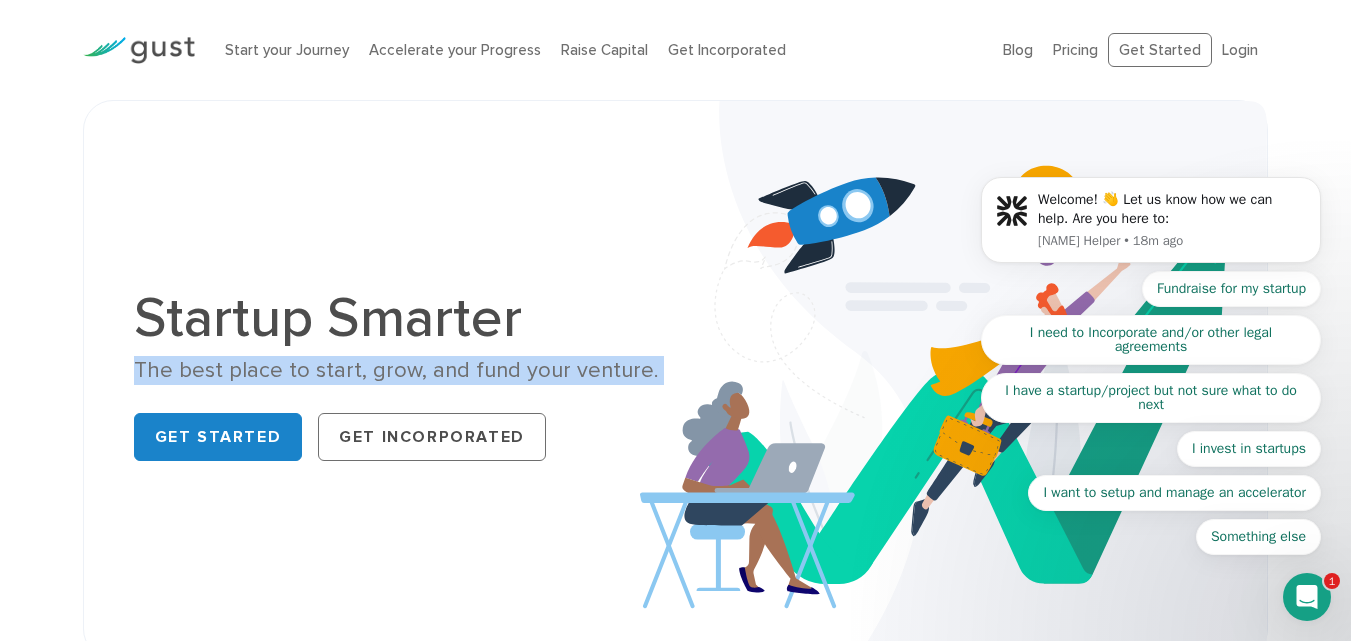 click on "The best place to start, grow, and fund your venture." at bounding box center [397, 370] 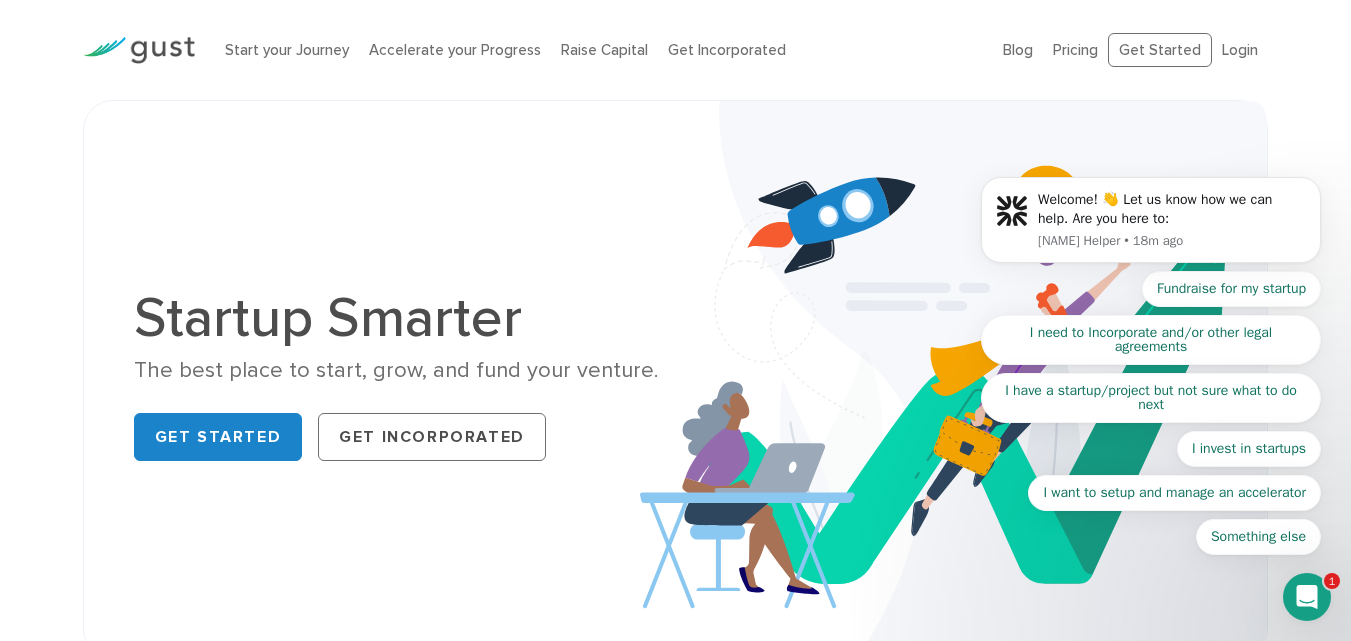 click on "The best place to start, grow, and fund your venture." at bounding box center (397, 370) 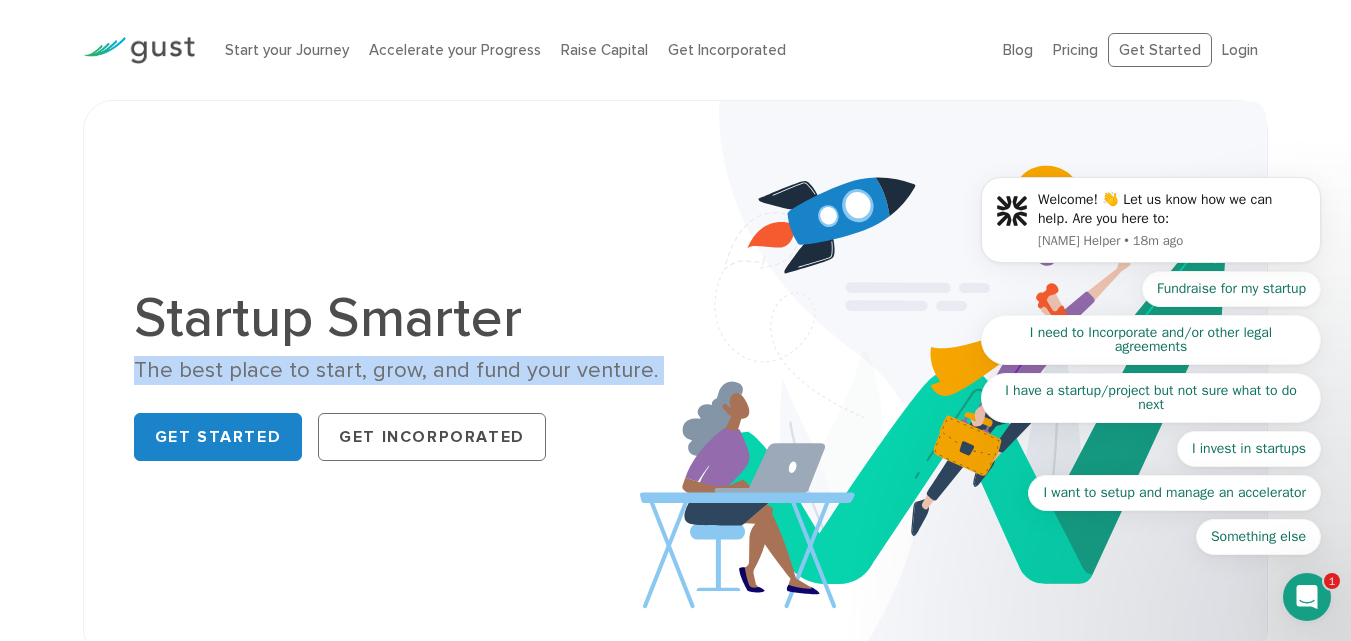 click on "The best place to start, grow, and fund your venture." at bounding box center (397, 370) 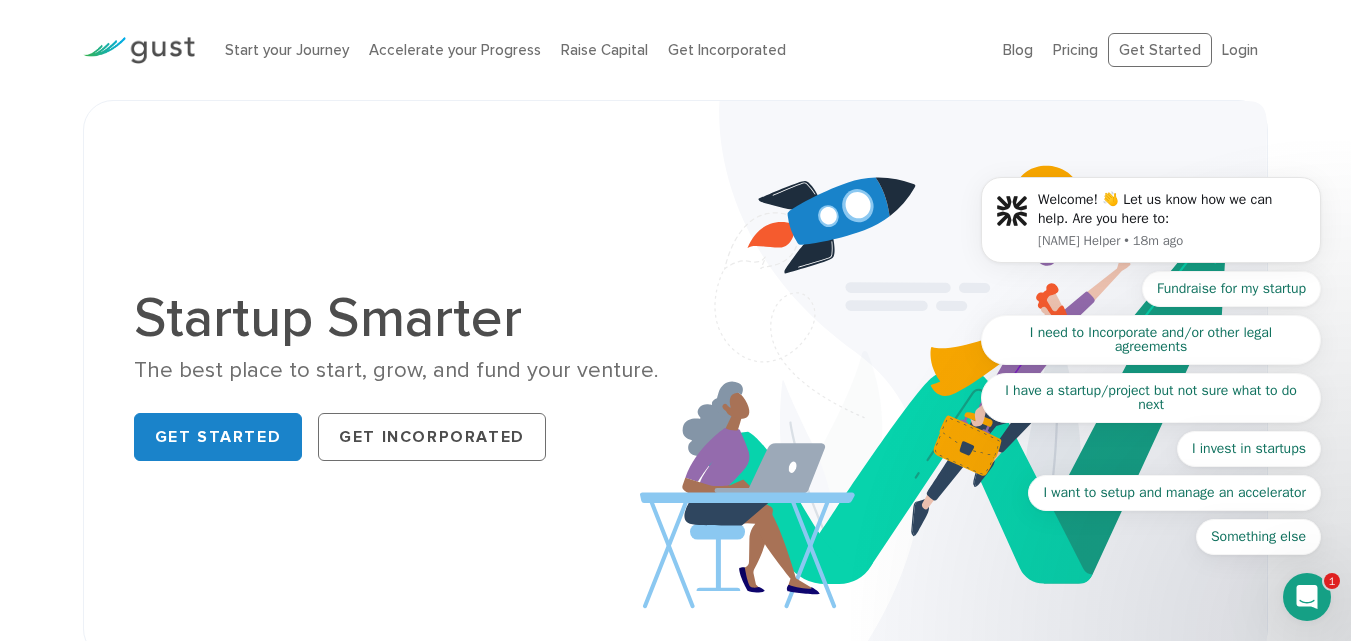 click on "The best place to start, grow, and fund your venture." at bounding box center [397, 370] 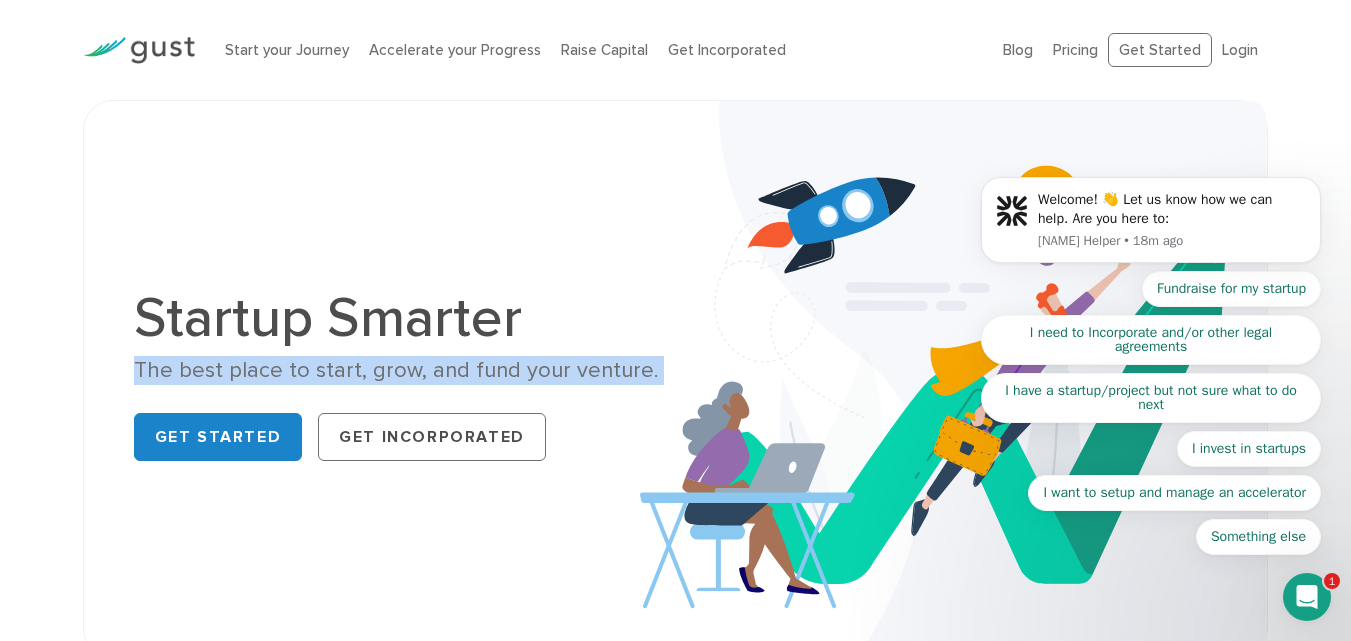 click on "The best place to start, grow, and fund your venture." at bounding box center [397, 370] 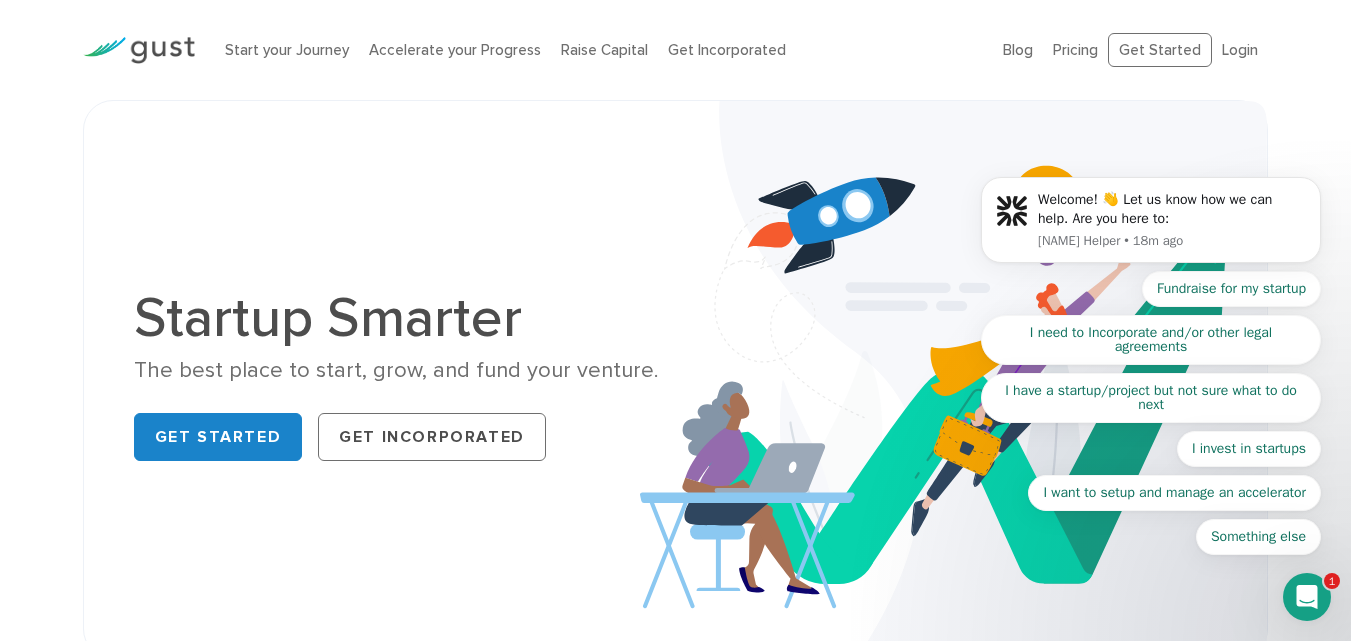 click on "The best place to start, grow, and fund your venture." at bounding box center (397, 370) 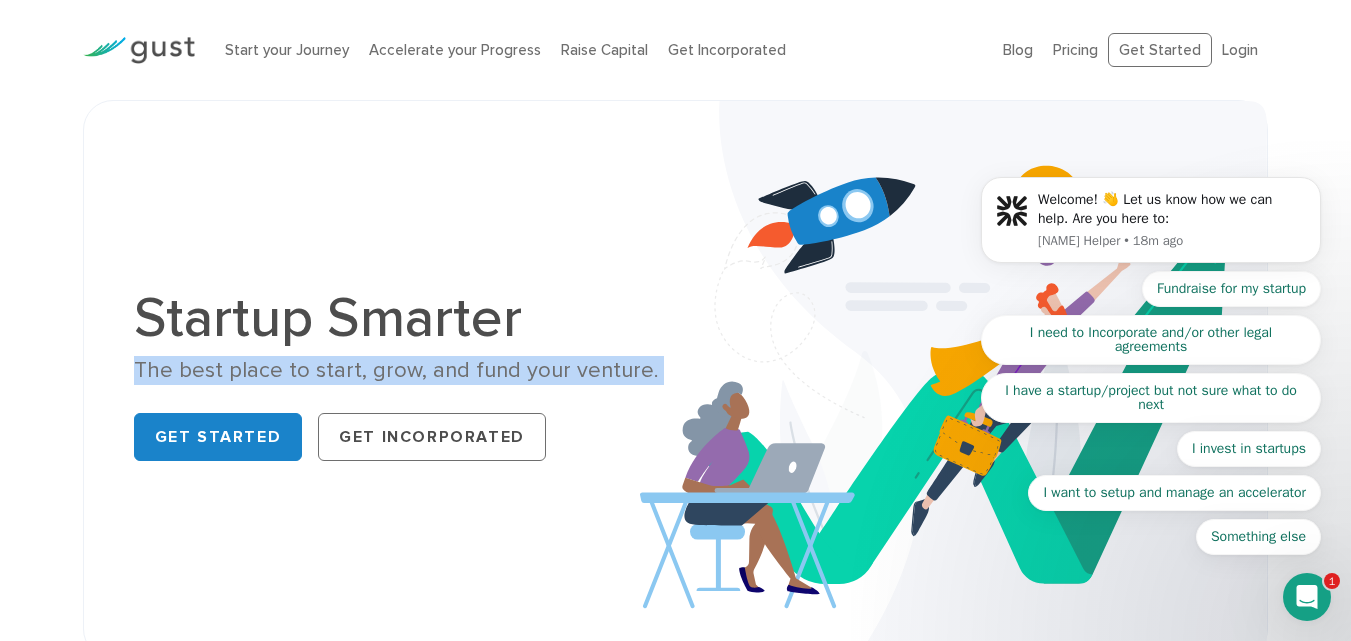 click on "The best place to start, grow, and fund your venture." at bounding box center [397, 370] 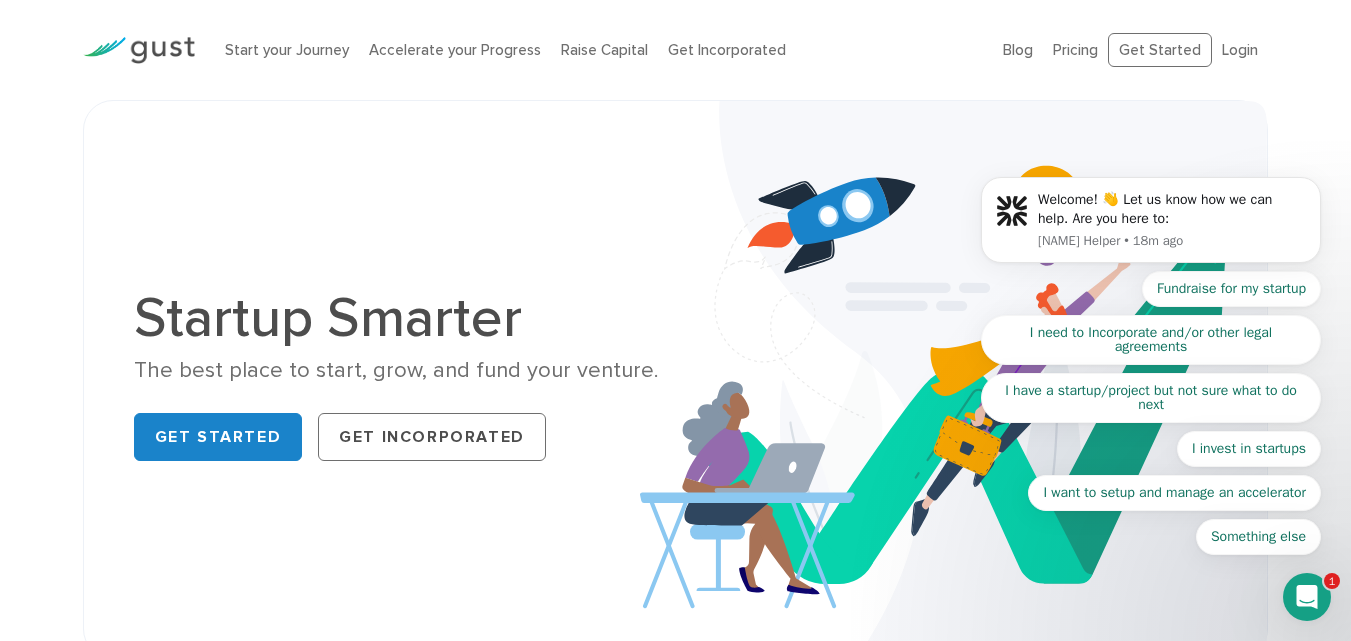 click on "The best place to start, grow, and fund your venture." at bounding box center (397, 370) 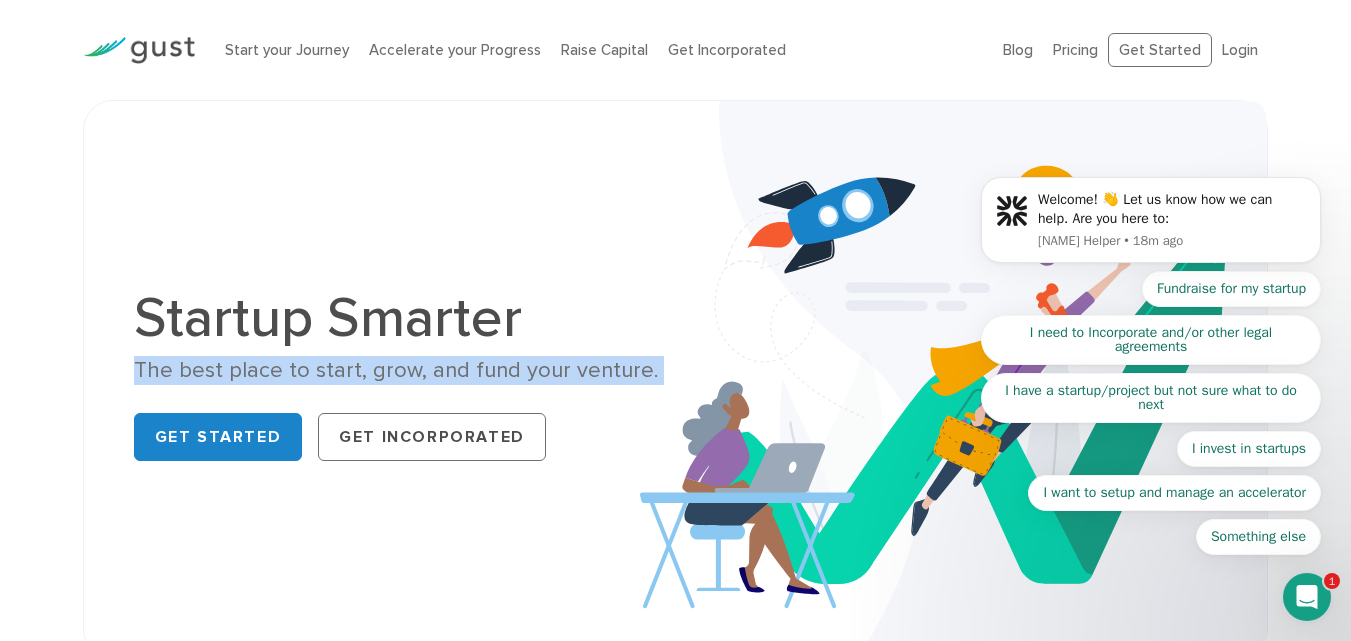 click on "The best place to start, grow, and fund your venture." at bounding box center [397, 370] 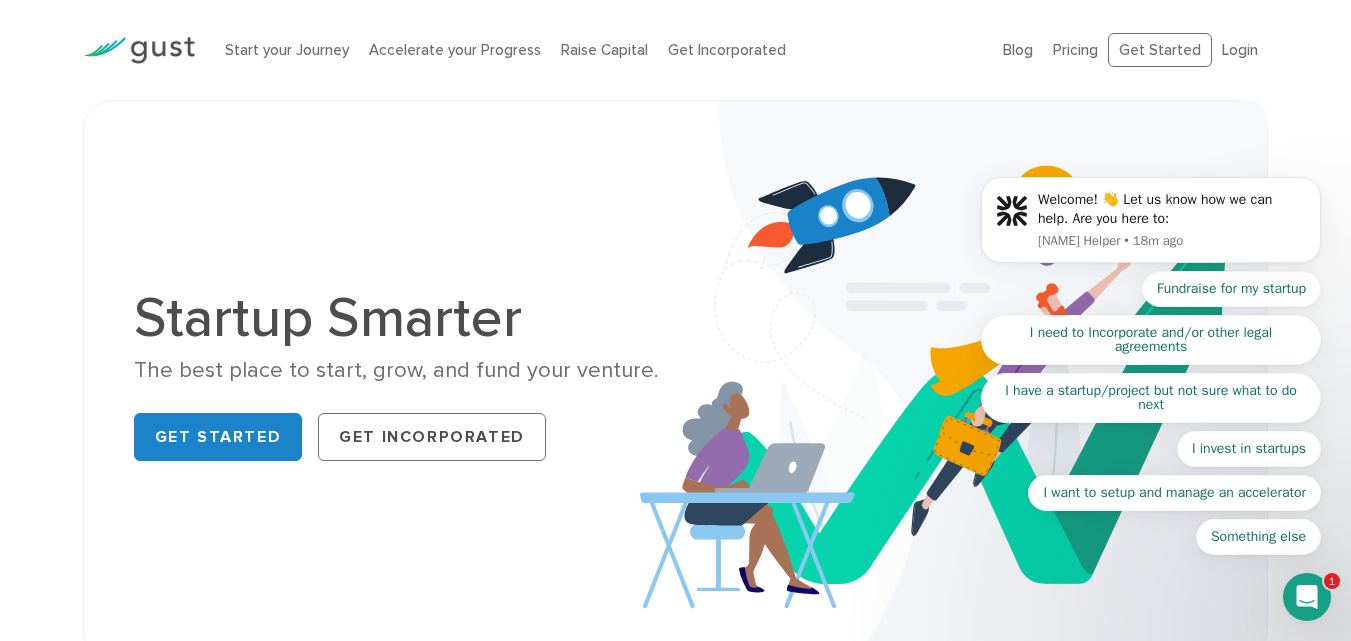 click on "The best place to start, grow, and fund your venture." at bounding box center (397, 370) 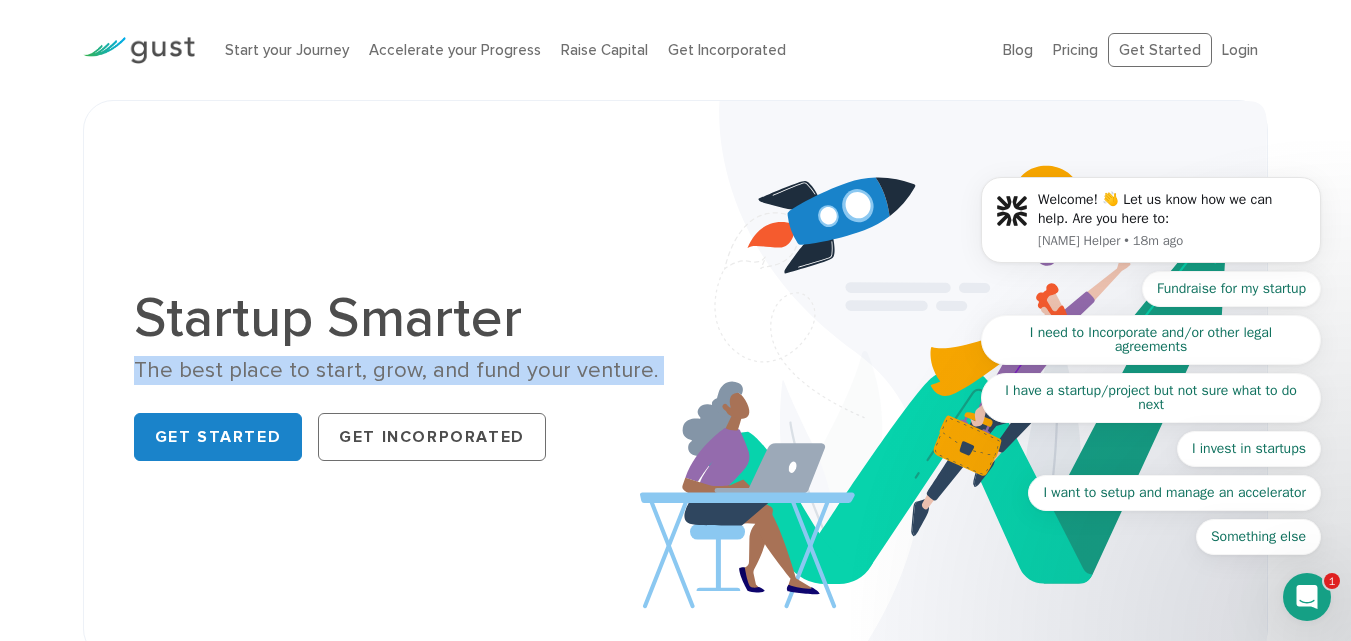 click on "The best place to start, grow, and fund your venture." at bounding box center [397, 370] 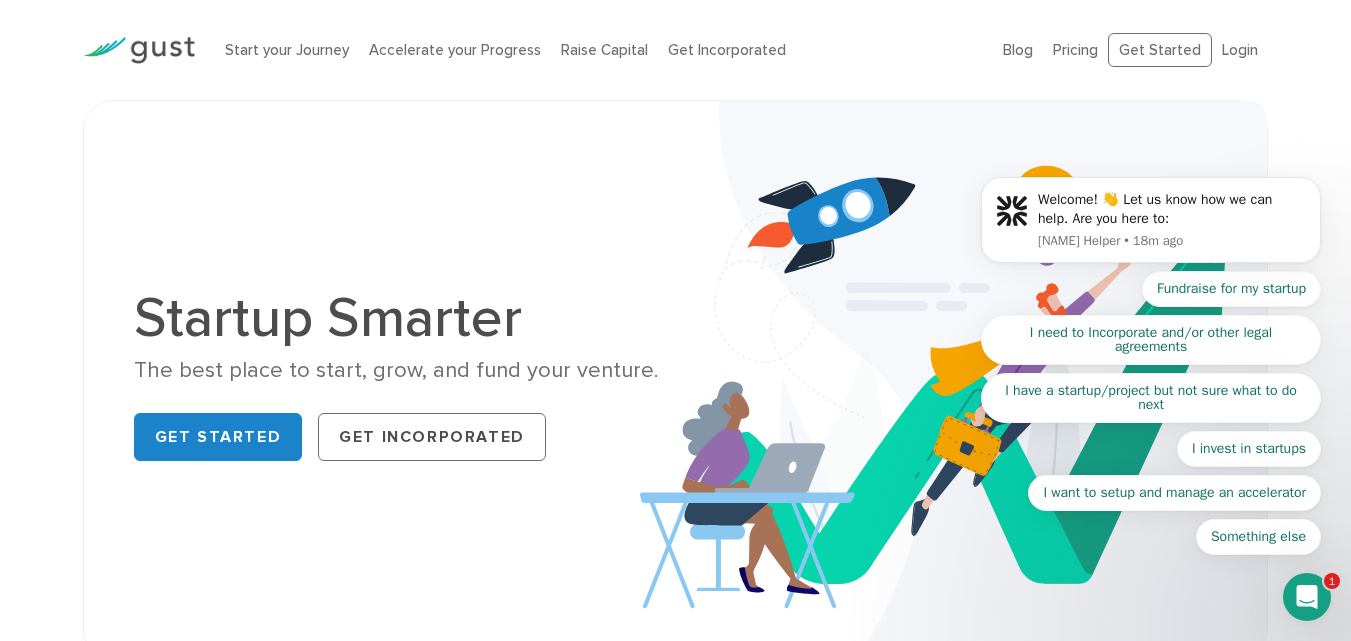 click on "The best place to start, grow, and fund your venture." at bounding box center [397, 370] 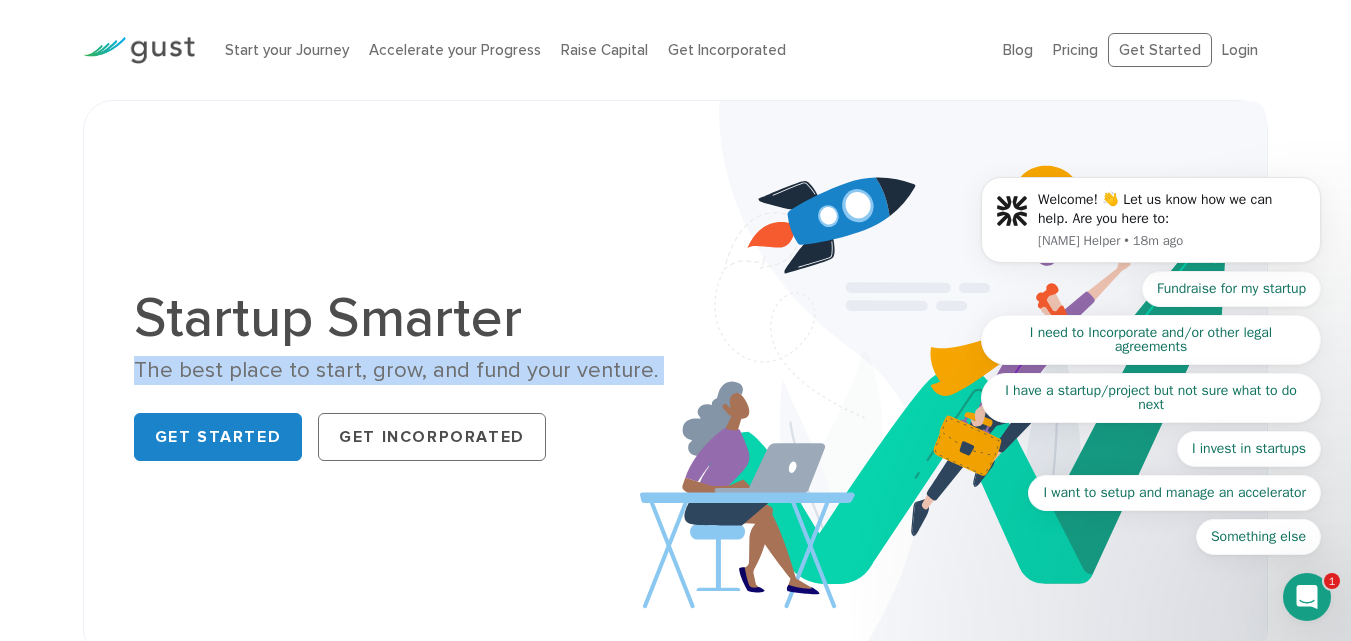 click on "The best place to start, grow, and fund your venture." at bounding box center (397, 370) 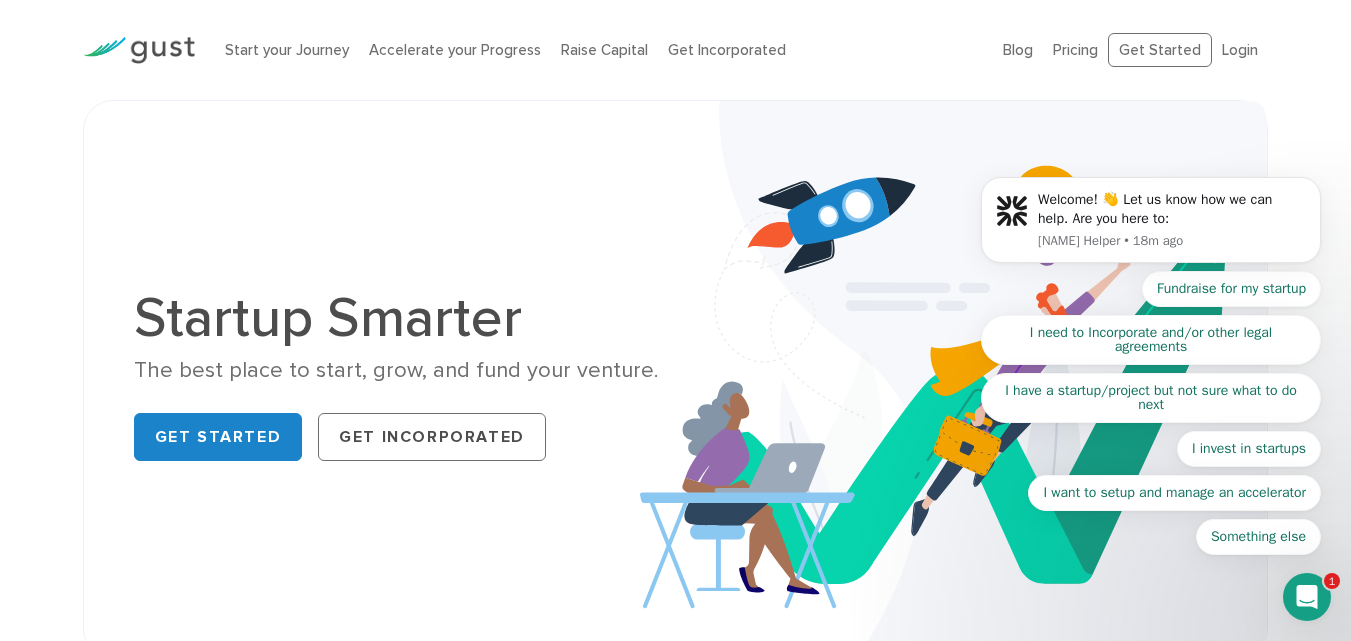 click on "The best place to start, grow, and fund your venture." at bounding box center [397, 370] 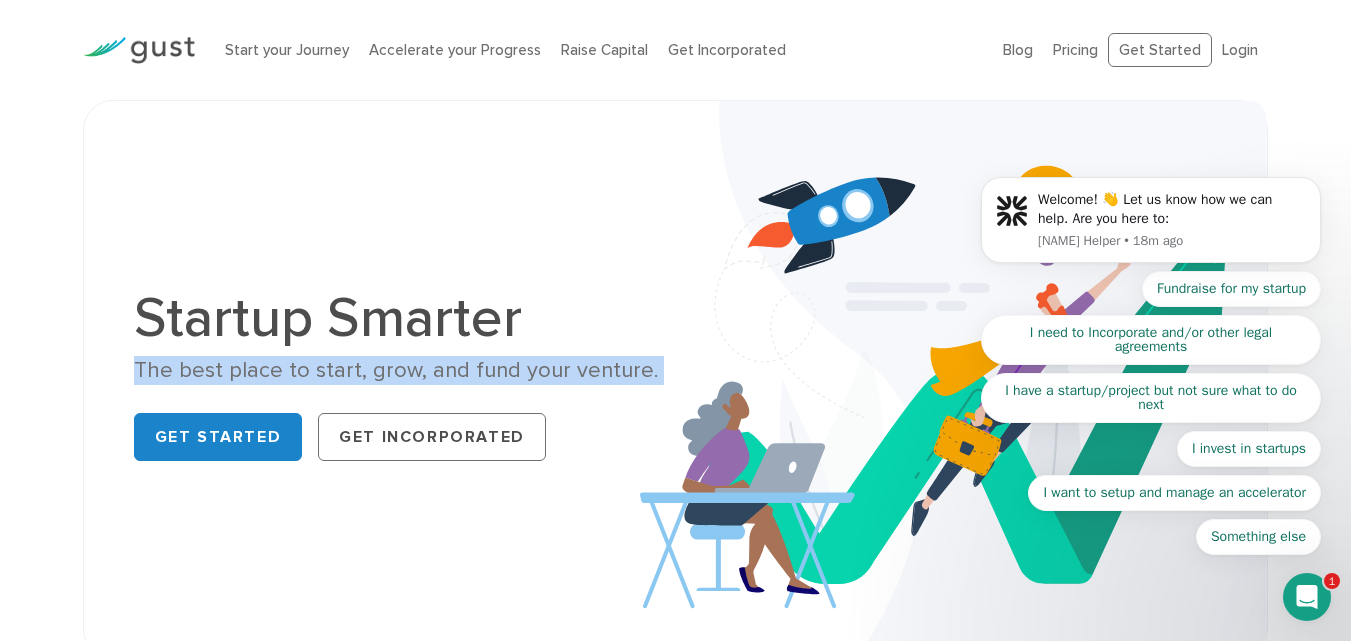 click on "The best place to start, grow, and fund your venture." at bounding box center (397, 370) 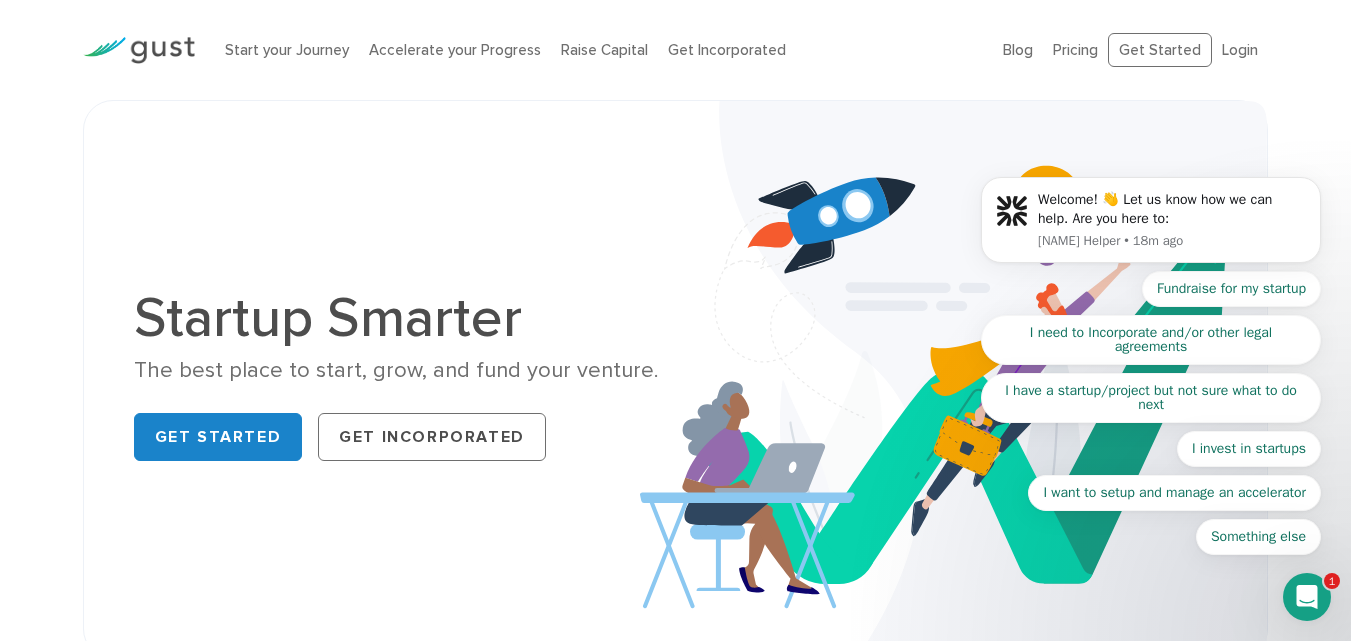 click on "The best place to start, grow, and fund your venture." at bounding box center (397, 370) 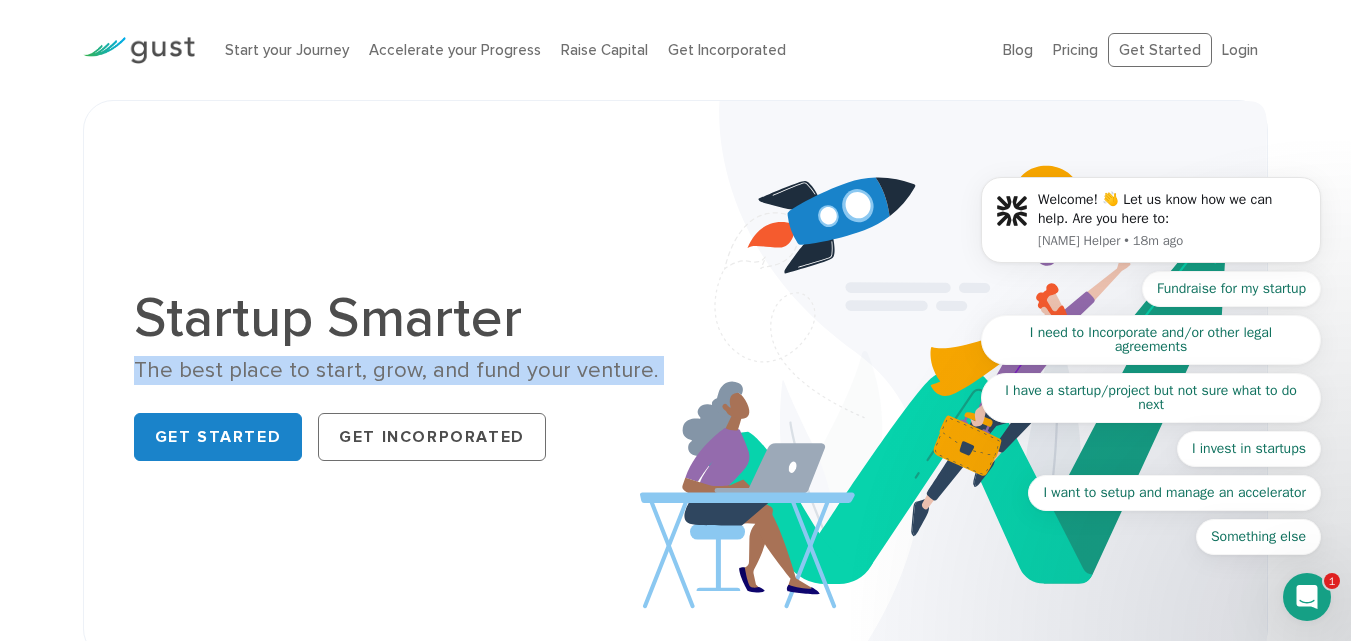 click on "The best place to start, grow, and fund your venture." at bounding box center [397, 370] 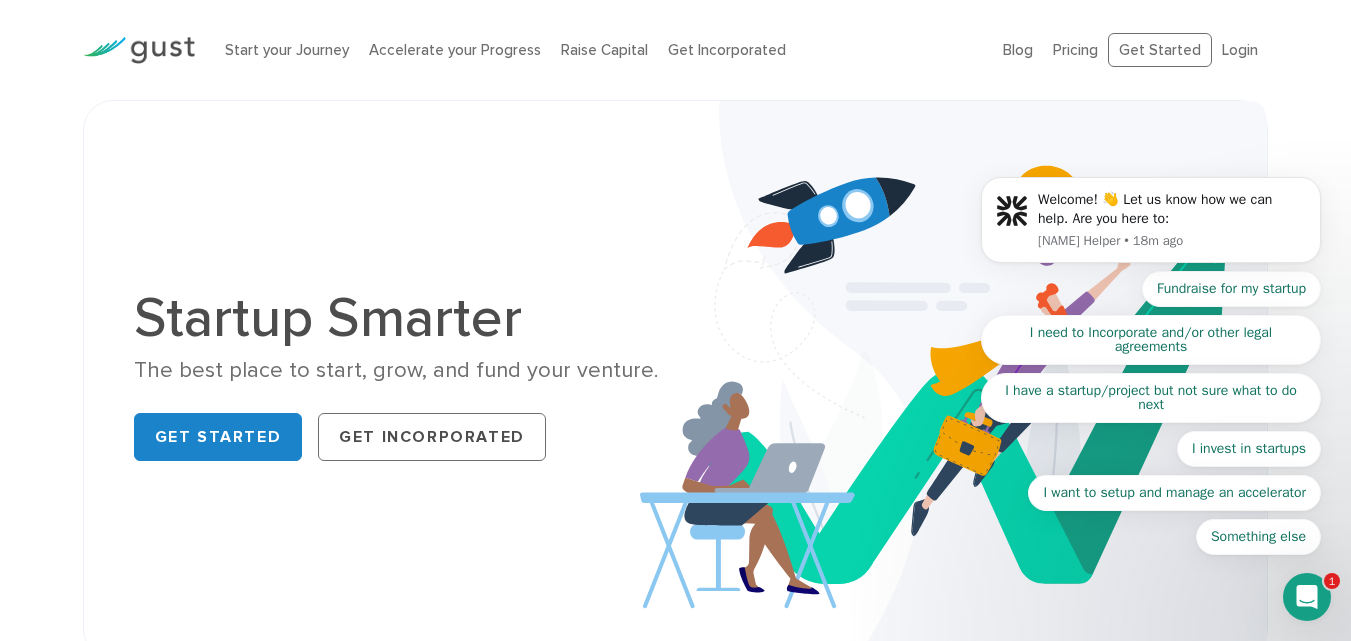 click on "The best place to start, grow, and fund your venture." at bounding box center (397, 370) 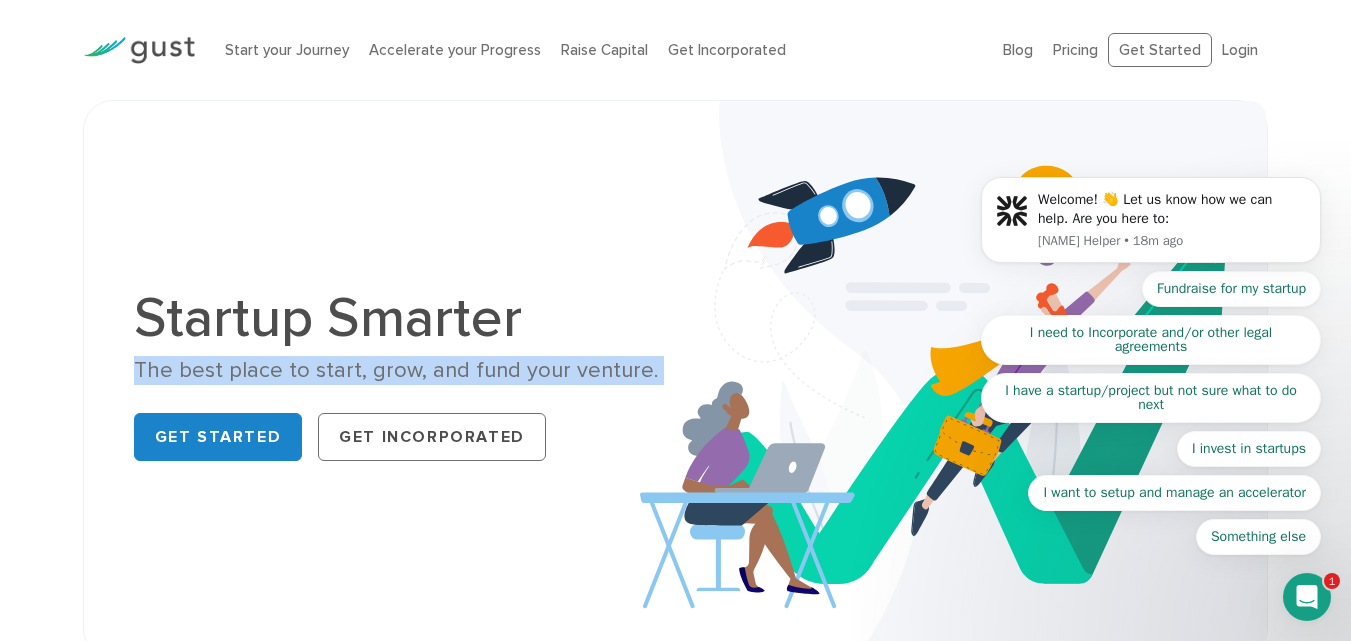 click on "The best place to start, grow, and fund your venture." at bounding box center [397, 370] 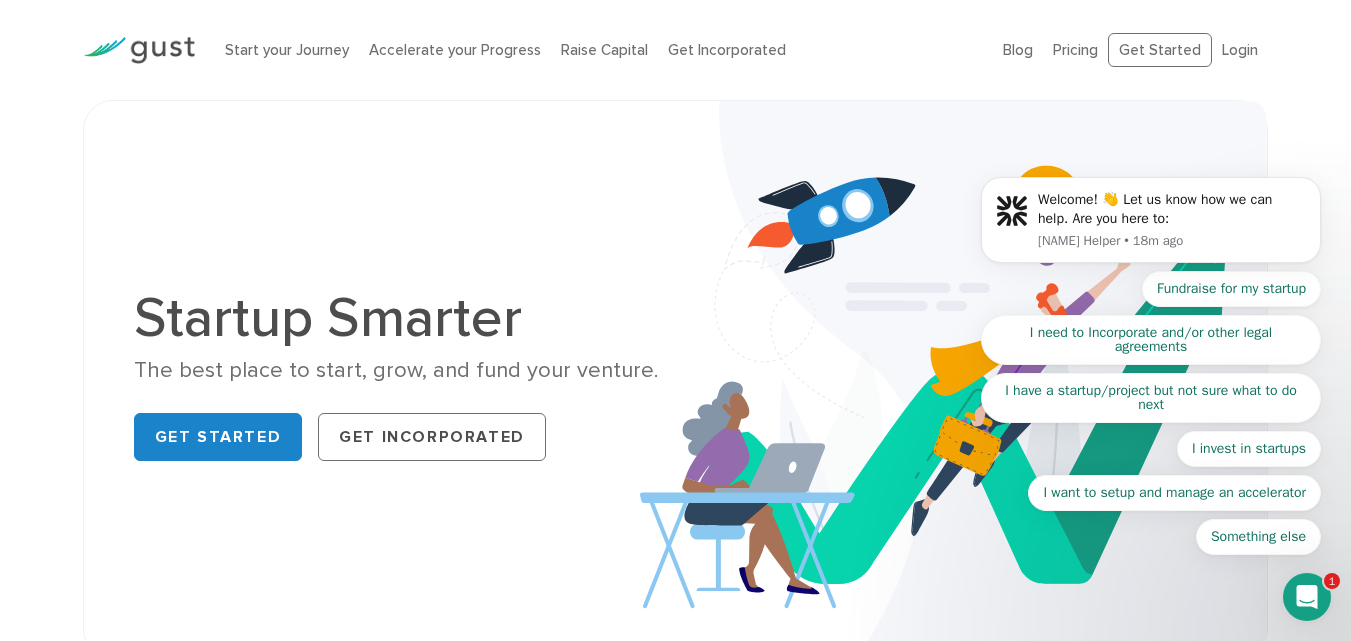 click on "The best place to start, grow, and fund your venture." at bounding box center [397, 370] 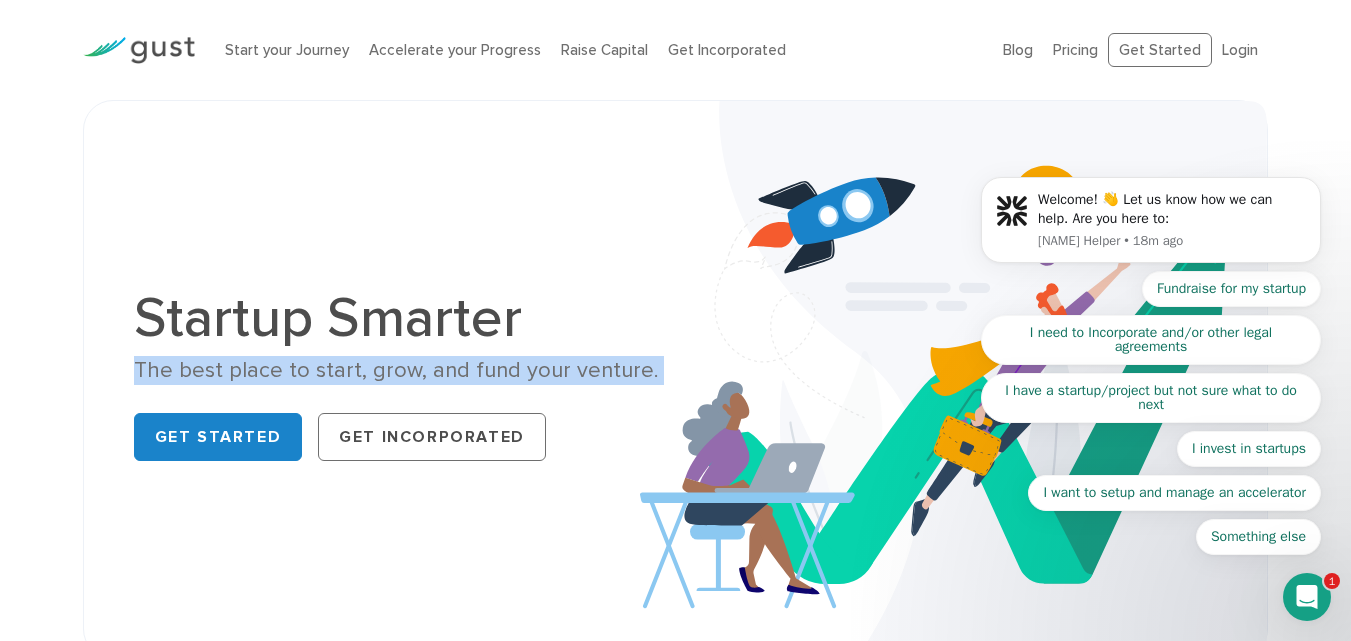 click on "The best place to start, grow, and fund your venture." at bounding box center [397, 370] 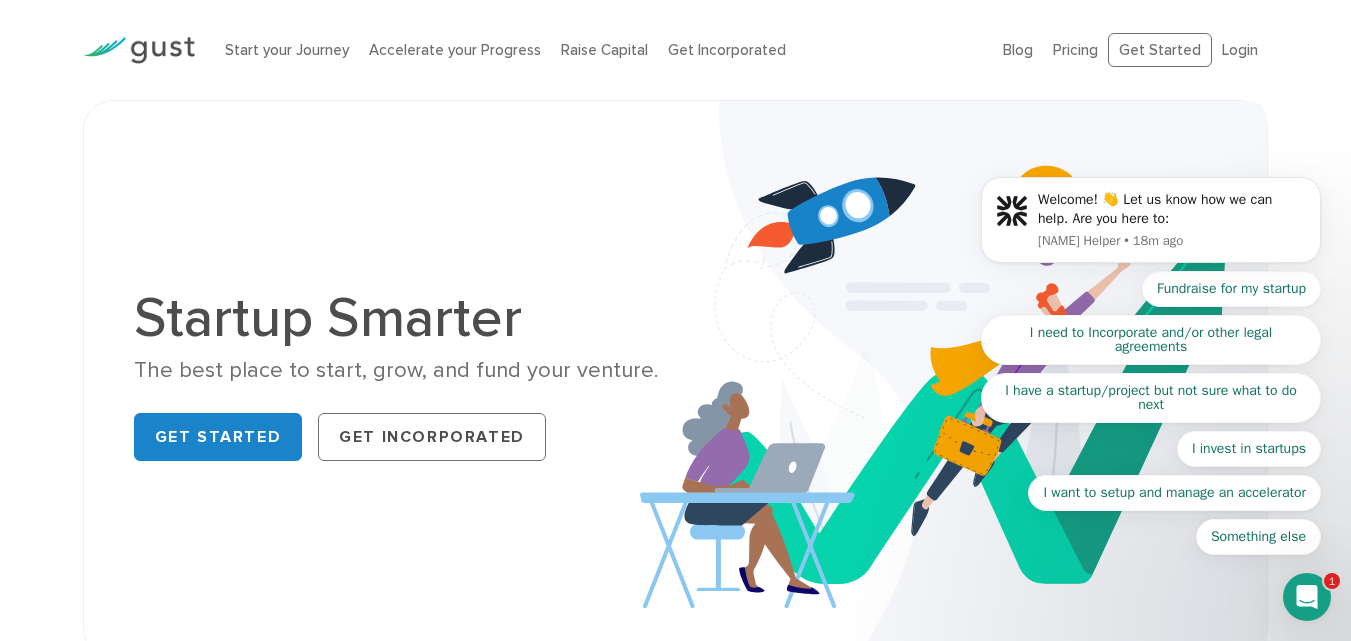 click on "The best place to start, grow, and fund your venture." at bounding box center [397, 370] 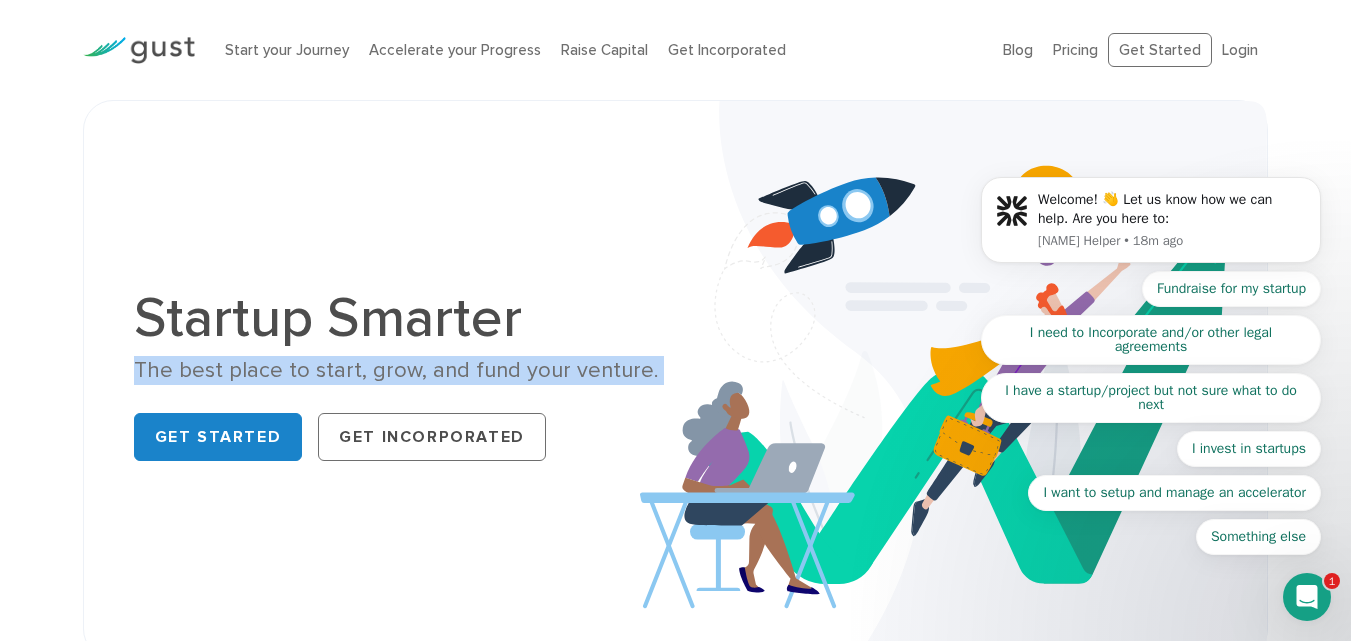 click on "The best place to start, grow, and fund your venture." at bounding box center (397, 370) 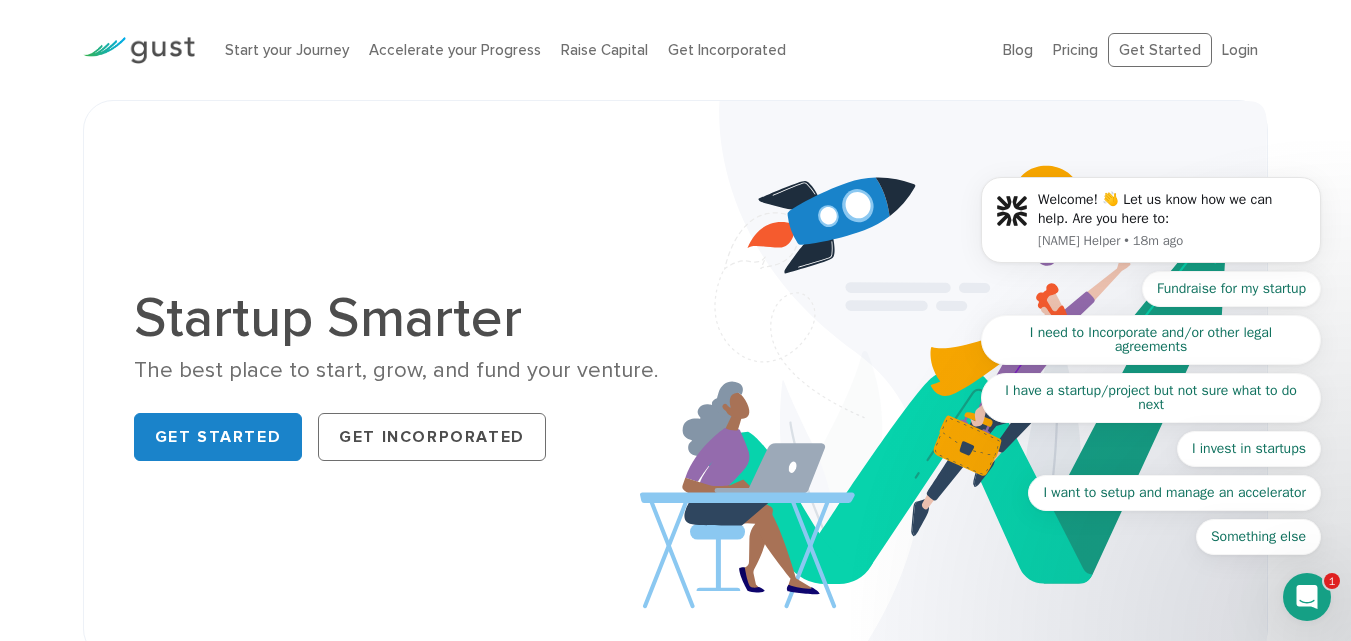 click on "The best place to start, grow, and fund your venture." at bounding box center (397, 370) 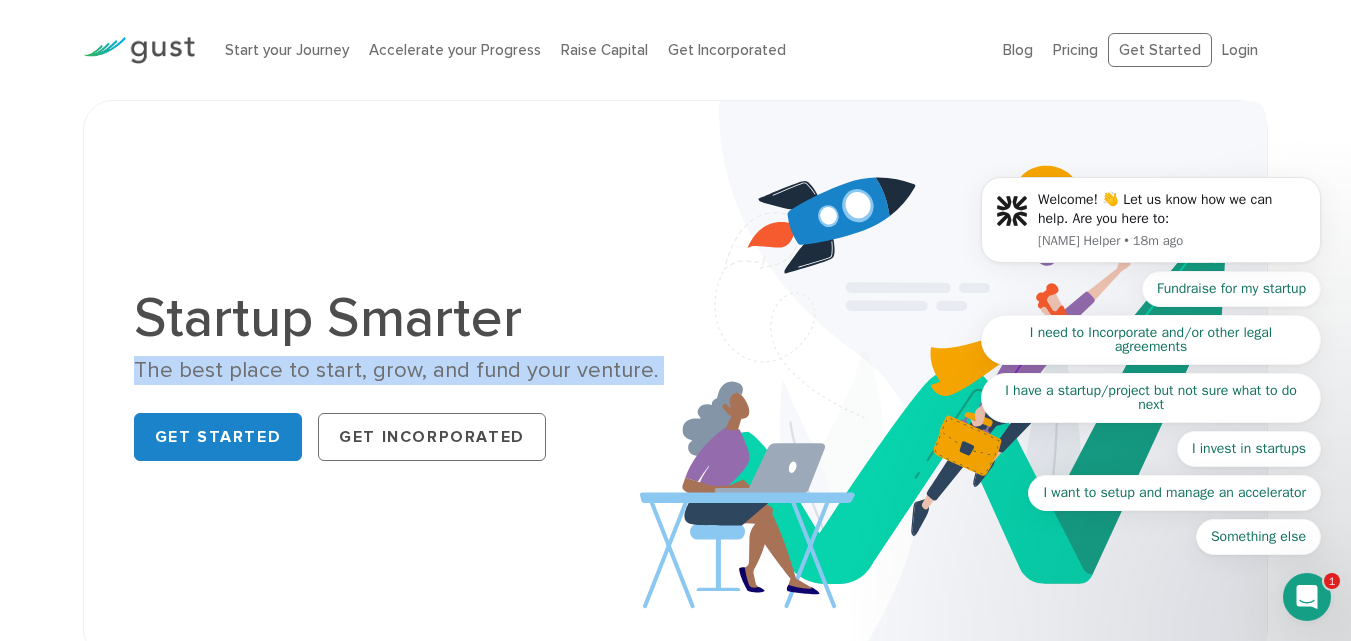 click on "The best place to start, grow, and fund your venture." at bounding box center [397, 370] 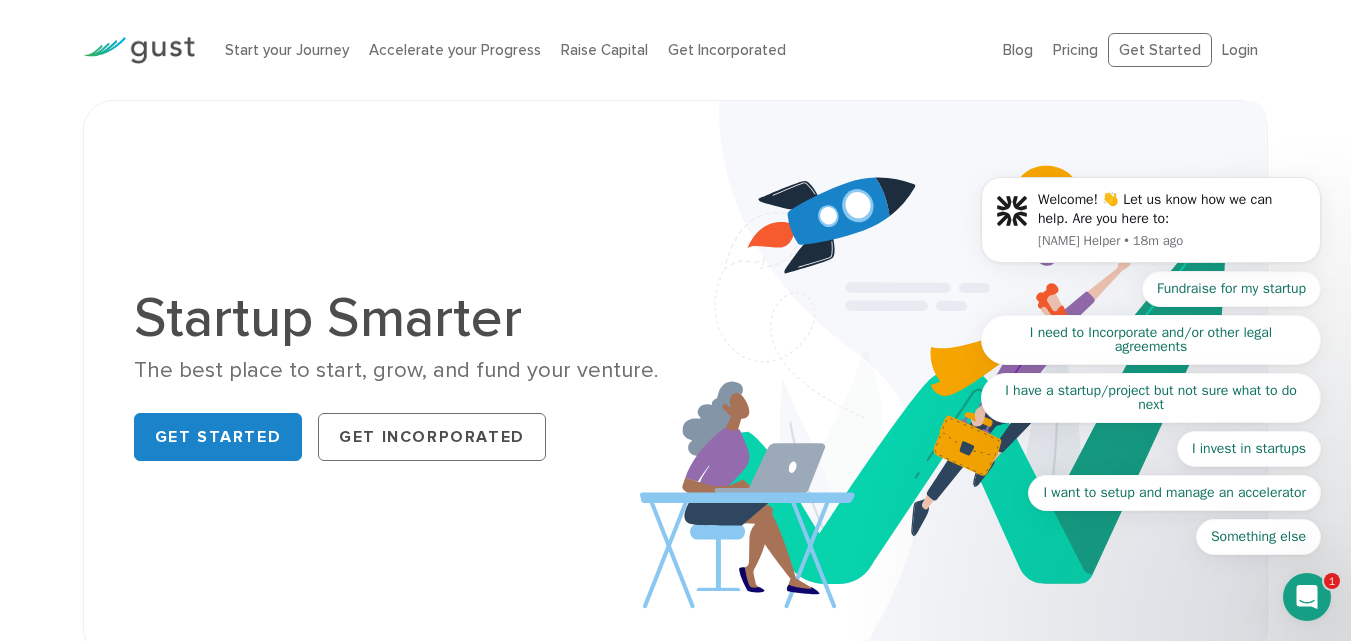 click on "The best place to start, grow, and fund your venture." at bounding box center [397, 370] 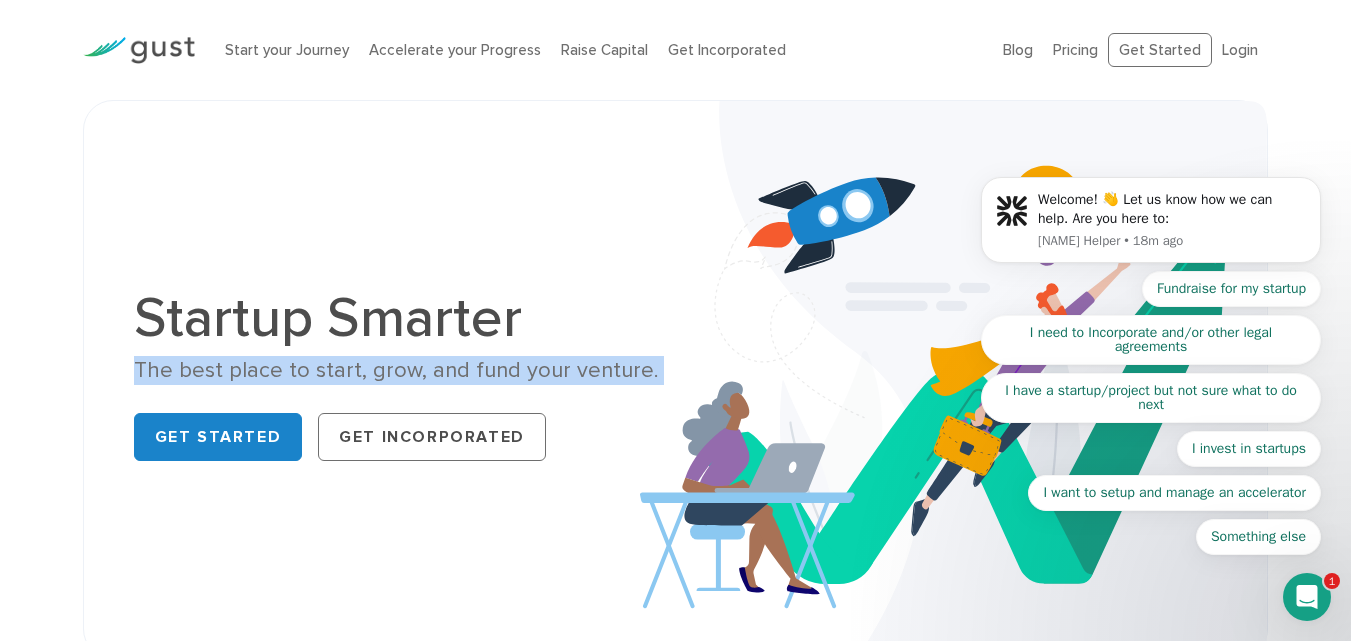 click on "The best place to start, grow, and fund your venture." at bounding box center (397, 370) 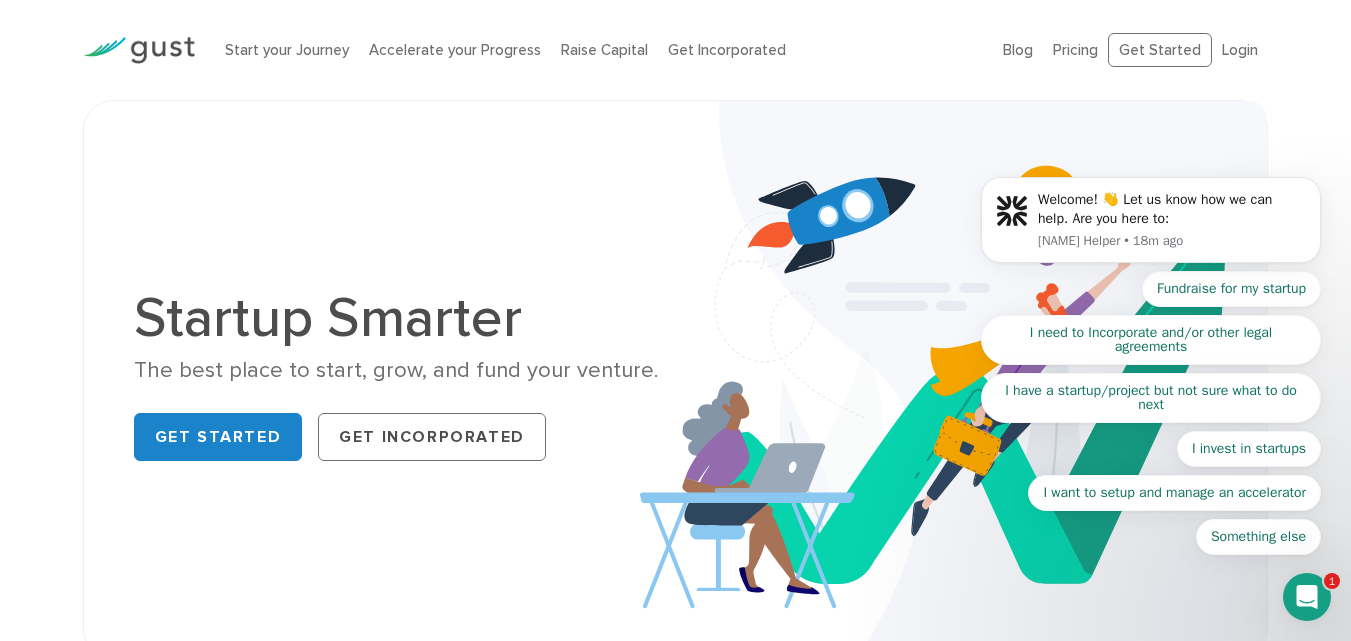 click on "The best place to start, grow, and fund your venture." at bounding box center [397, 370] 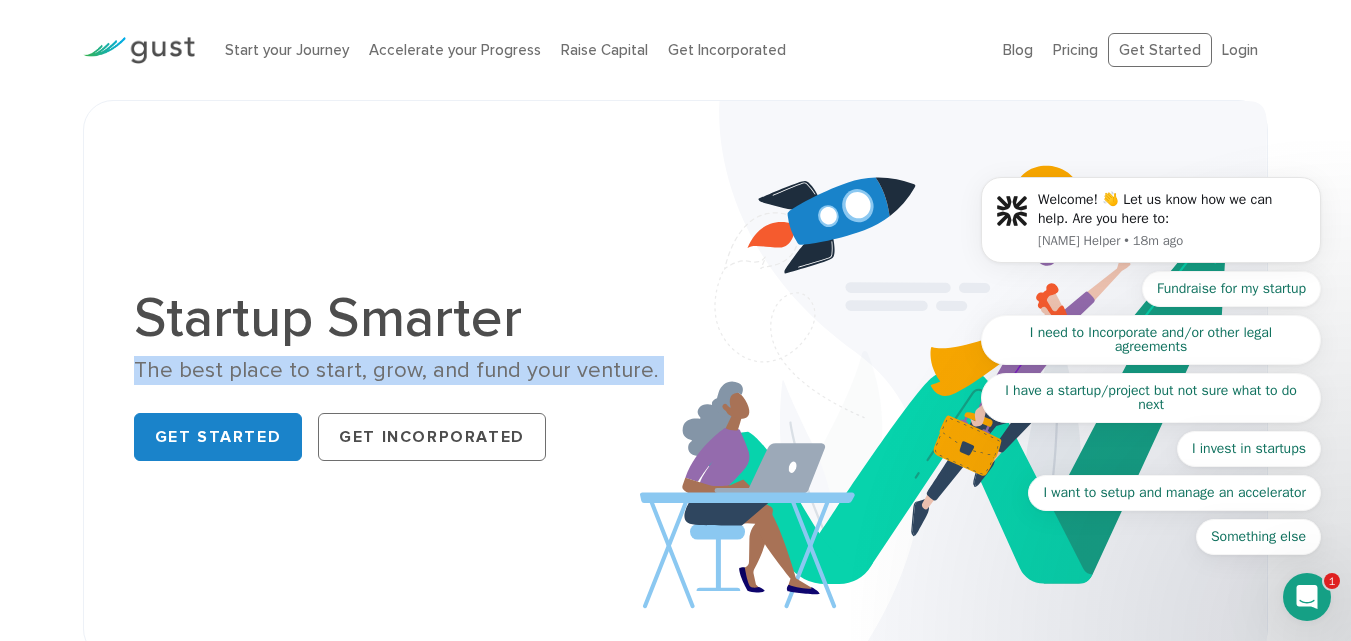 click on "The best place to start, grow, and fund your venture." at bounding box center (397, 370) 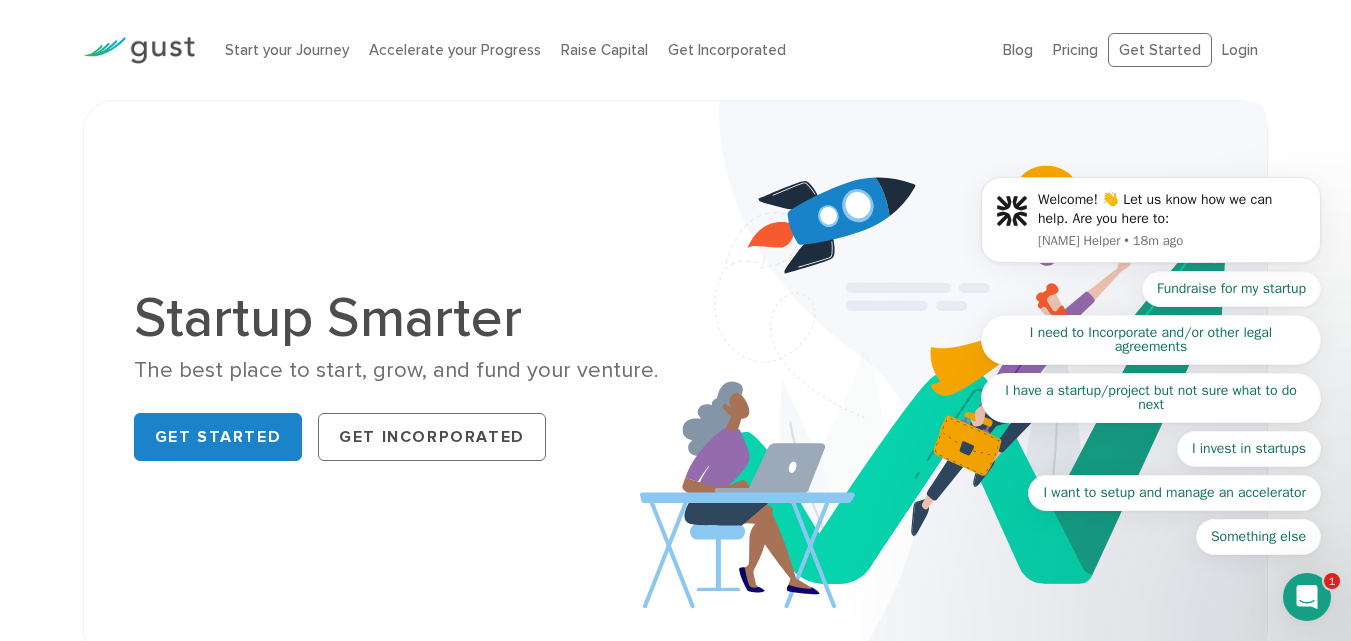 click on "The best place to start, grow, and fund your venture." at bounding box center [397, 370] 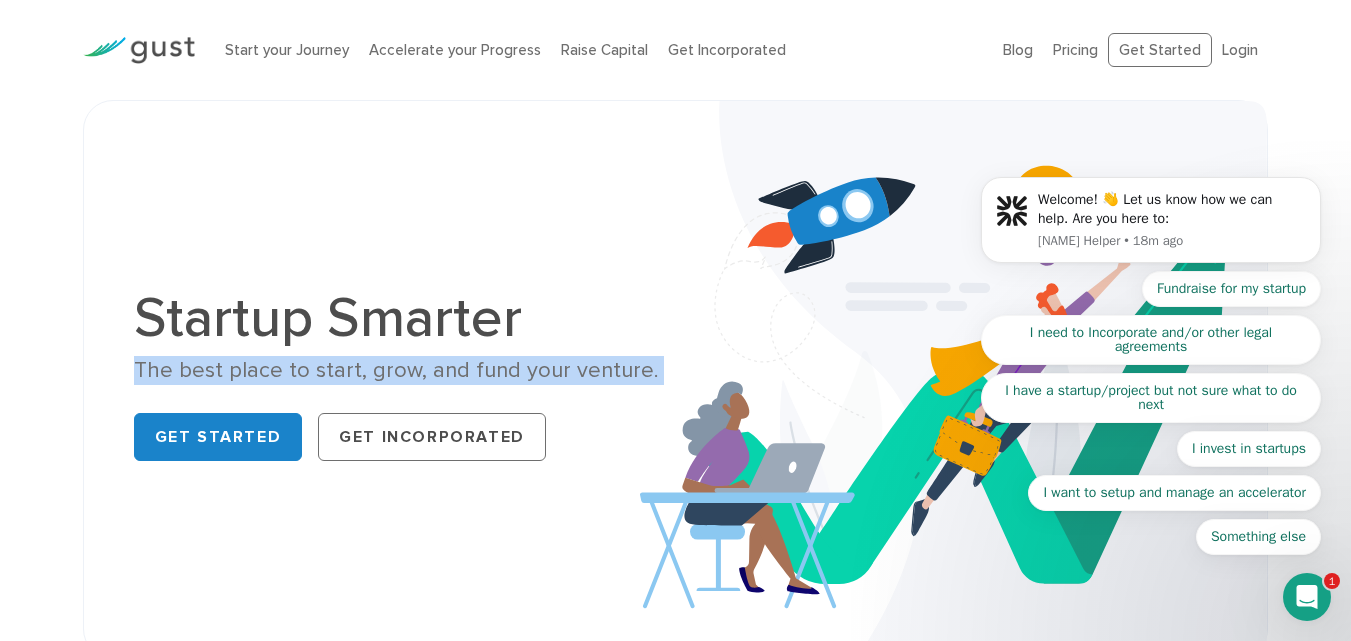 click on "The best place to start, grow, and fund your venture." at bounding box center (397, 370) 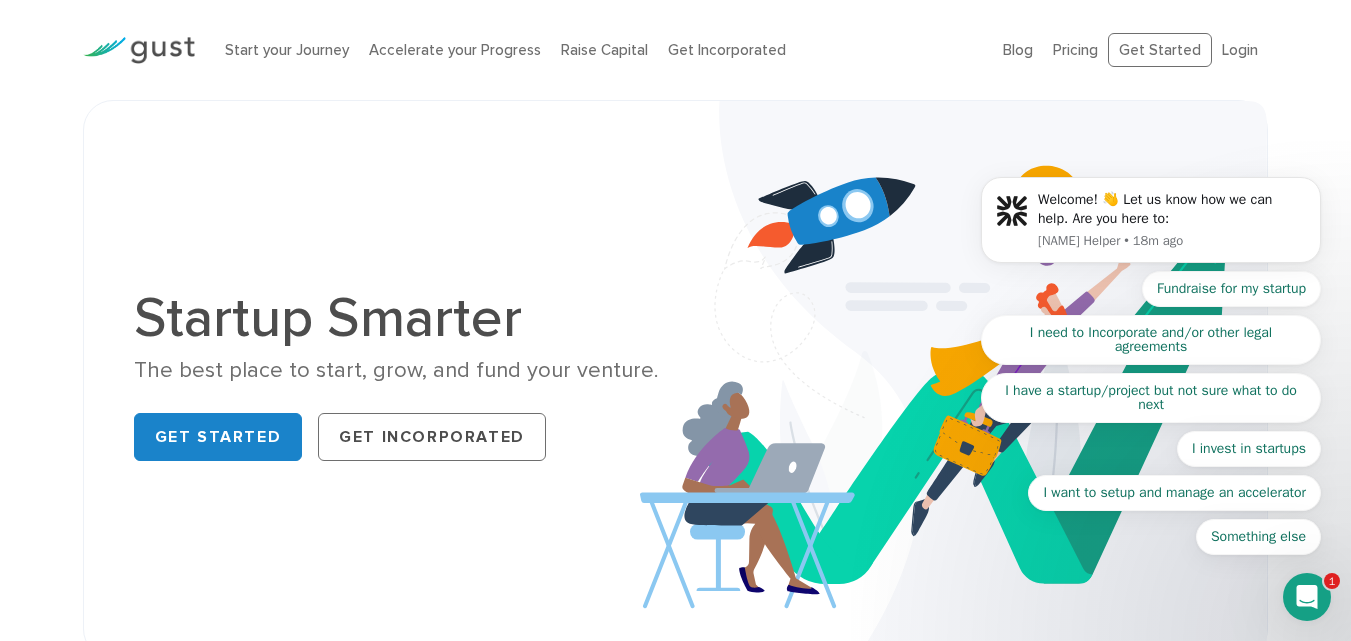 click on "The best place to start, grow, and fund your venture." at bounding box center [397, 370] 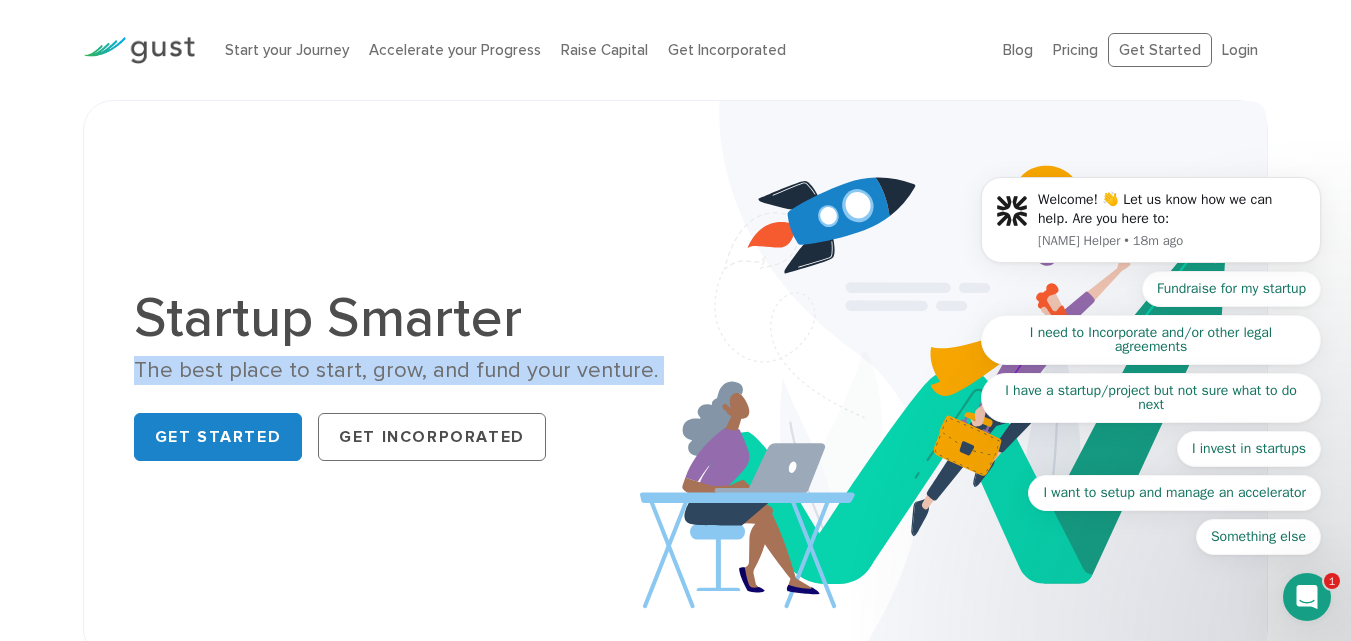 click on "The best place to start, grow, and fund your venture." at bounding box center [397, 370] 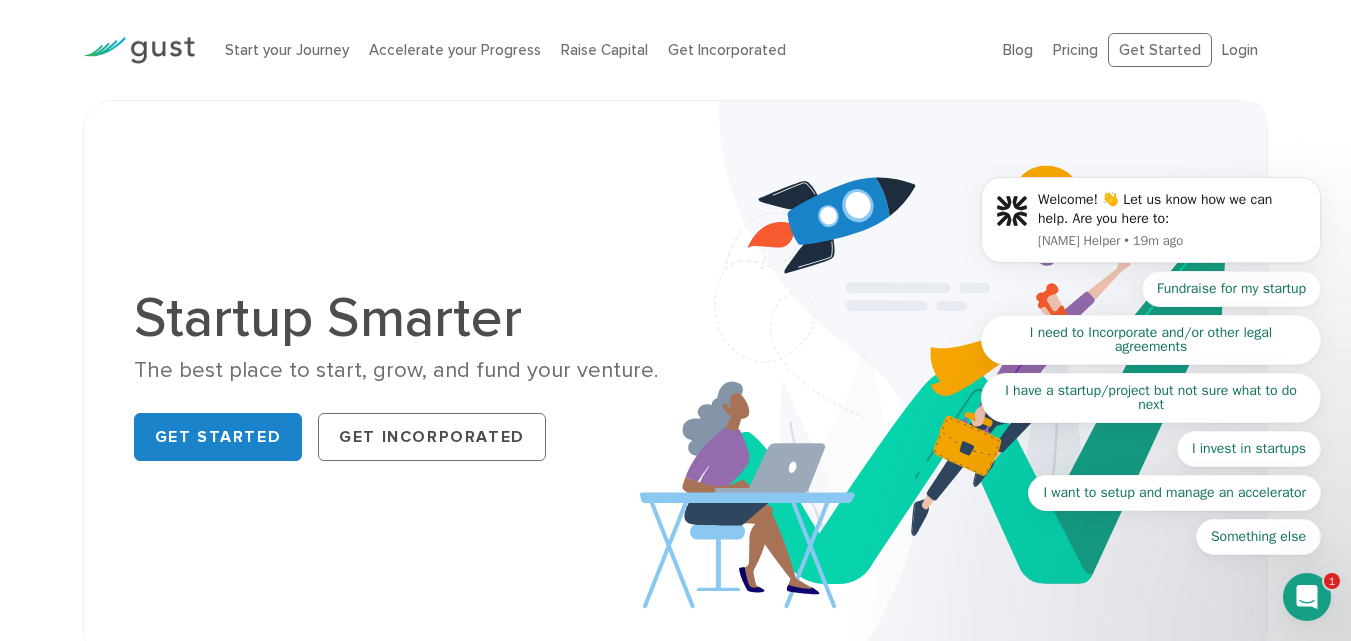 click on "The best place to start, grow, and fund your venture." at bounding box center [397, 370] 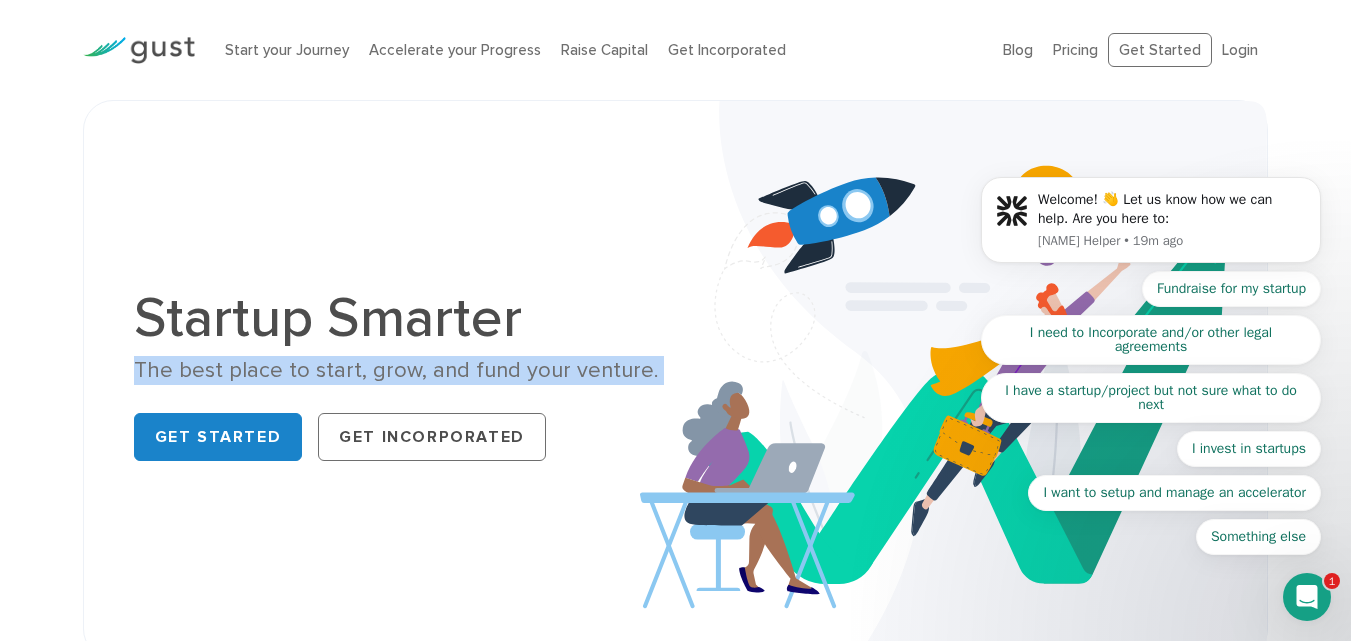 click on "The best place to start, grow, and fund your venture." at bounding box center [397, 370] 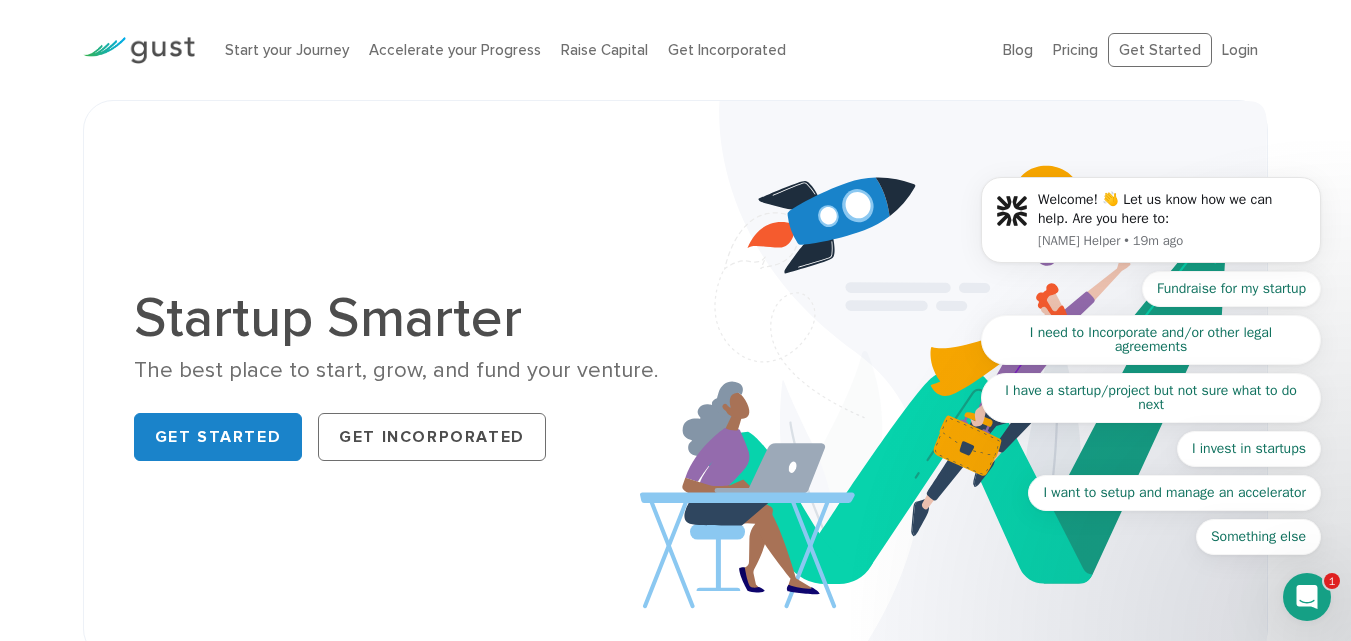 click on "The best place to start, grow, and fund your venture." at bounding box center (397, 370) 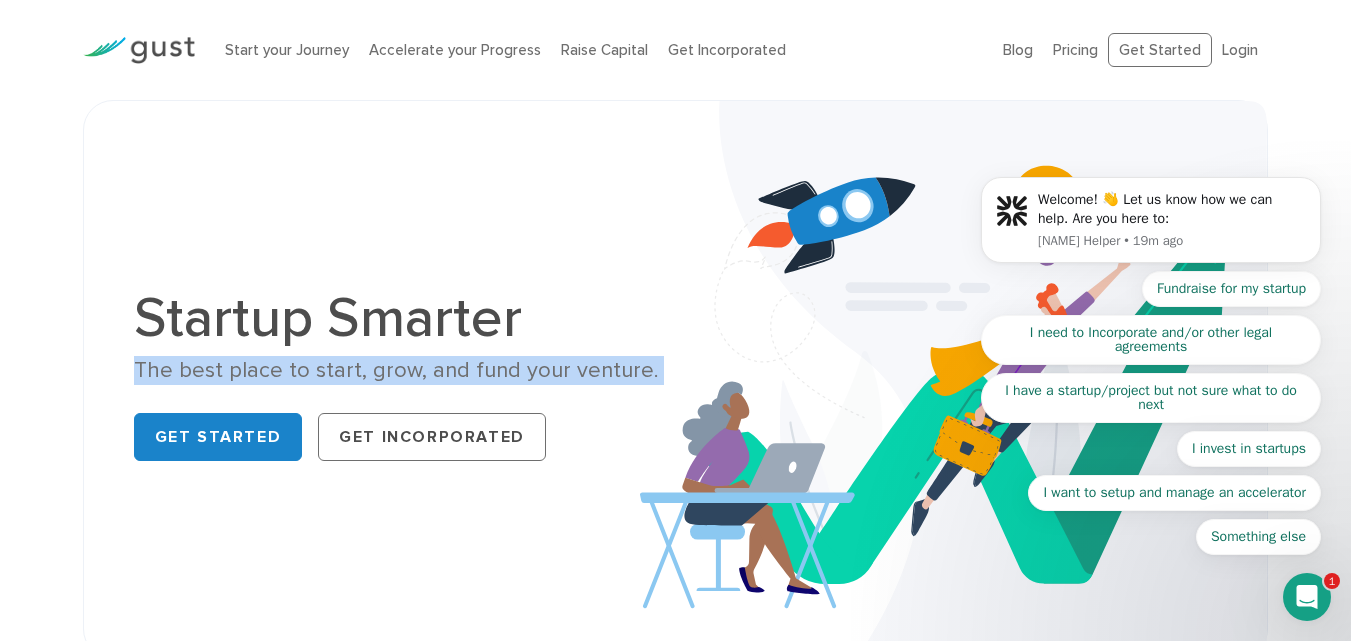click on "The best place to start, grow, and fund your venture." at bounding box center [397, 370] 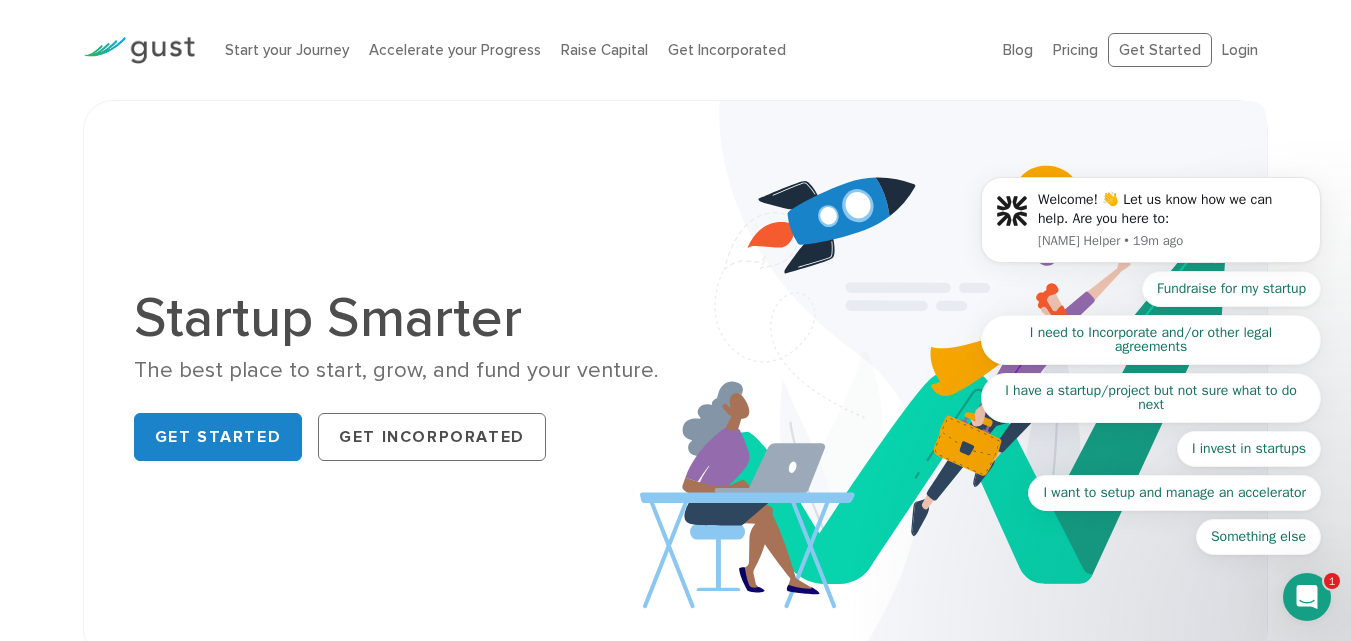 click on "The best place to start, grow, and fund your venture." at bounding box center (397, 370) 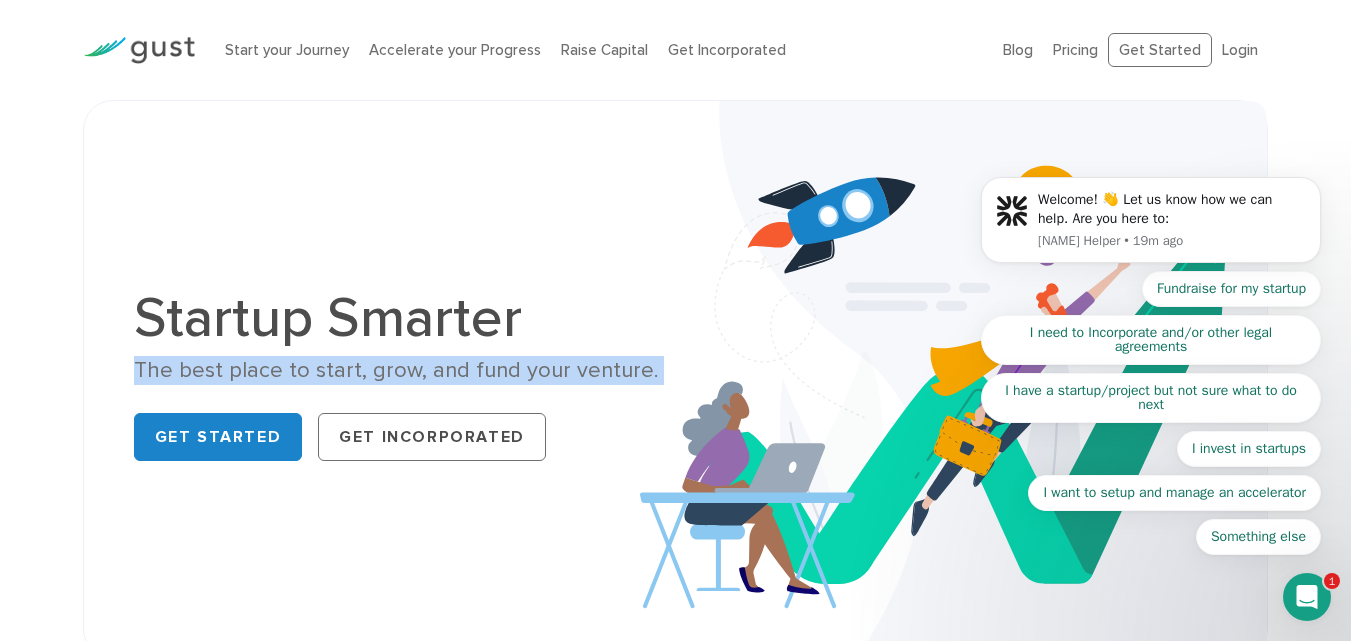 click on "The best place to start, grow, and fund your venture." at bounding box center [397, 370] 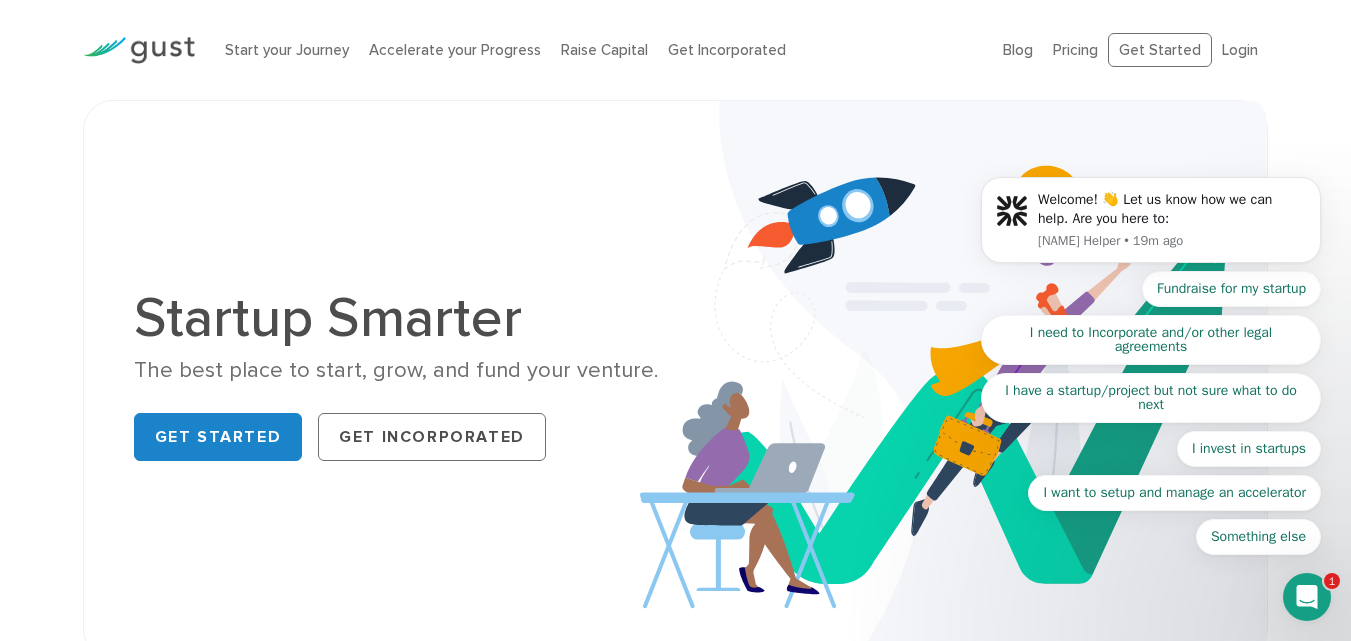 click on "The best place to start, grow, and fund your venture." at bounding box center (397, 370) 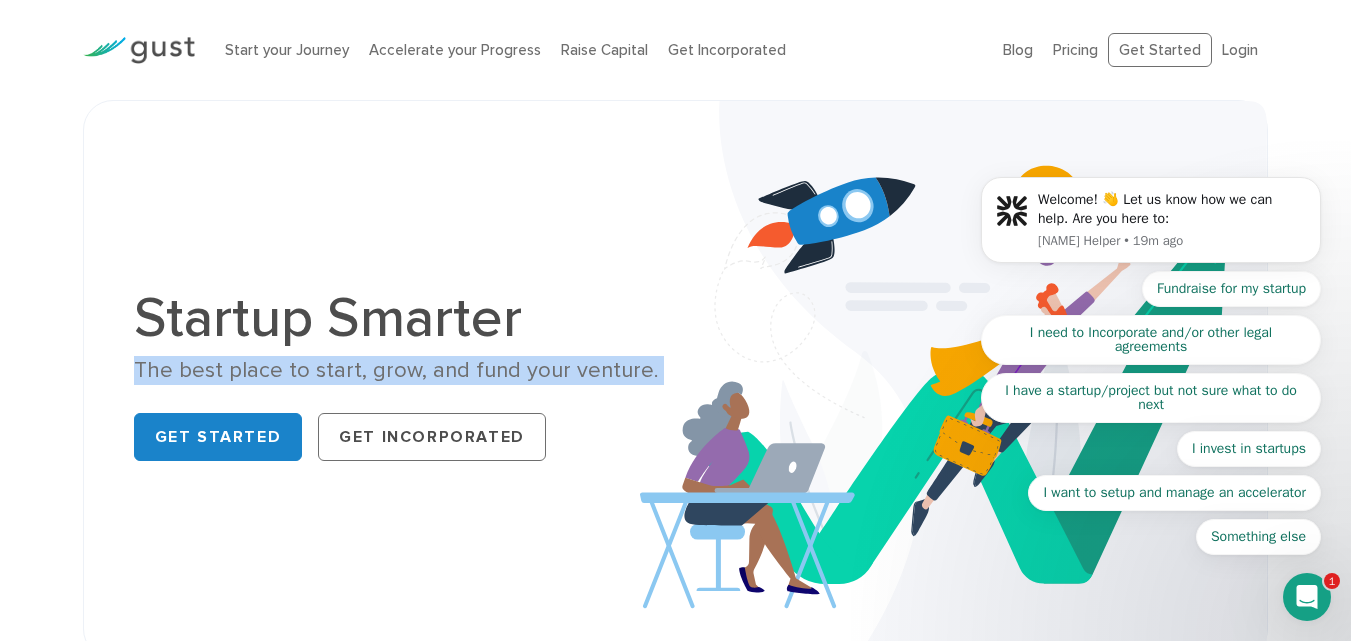 click on "The best place to start, grow, and fund your venture." at bounding box center (397, 370) 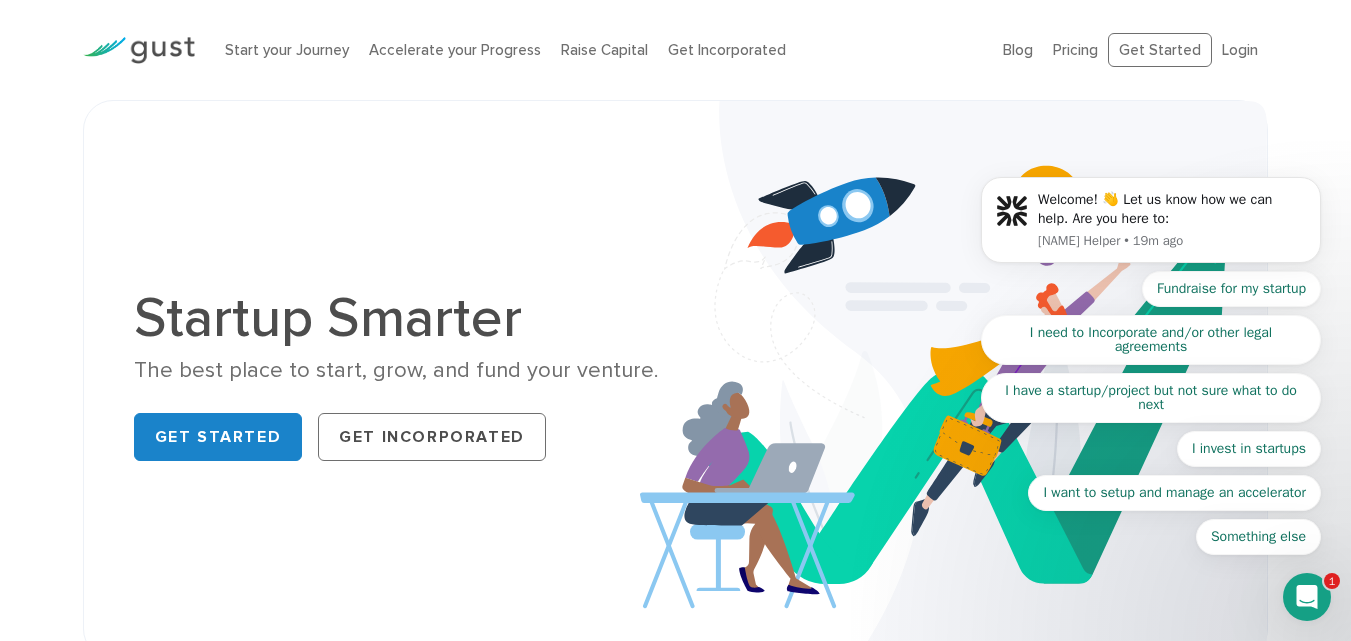 click on "The best place to start, grow, and fund your venture." at bounding box center [397, 370] 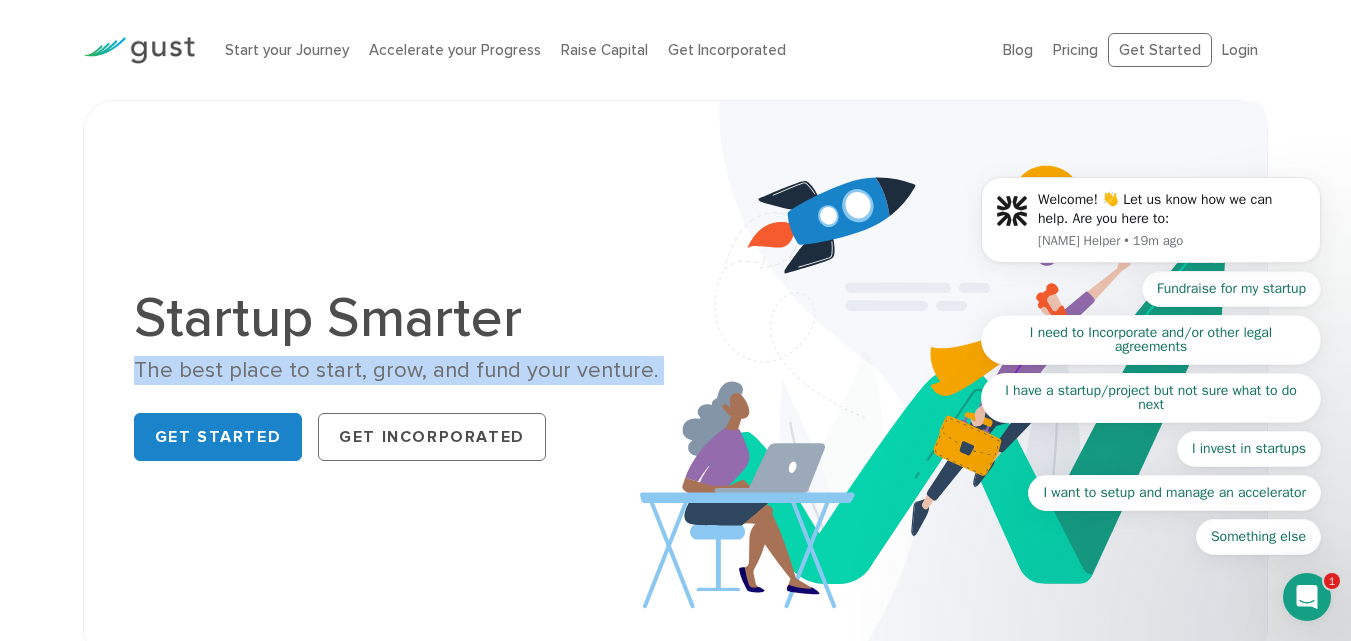 click on "The best place to start, grow, and fund your venture." at bounding box center [397, 370] 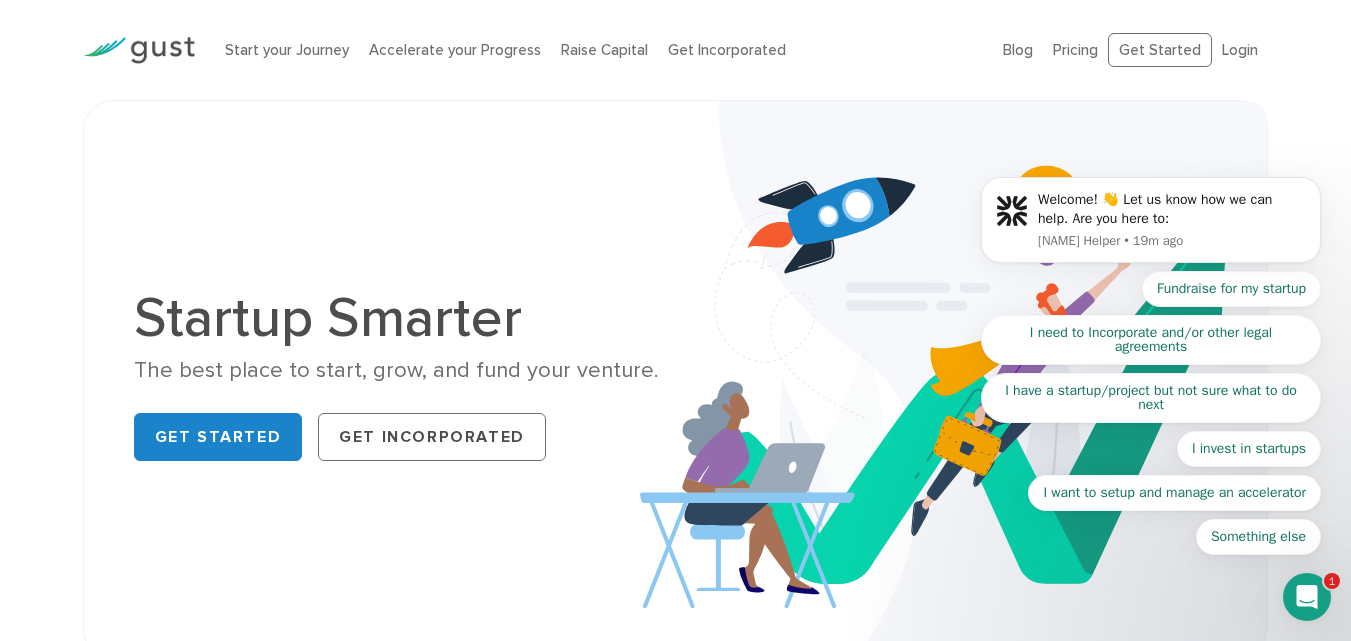 click on "The best place to start, grow, and fund your venture." at bounding box center (397, 370) 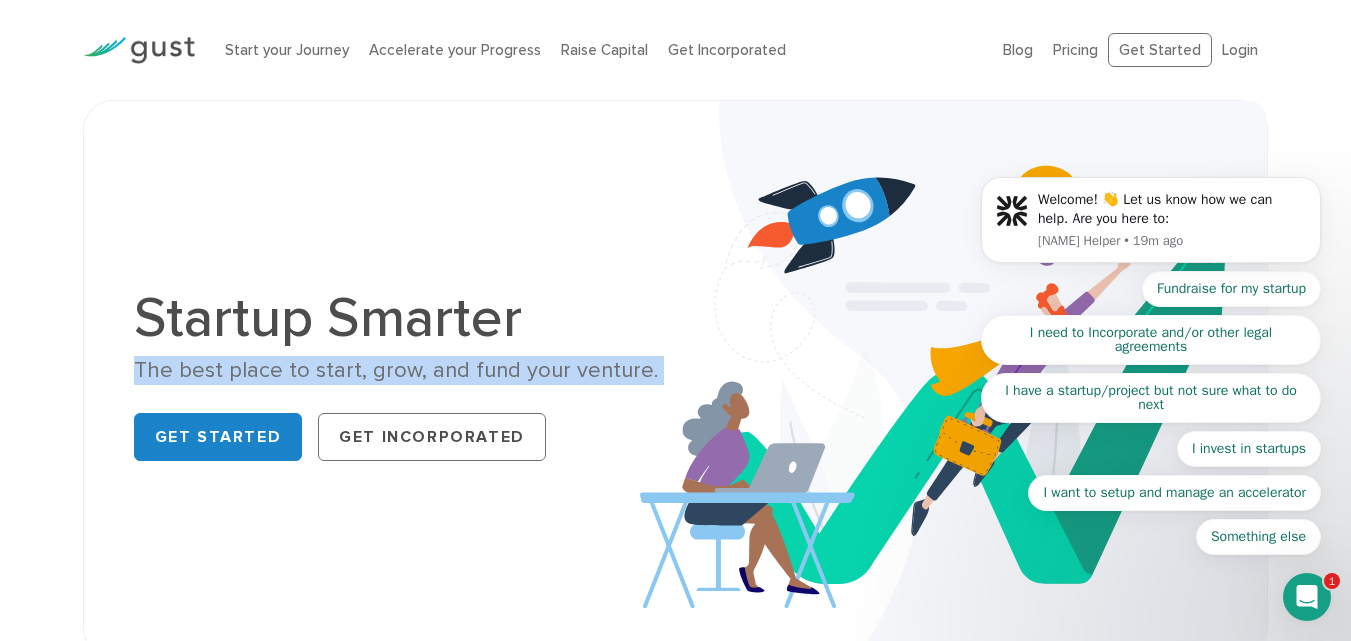 click on "The best place to start, grow, and fund your venture." at bounding box center (397, 370) 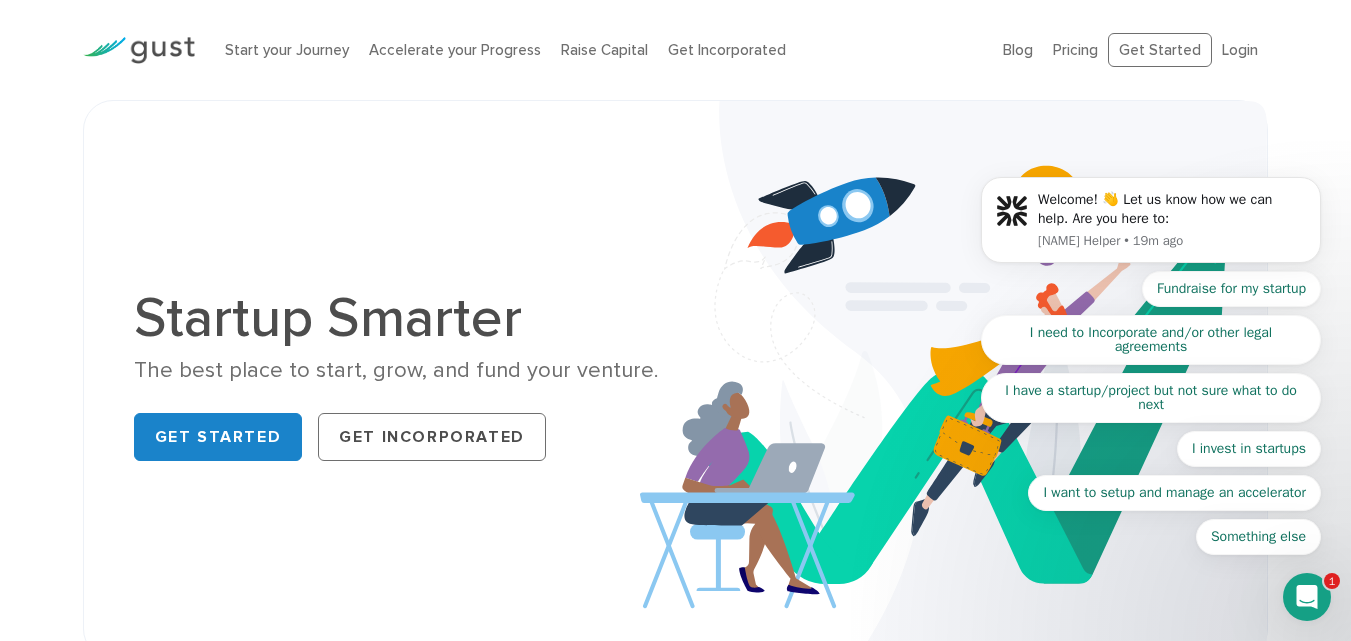 click on "The best place to start, grow, and fund your venture." at bounding box center [397, 370] 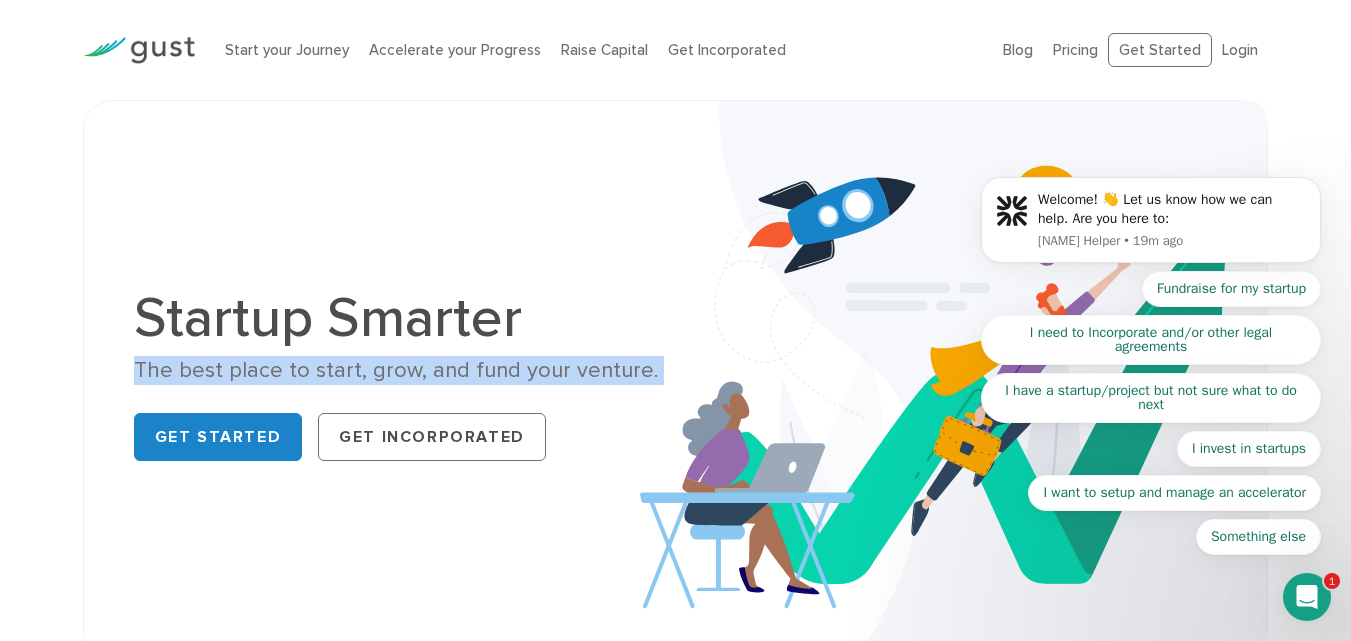 click on "The best place to start, grow, and fund your venture." at bounding box center (397, 370) 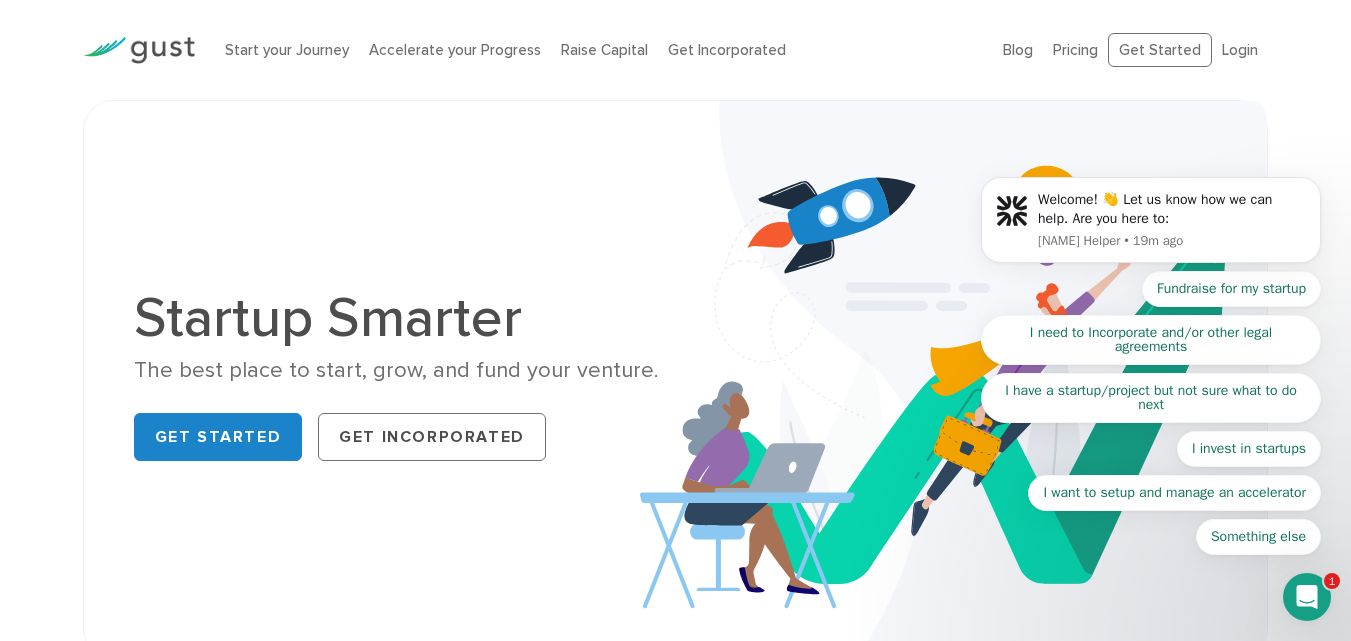 click on "The best place to start, grow, and fund your venture." at bounding box center [397, 370] 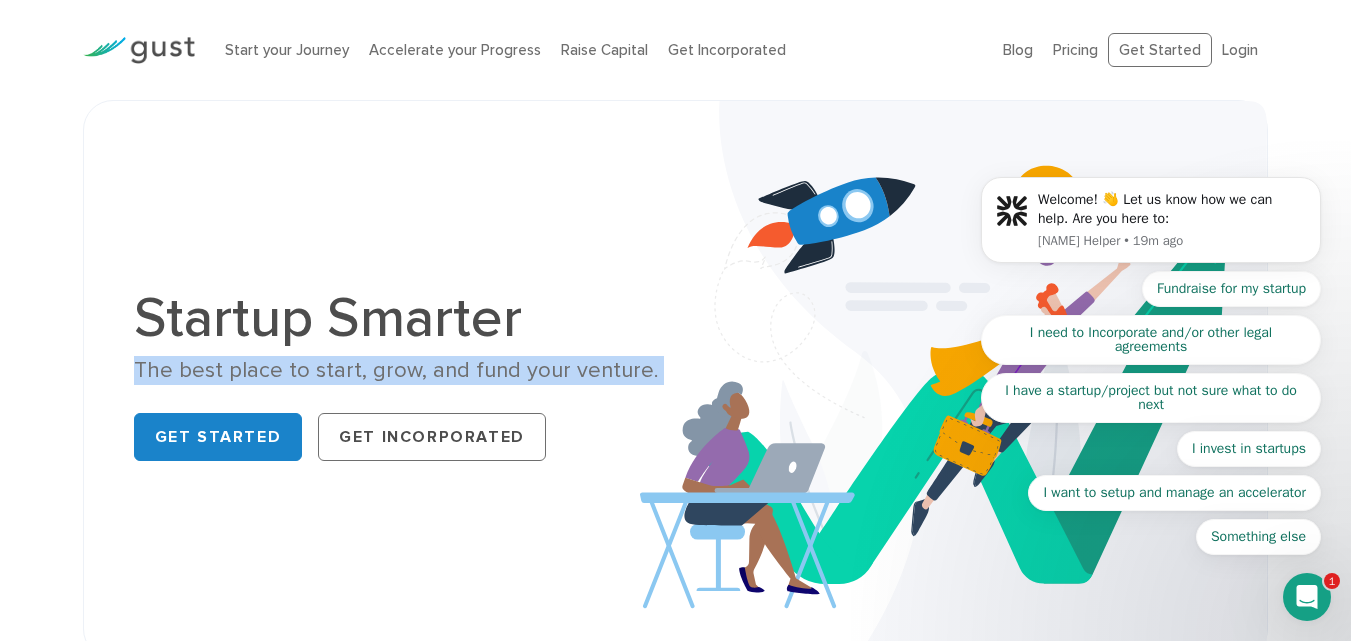 click on "The best place to start, grow, and fund your venture." at bounding box center [397, 370] 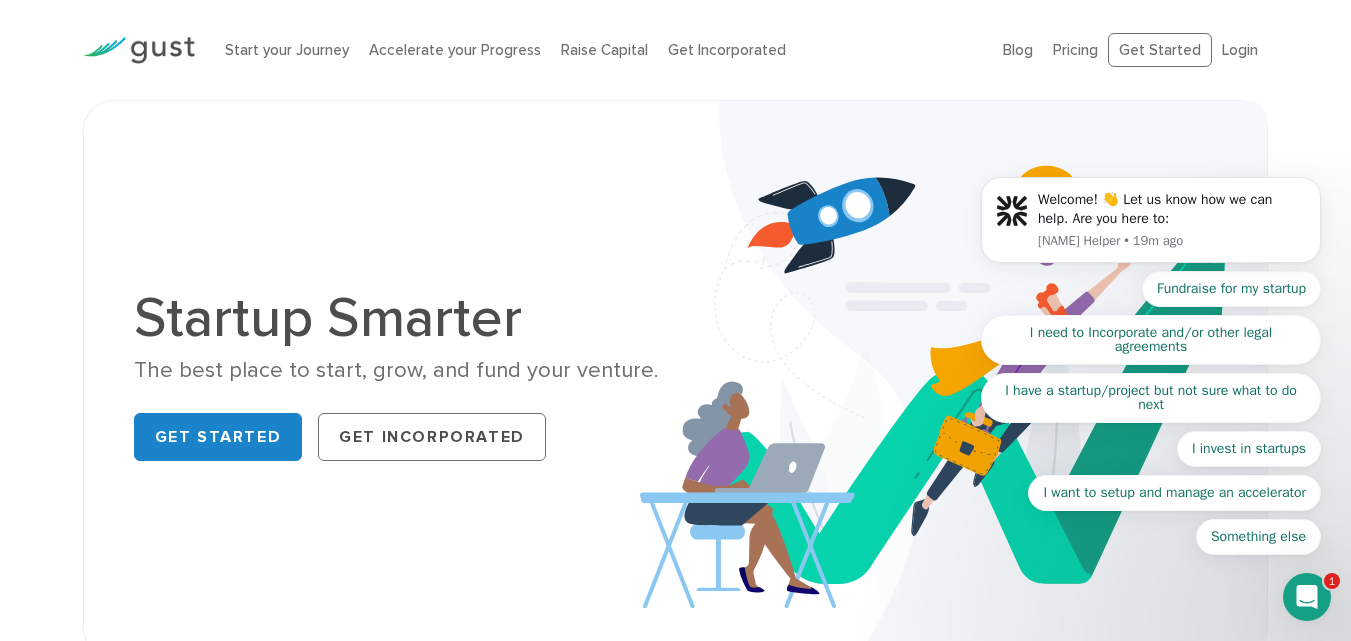 click on "The best place to start, grow, and fund your venture." at bounding box center [397, 370] 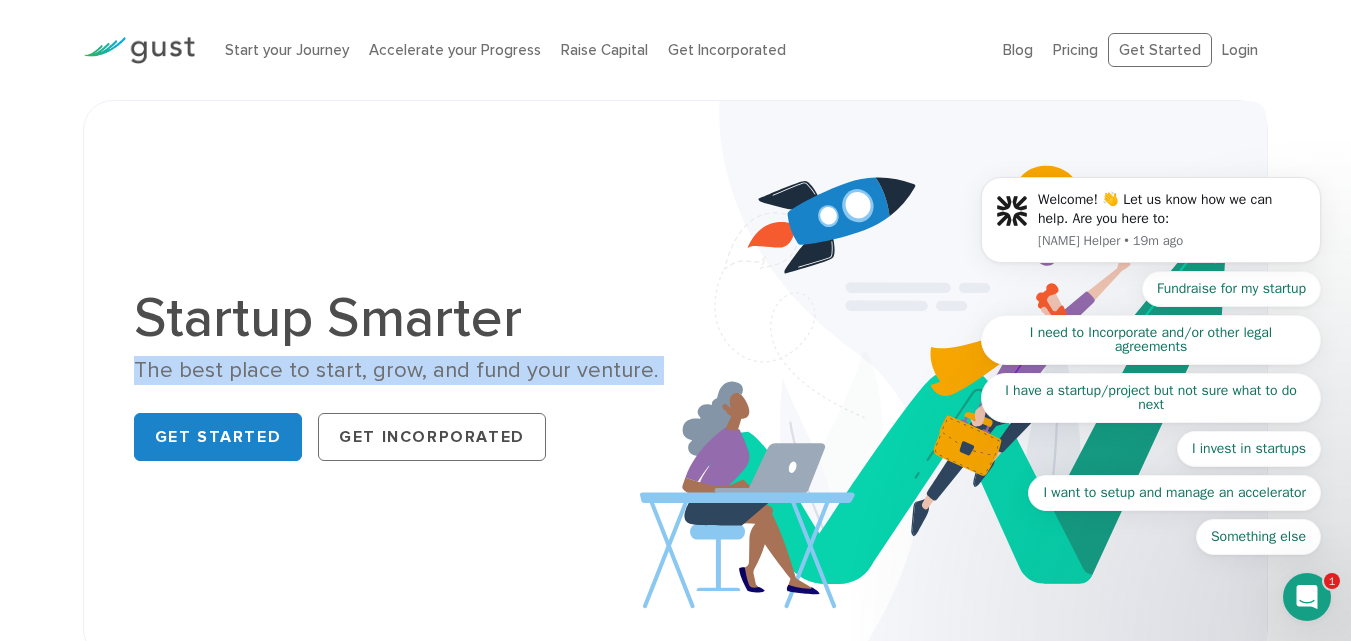 click on "The best place to start, grow, and fund your venture." at bounding box center [397, 370] 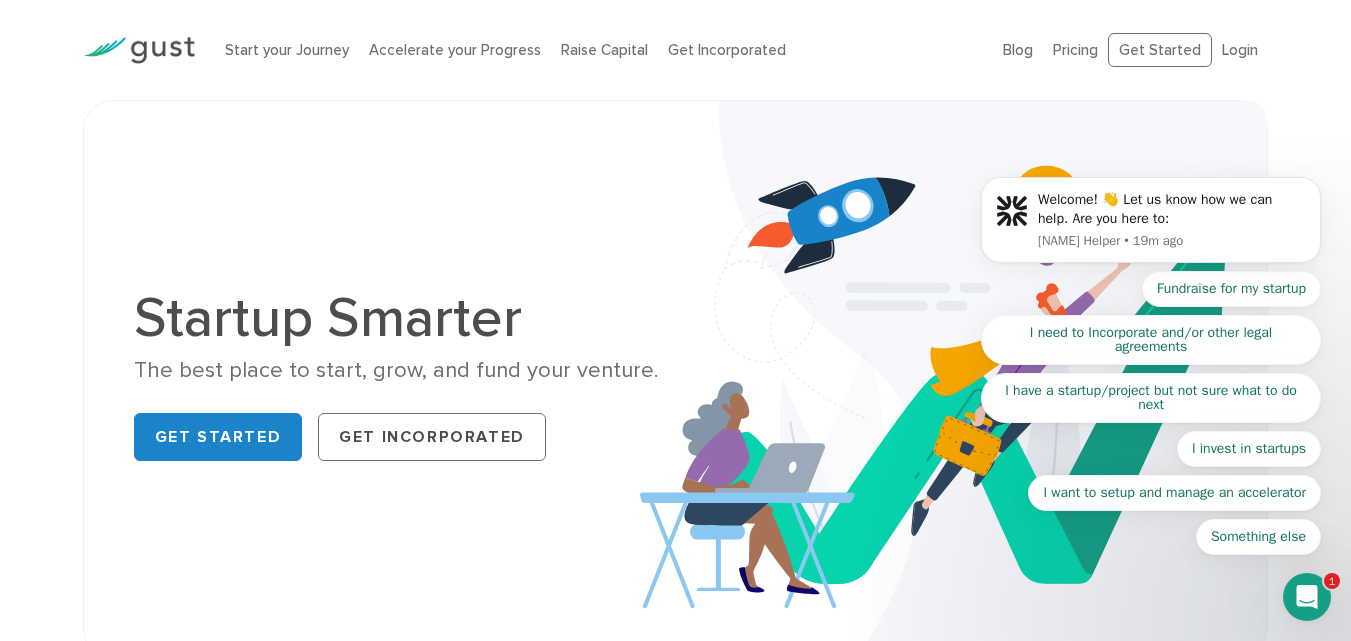 click on "The best place to start, grow, and fund your venture." at bounding box center [397, 370] 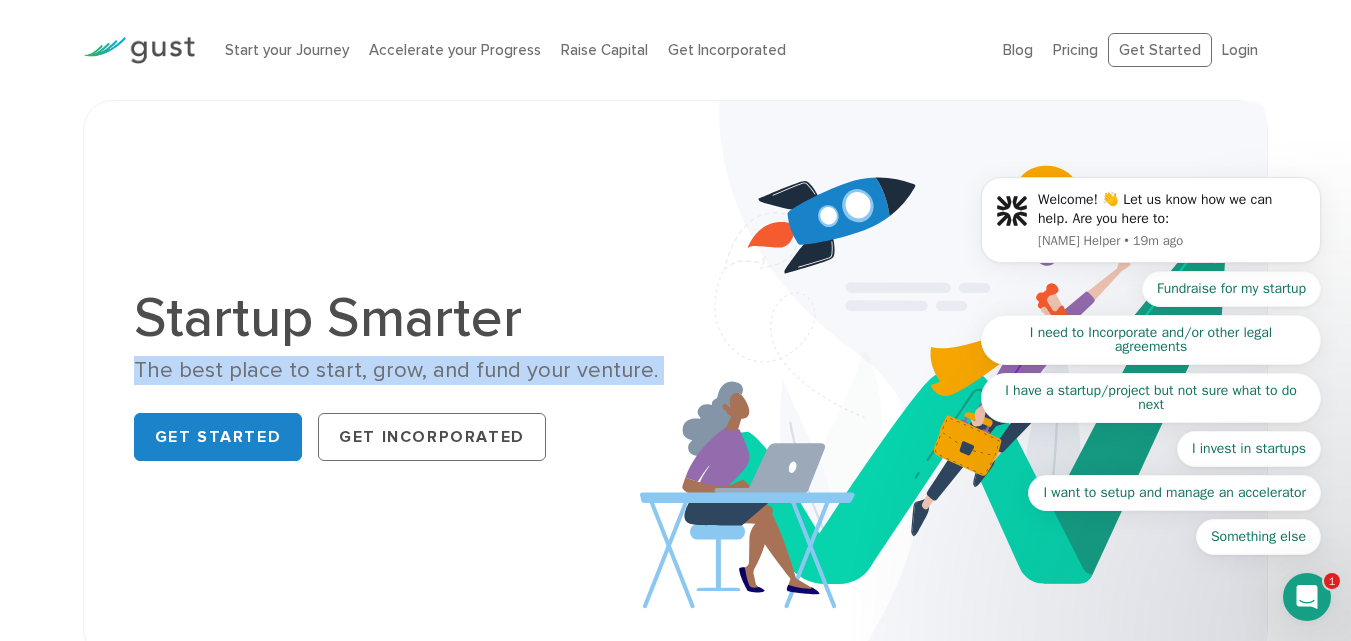 click on "The best place to start, grow, and fund your venture." at bounding box center (397, 370) 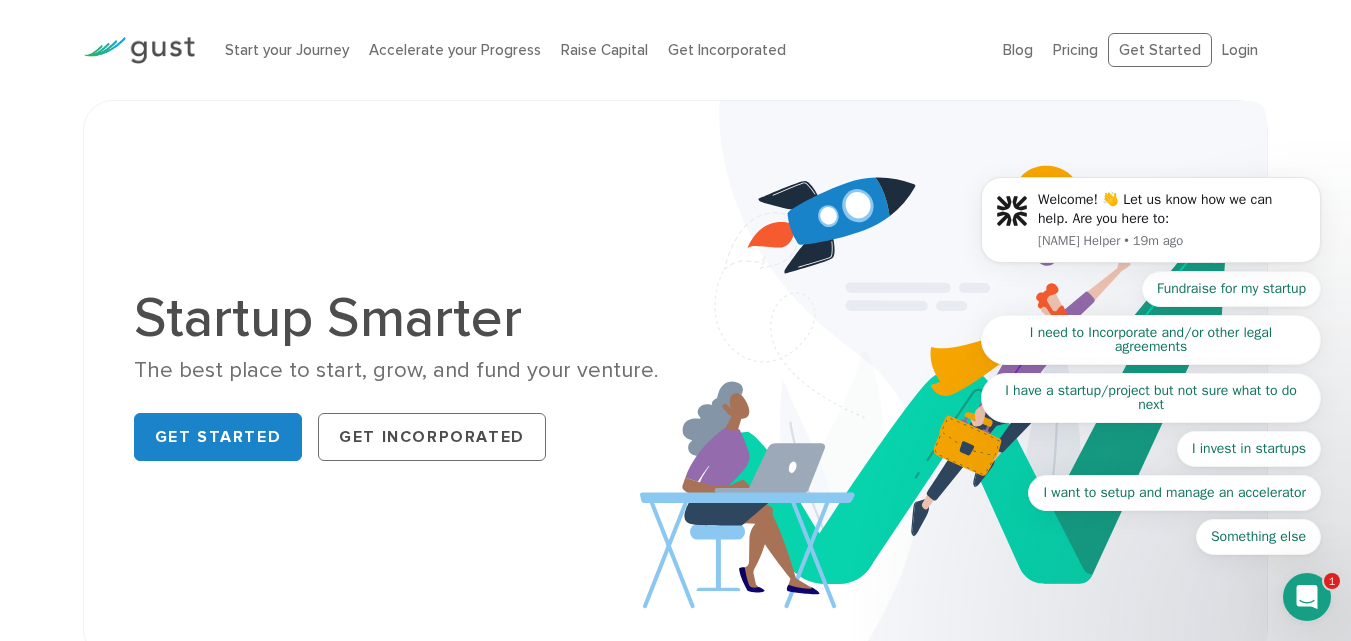 click on "The best place to start, grow, and fund your venture." at bounding box center (397, 370) 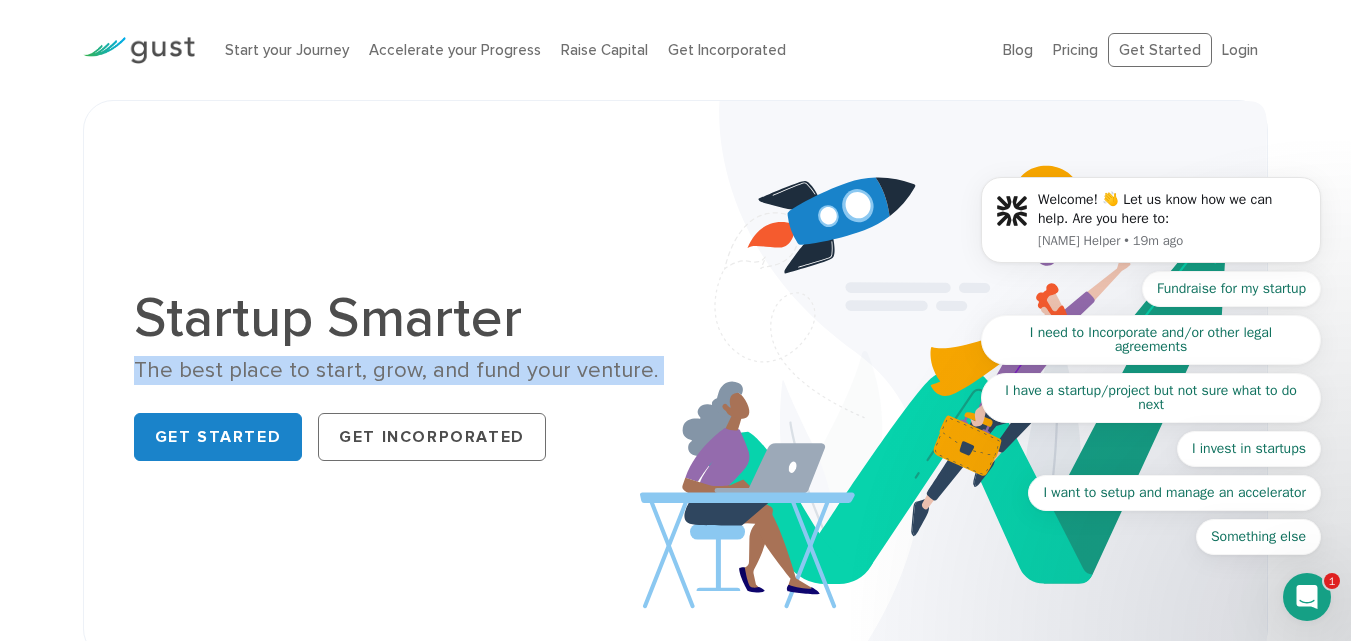 click on "The best place to start, grow, and fund your venture." at bounding box center [397, 370] 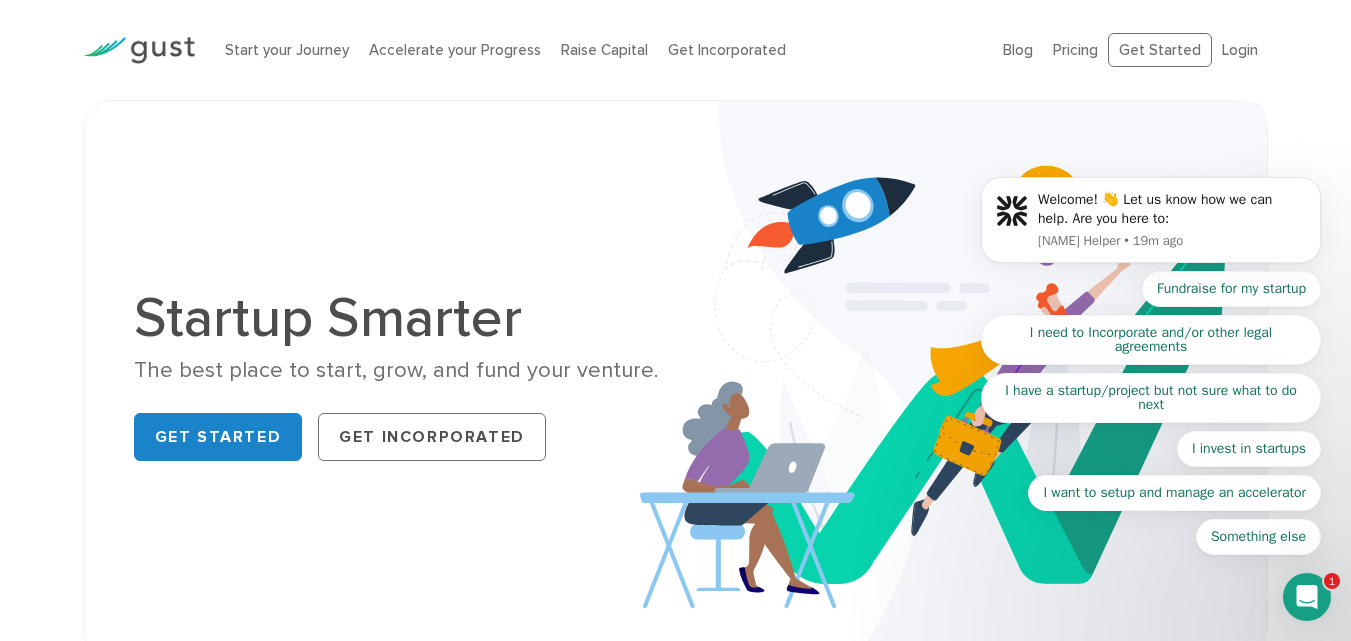 click on "The best place to start, grow, and fund your venture." at bounding box center (397, 370) 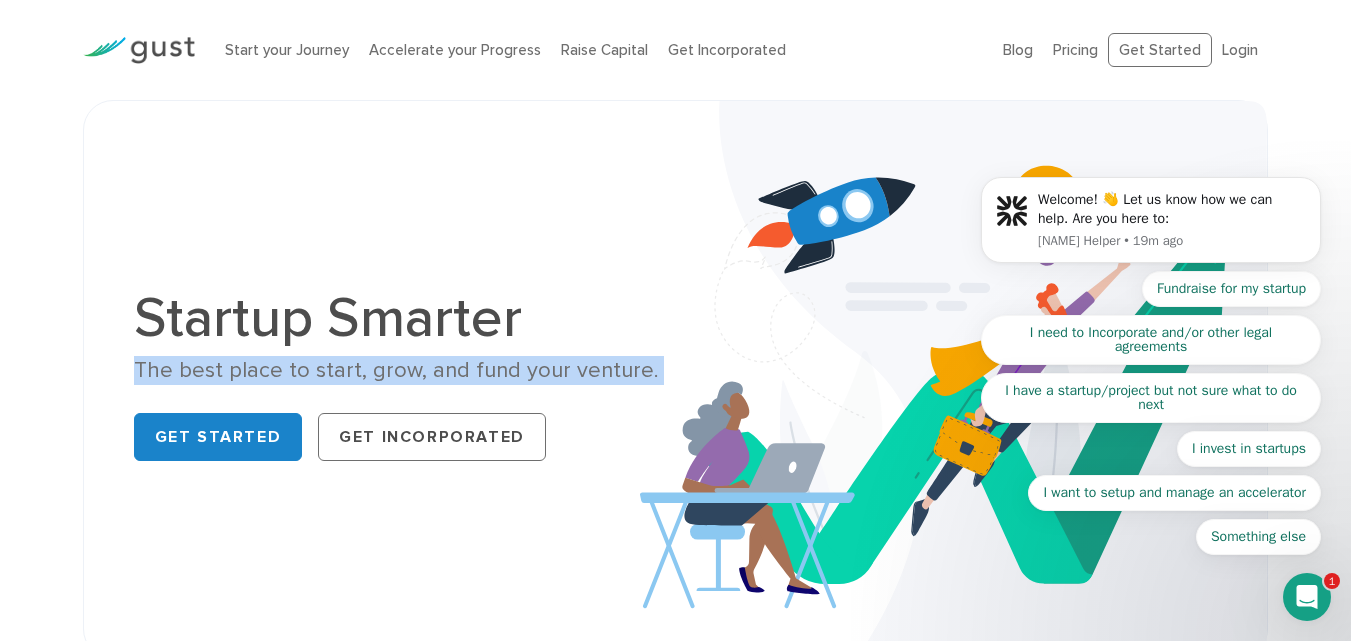 click on "The best place to start, grow, and fund your venture." at bounding box center (397, 370) 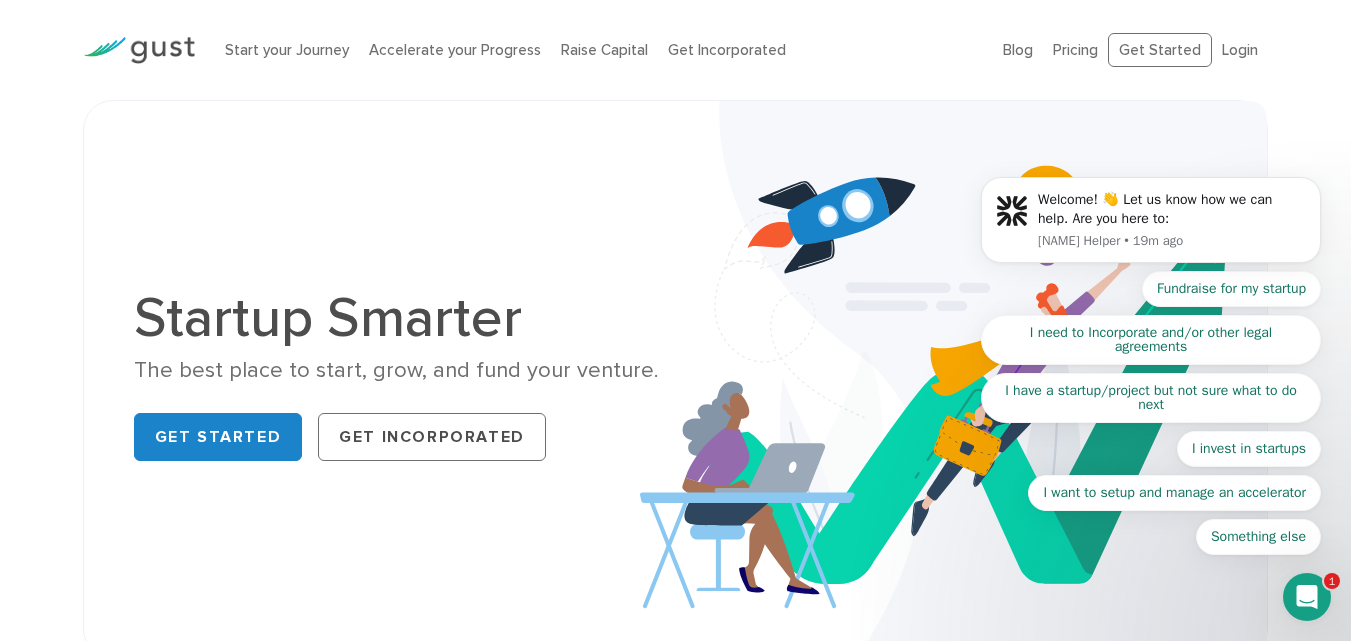 click on "The best place to start, grow, and fund your venture." at bounding box center (397, 370) 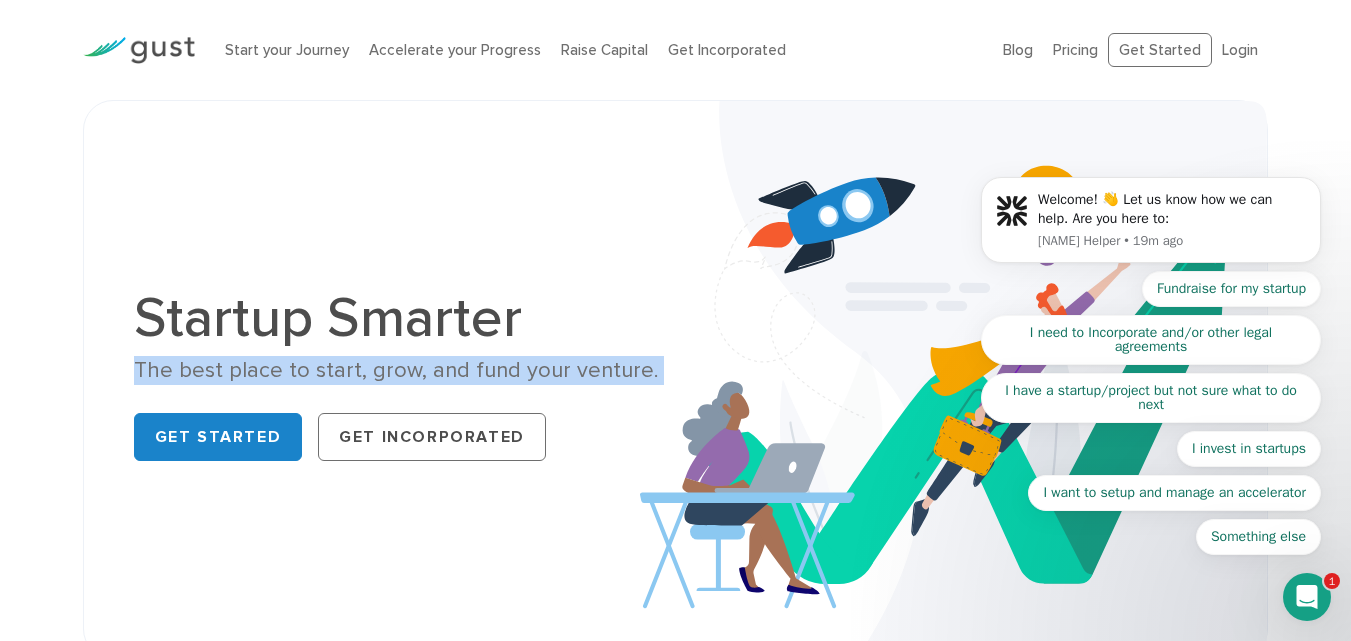 click on "The best place to start, grow, and fund your venture." at bounding box center (397, 370) 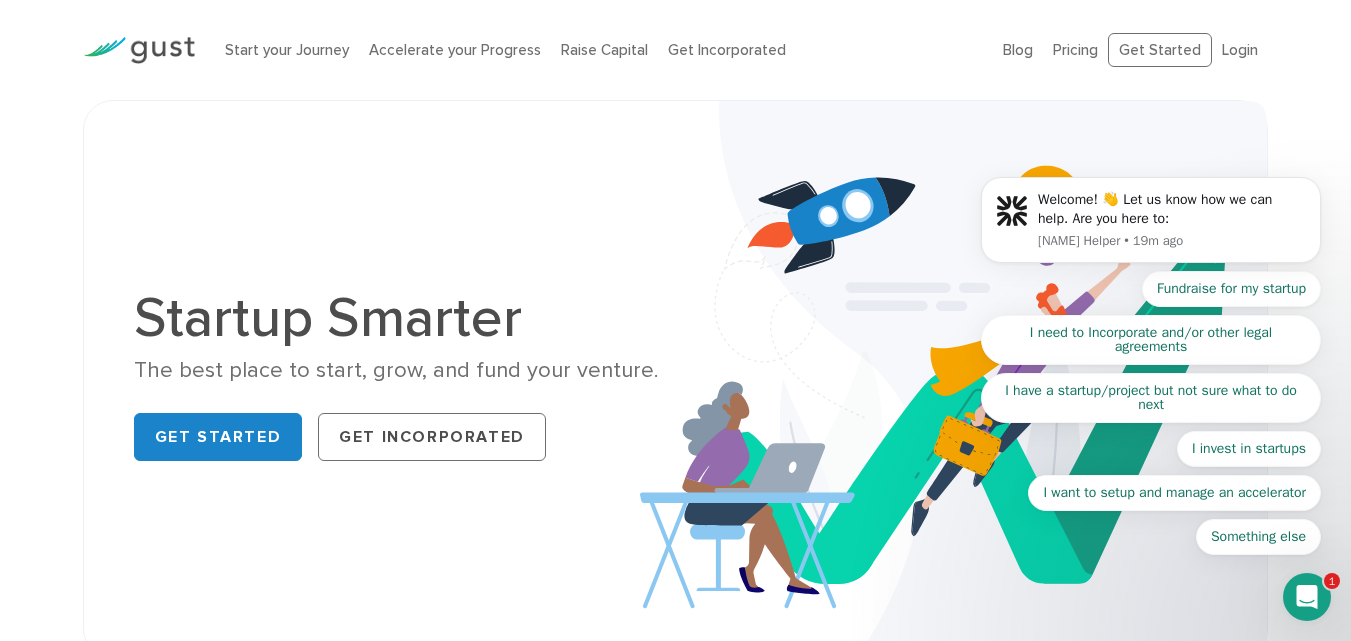 click on "The best place to start, grow, and fund your venture." at bounding box center (397, 370) 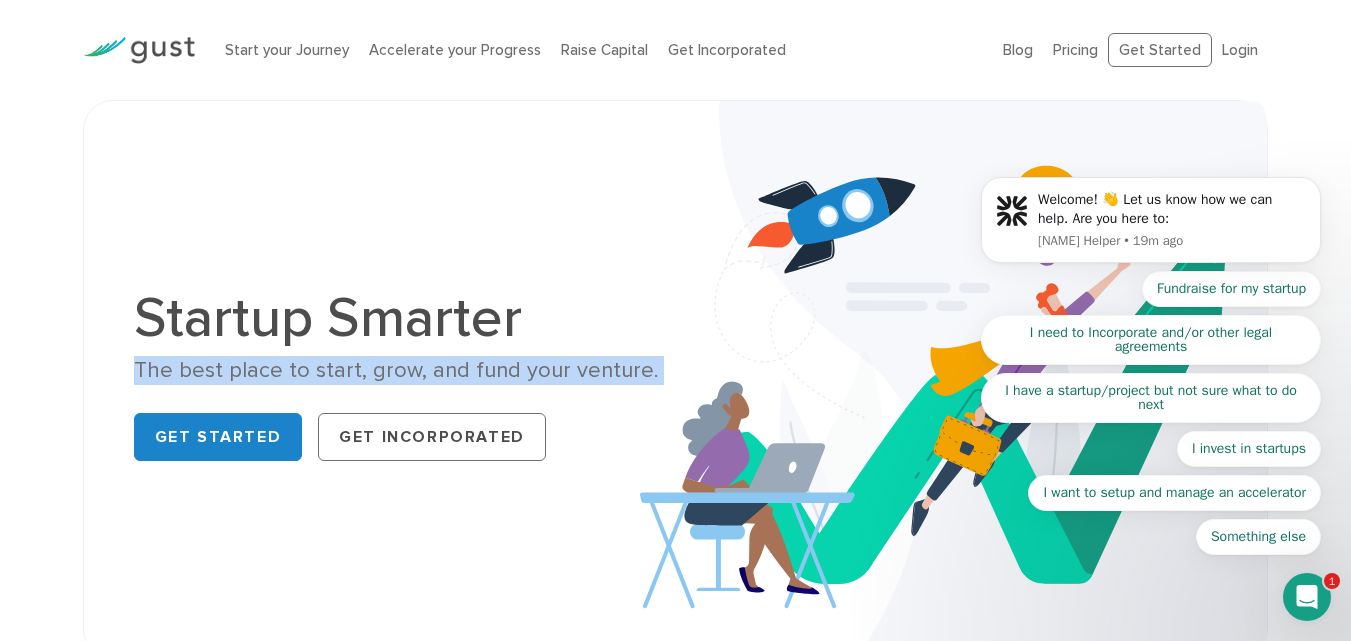 click on "The best place to start, grow, and fund your venture." at bounding box center [397, 370] 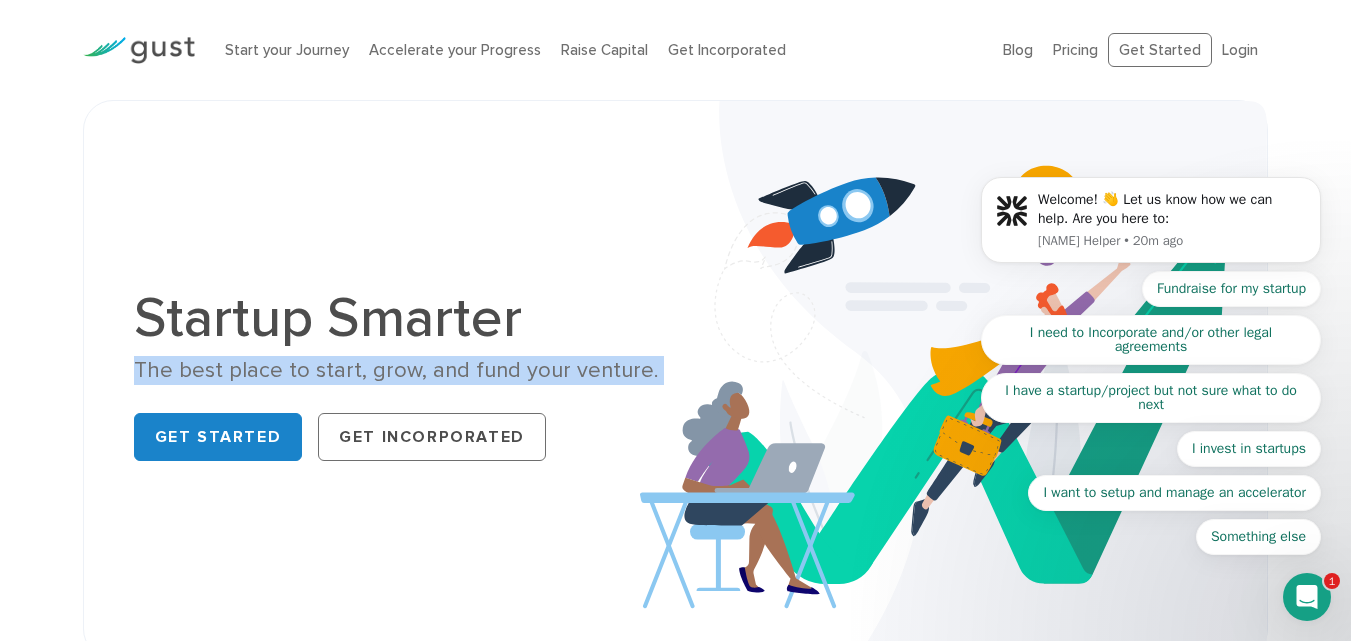 click on "The best place to start, grow, and fund your venture." at bounding box center (397, 370) 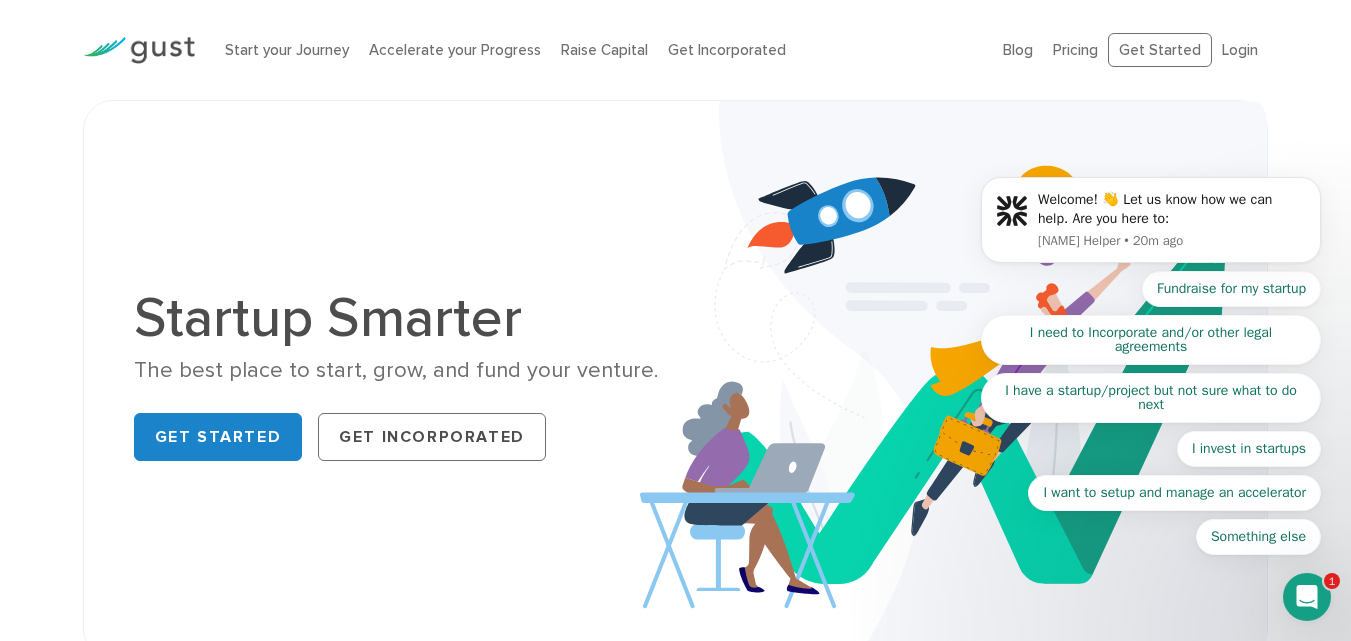 click on "The best place to start, grow, and fund your venture." at bounding box center (397, 370) 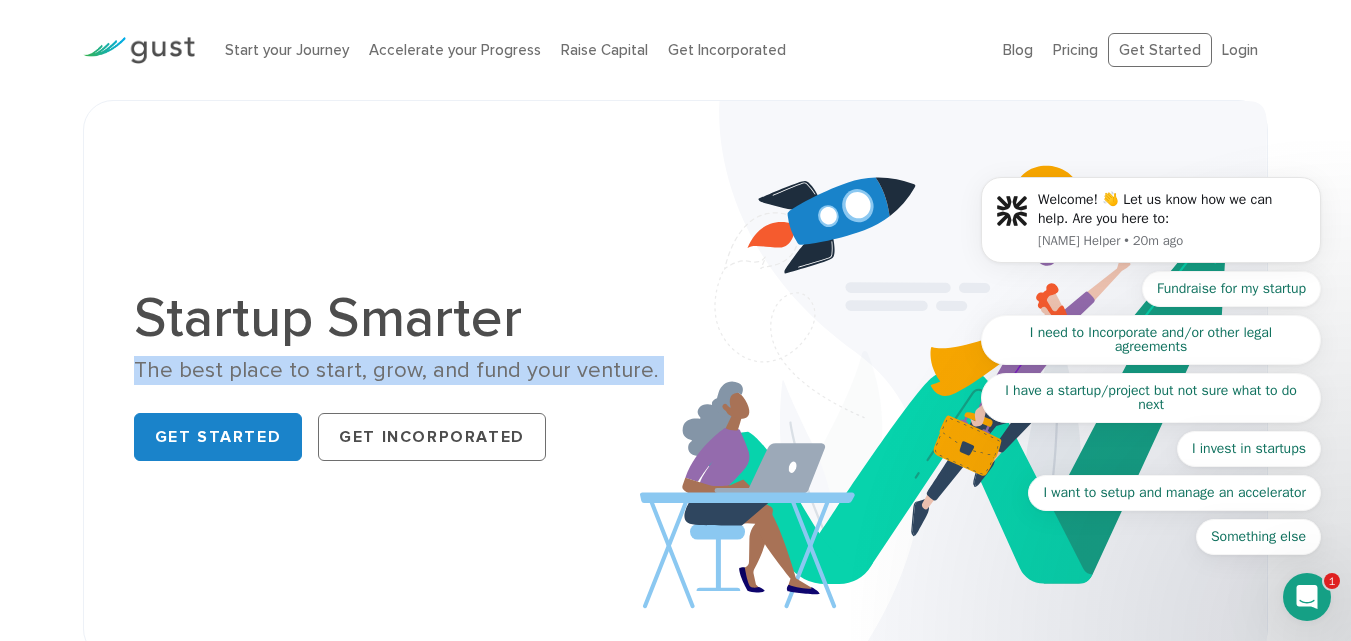 click on "The best place to start, grow, and fund your venture." at bounding box center (397, 370) 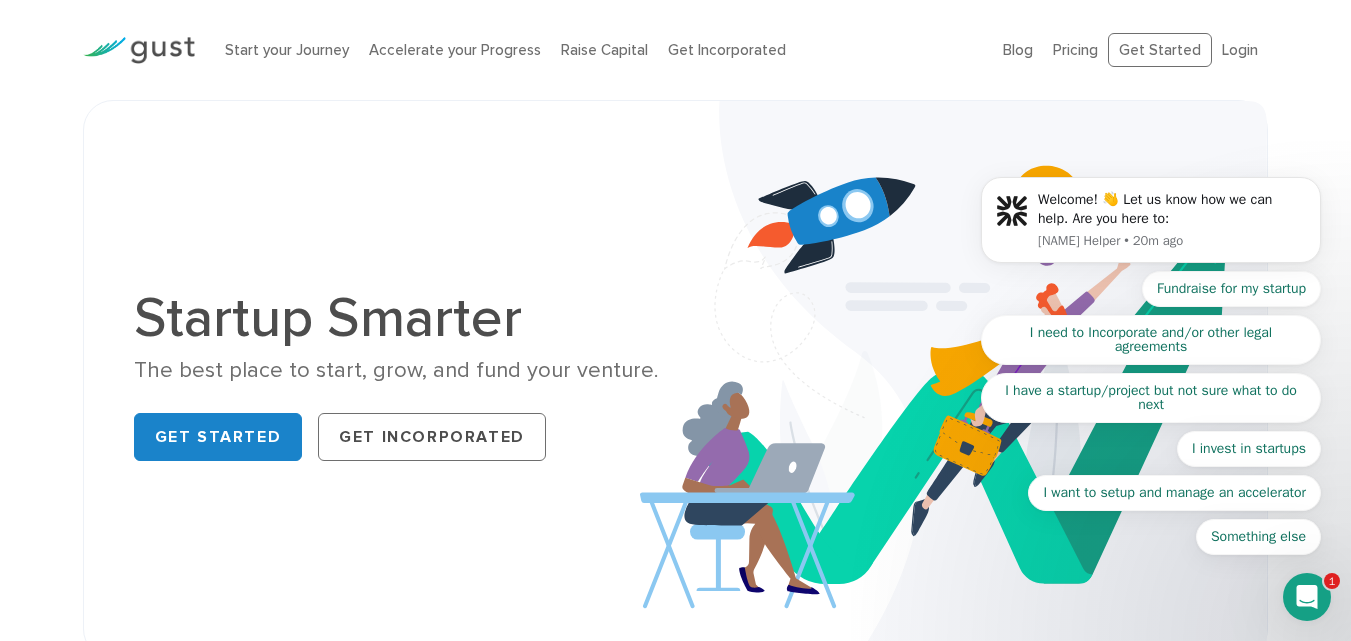 click on "The best place to start, grow, and fund your venture." at bounding box center (397, 370) 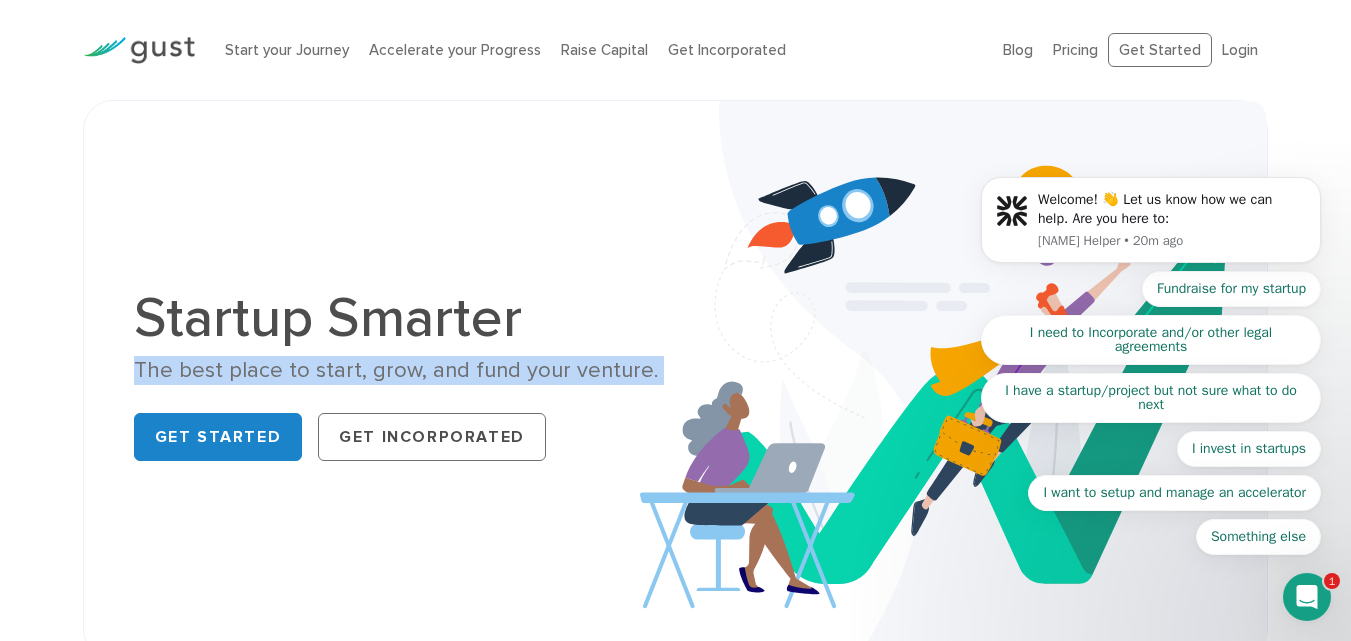click on "The best place to start, grow, and fund your venture." at bounding box center [397, 370] 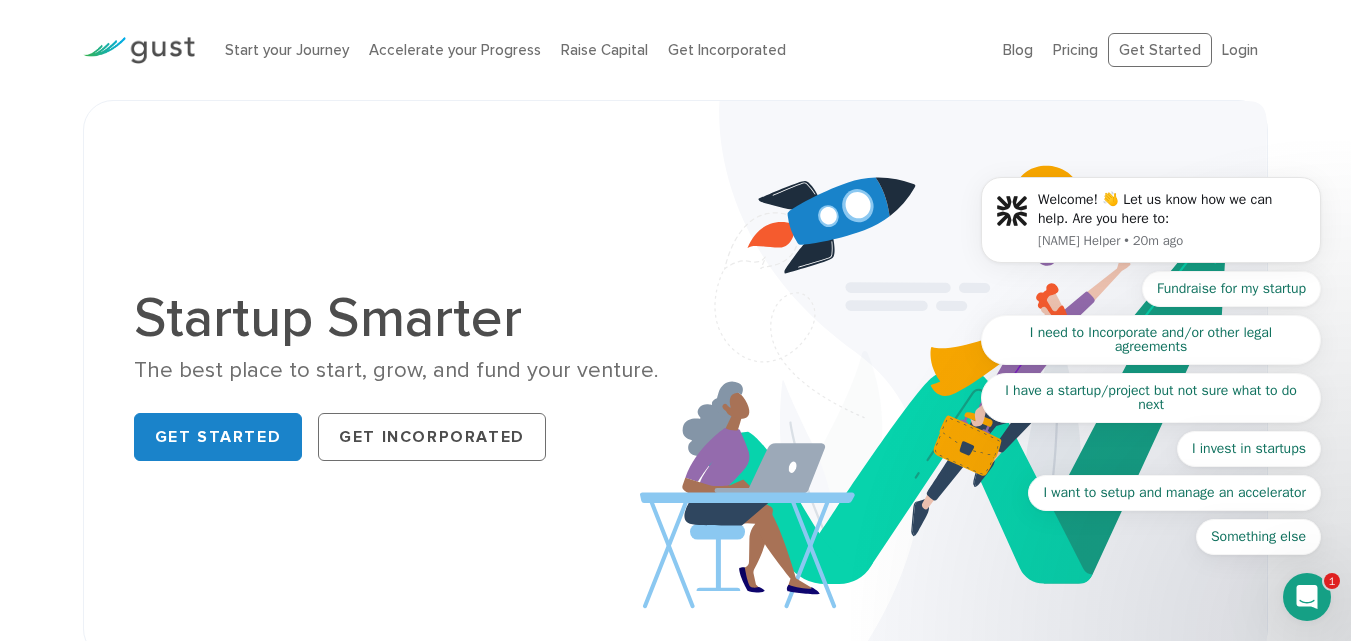 click on "The best place to start, grow, and fund your venture." at bounding box center [397, 370] 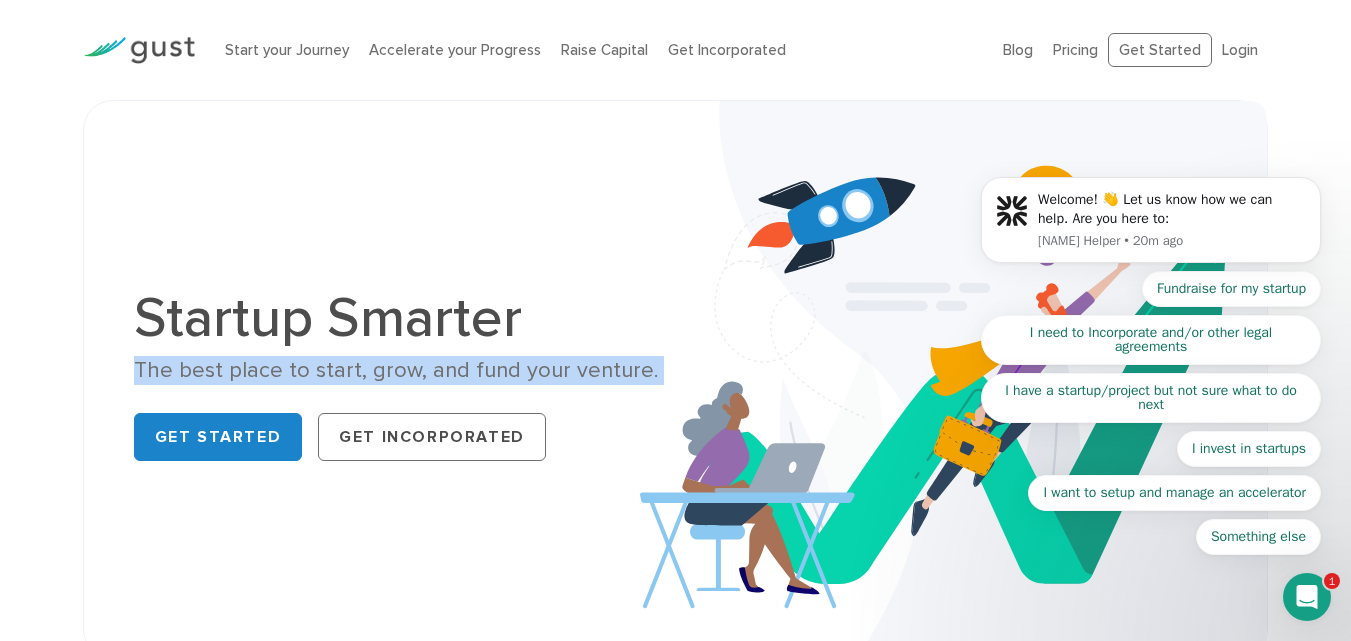click on "The best place to start, grow, and fund your venture." at bounding box center [397, 370] 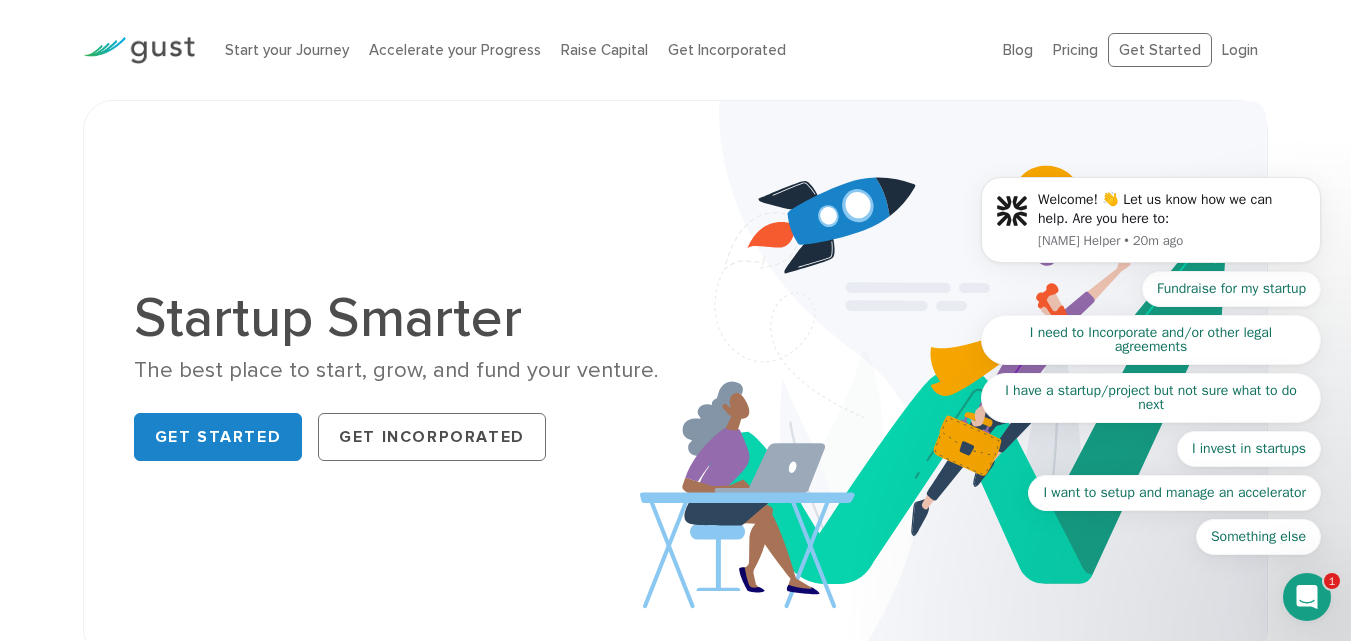 click on "The best place to start, grow, and fund your venture." at bounding box center [397, 370] 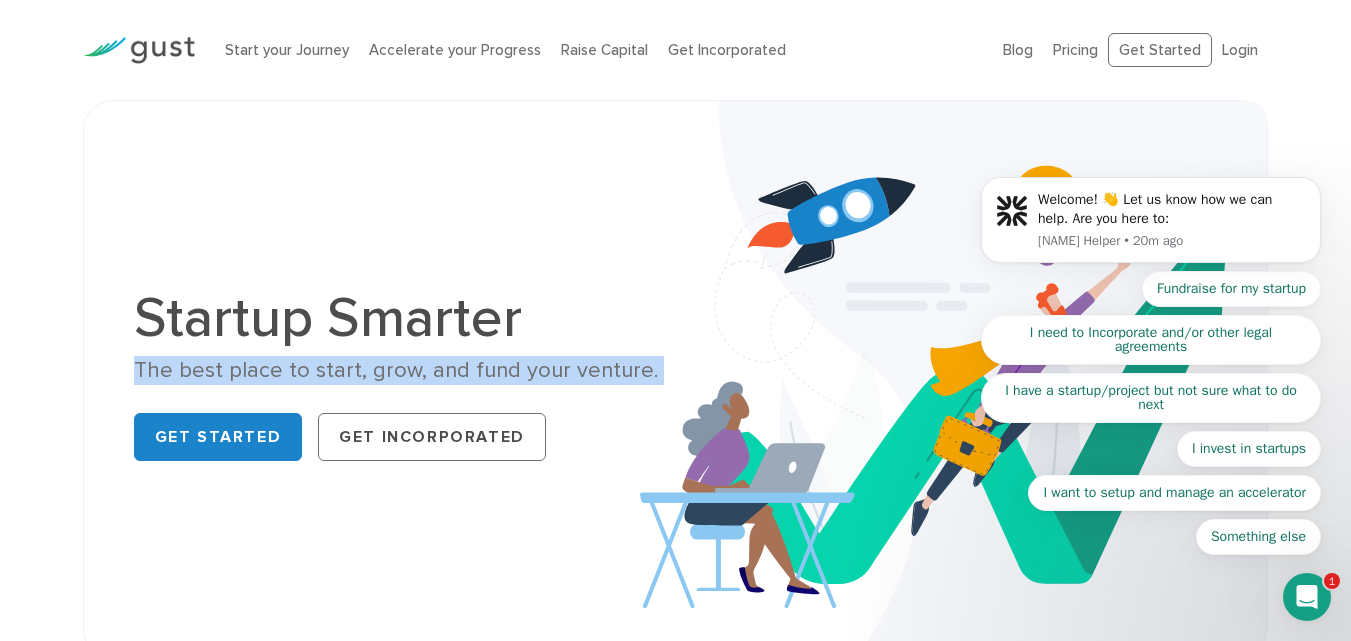 click on "The best place to start, grow, and fund your venture." at bounding box center (397, 370) 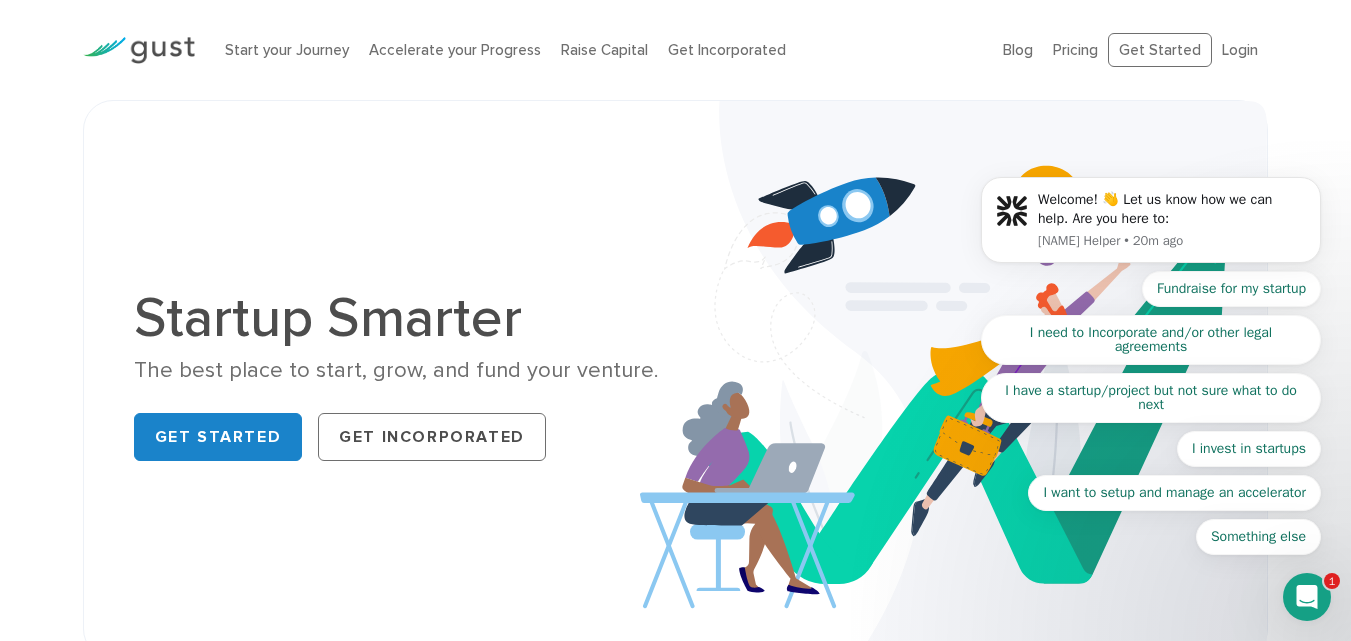 click on "The best place to start, grow, and fund your venture." at bounding box center (397, 370) 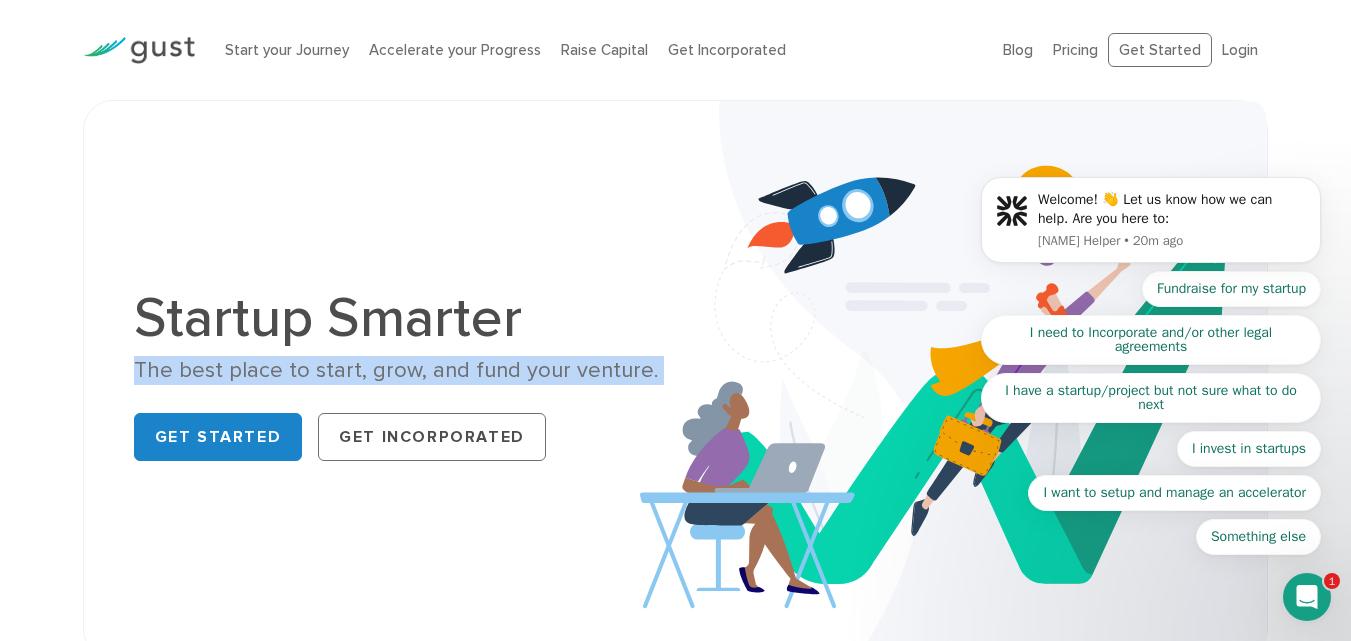 click on "The best place to start, grow, and fund your venture." at bounding box center (397, 370) 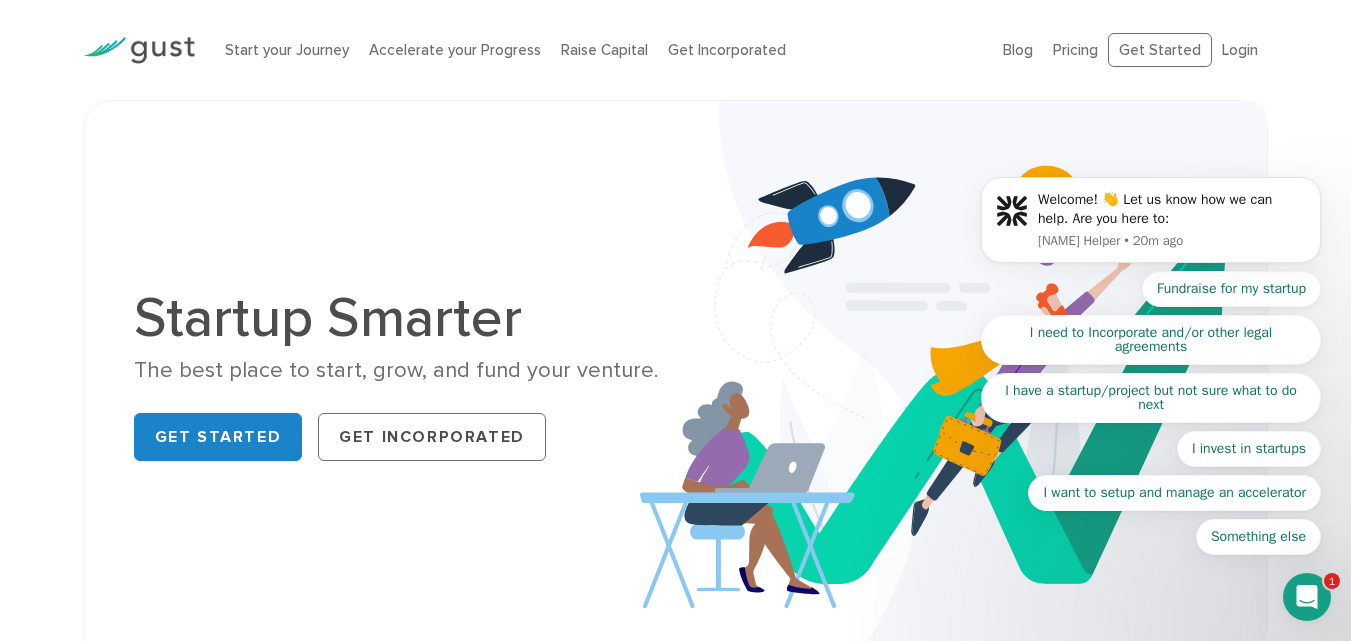 click on "The best place to start, grow, and fund your venture." at bounding box center (397, 370) 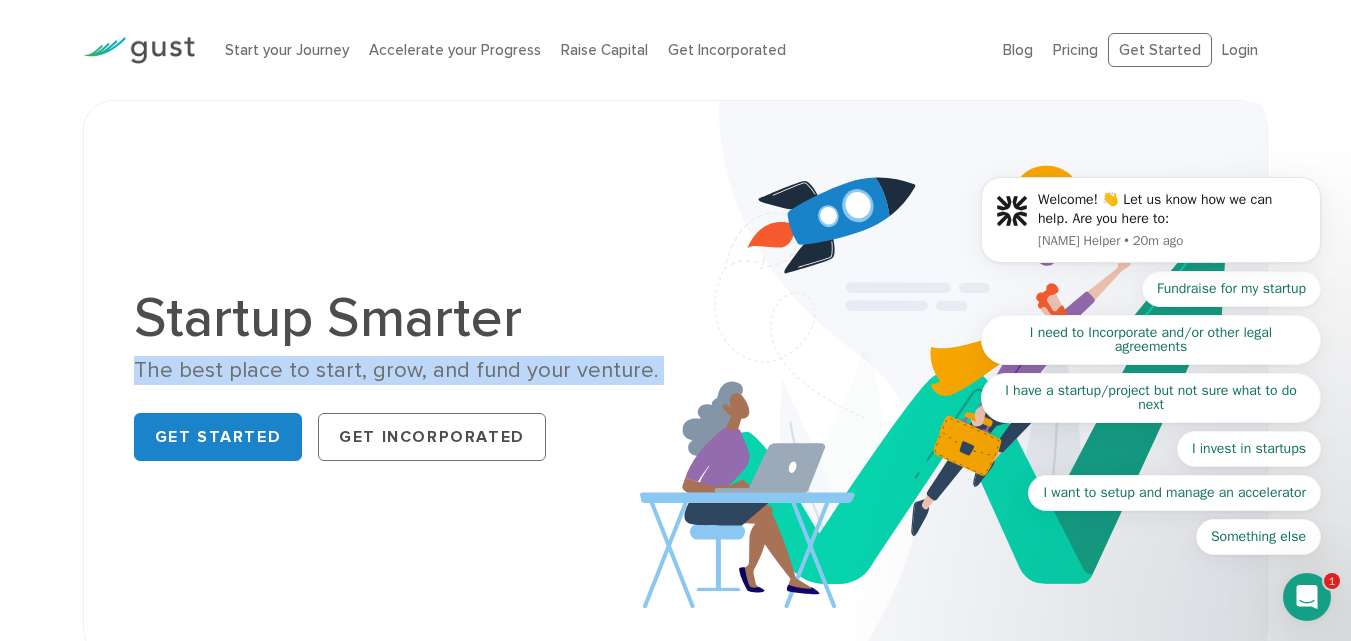 click on "The best place to start, grow, and fund your venture." at bounding box center (397, 370) 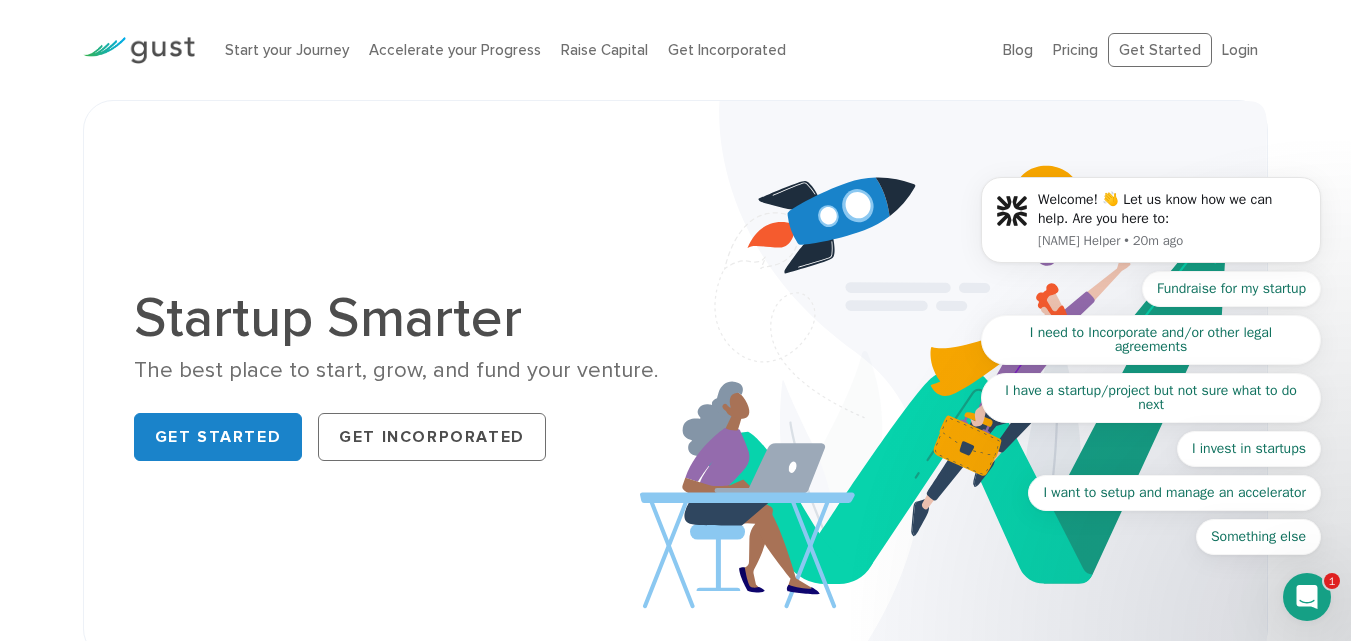 click on "The best place to start, grow, and fund your venture." at bounding box center [397, 370] 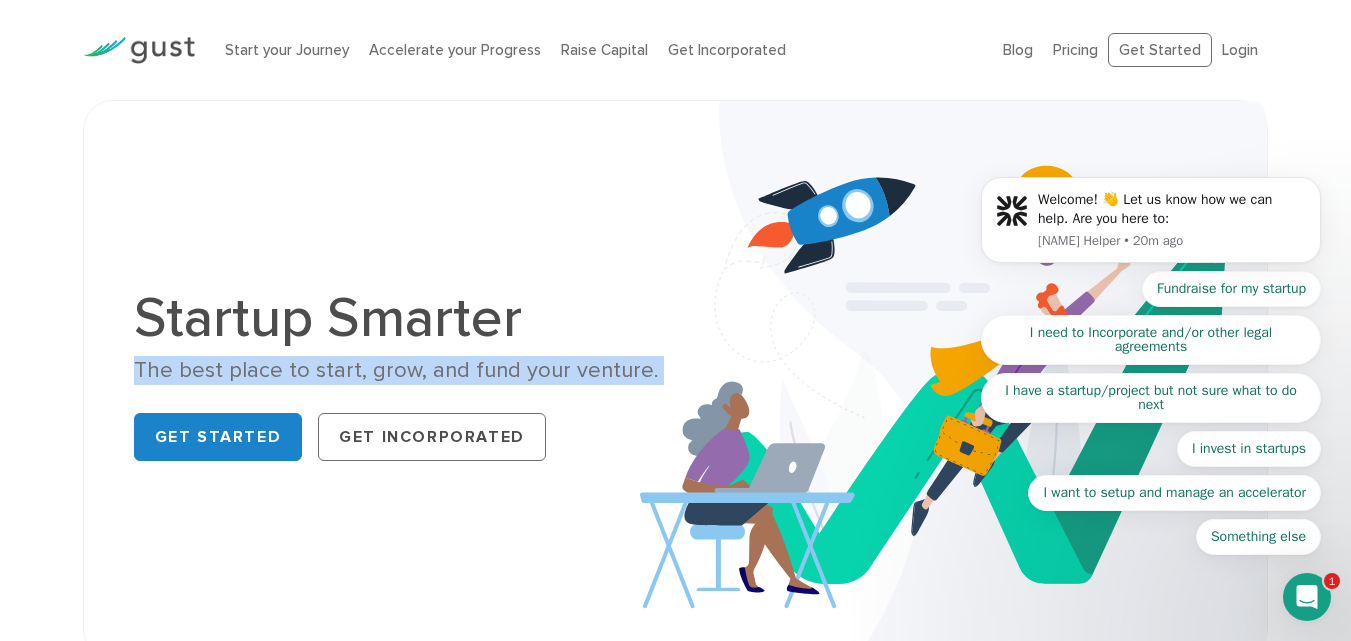 click on "The best place to start, grow, and fund your venture." at bounding box center [397, 370] 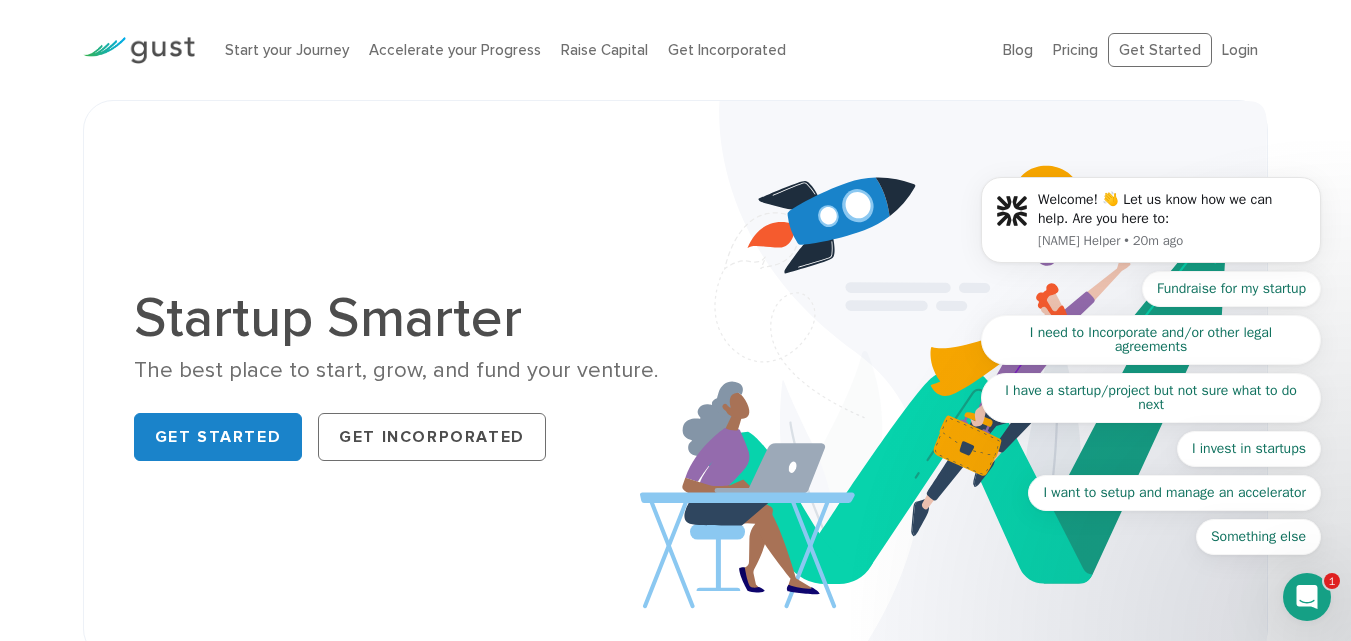 click on "The best place to start, grow, and fund your venture." at bounding box center (397, 370) 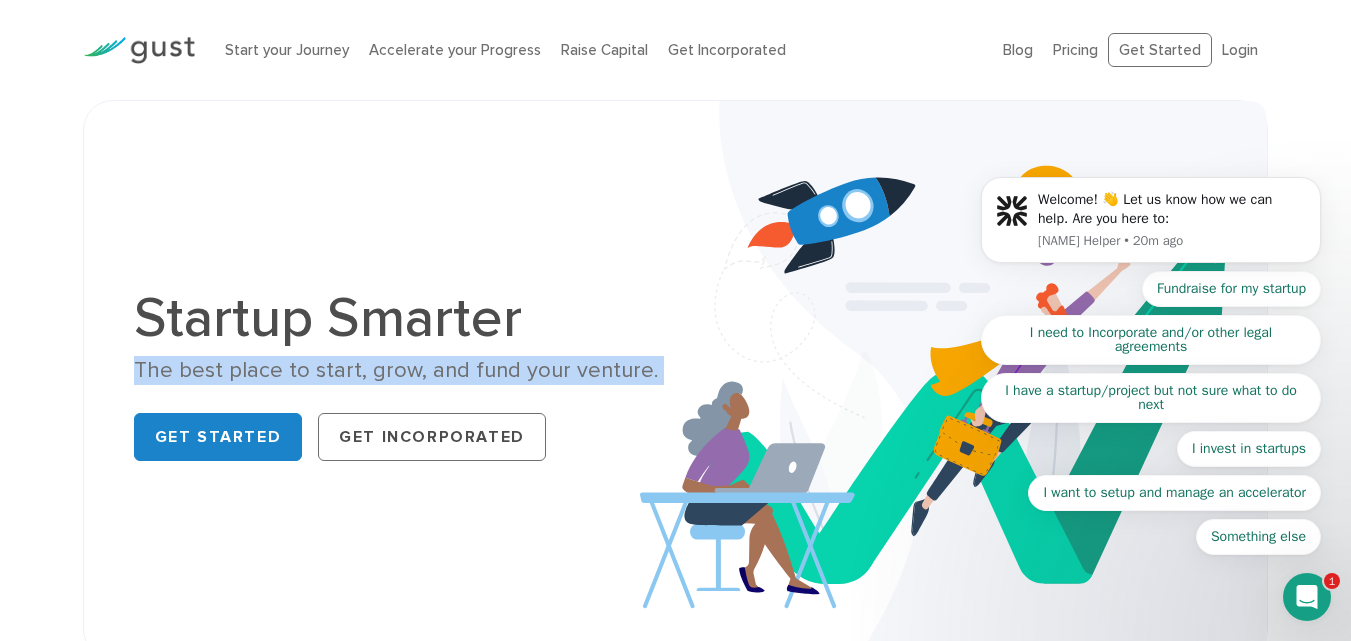 click on "The best place to start, grow, and fund your venture." at bounding box center (397, 370) 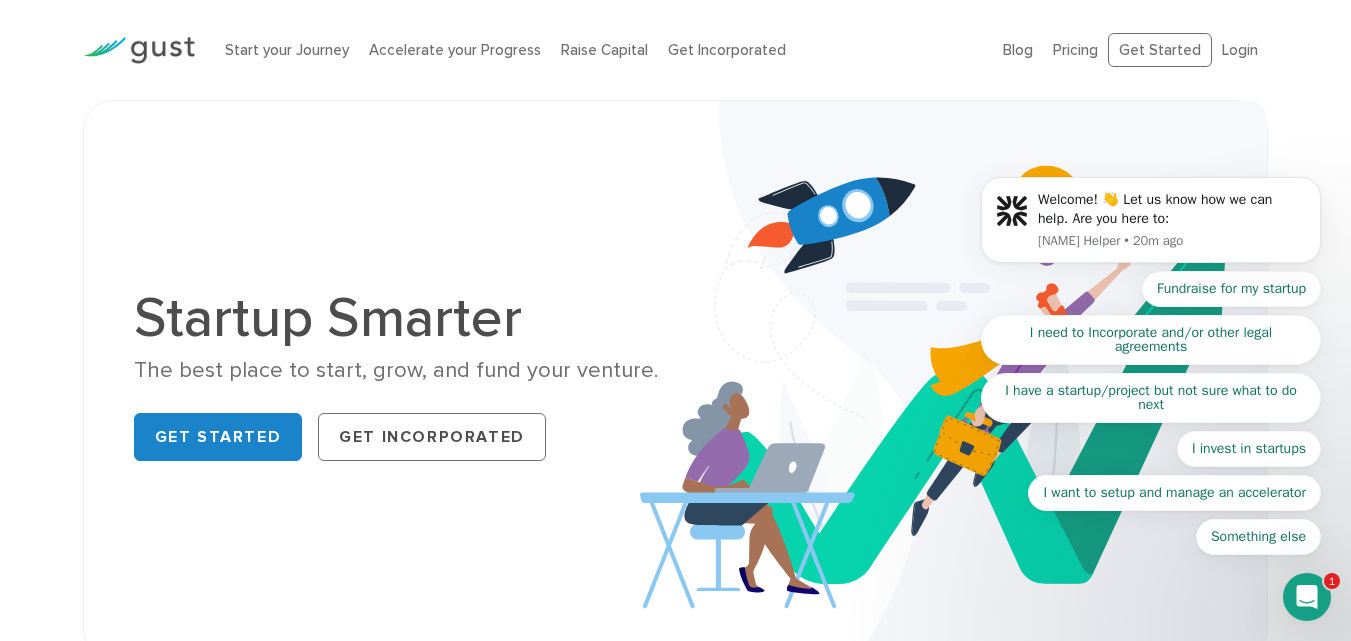 click on "The best place to start, grow, and fund your venture." at bounding box center [397, 370] 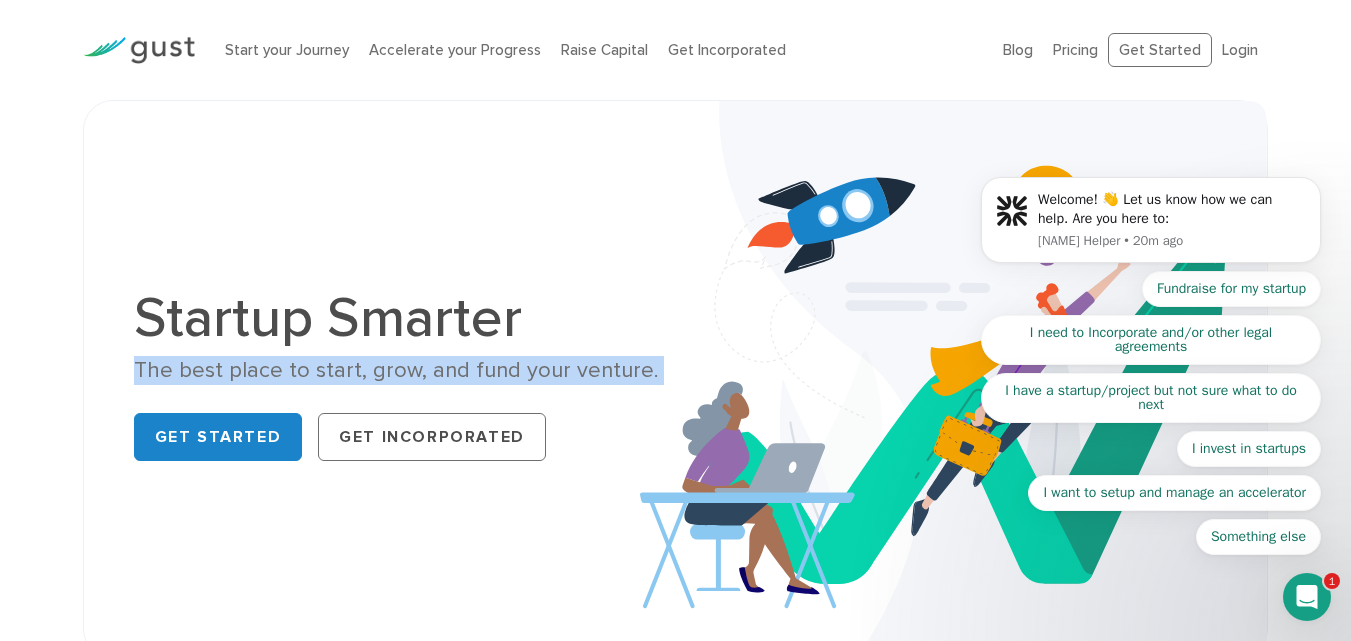 click on "The best place to start, grow, and fund your venture." at bounding box center [397, 370] 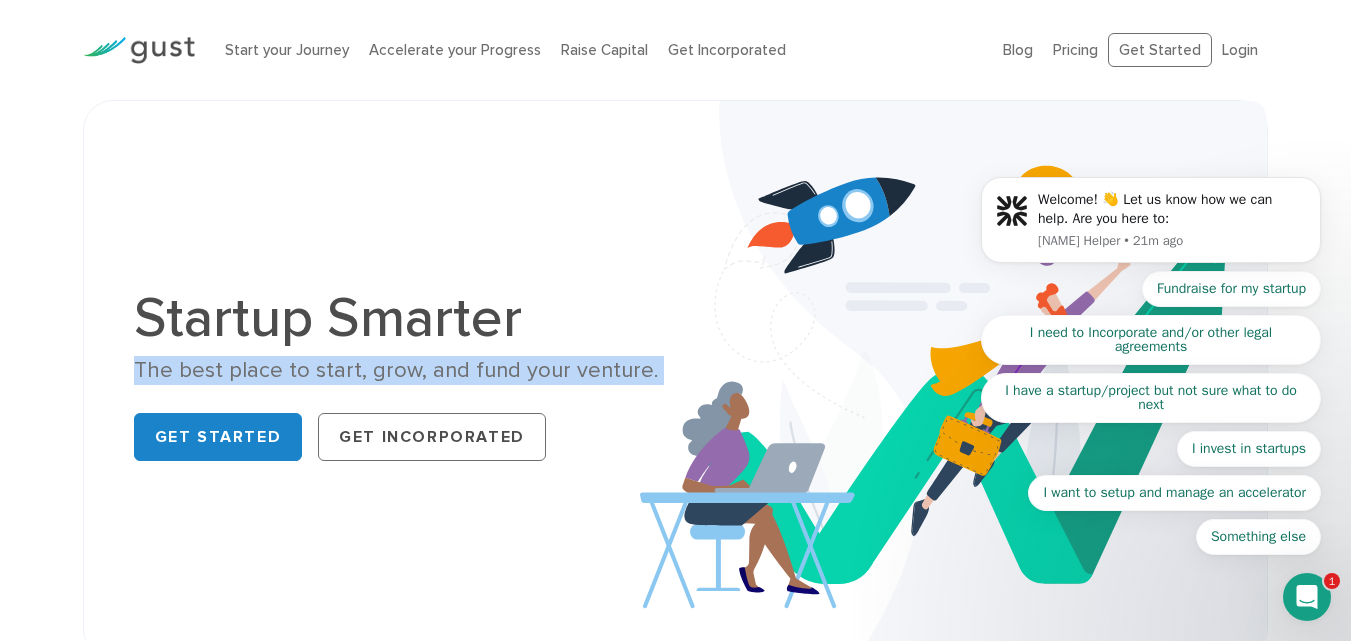 click on "The best place to start, grow, and fund your venture." at bounding box center (397, 370) 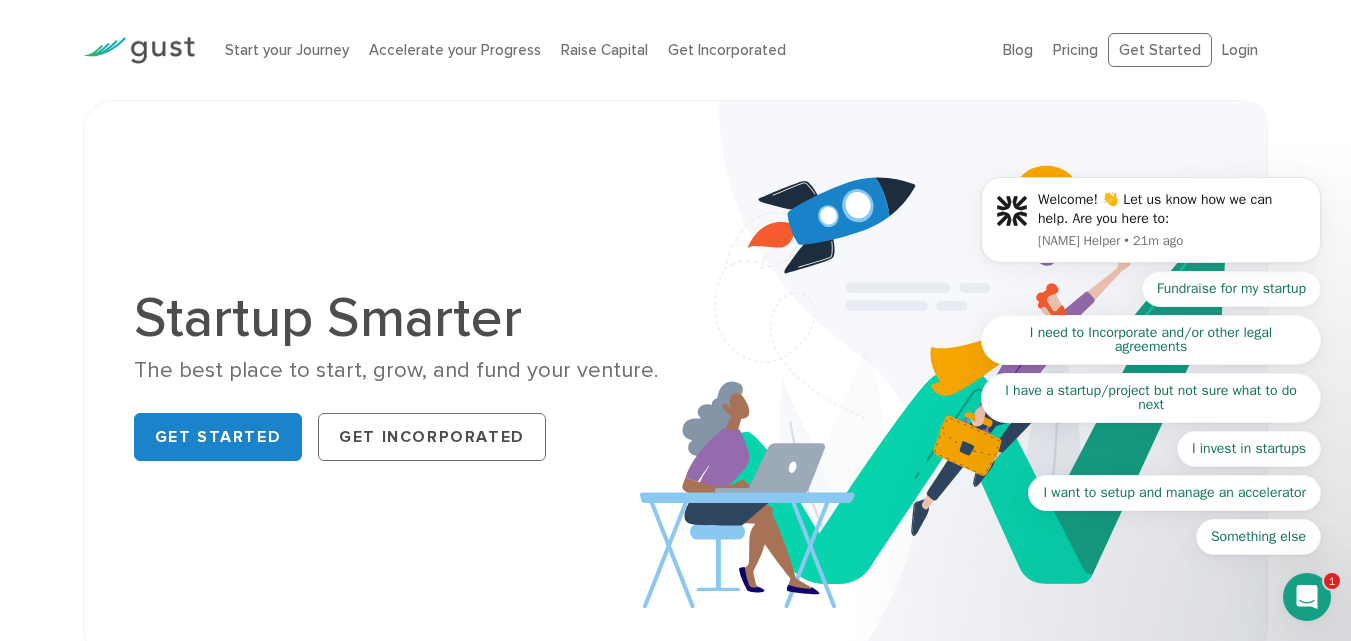 click on "The best place to start, grow, and fund your venture." at bounding box center (397, 370) 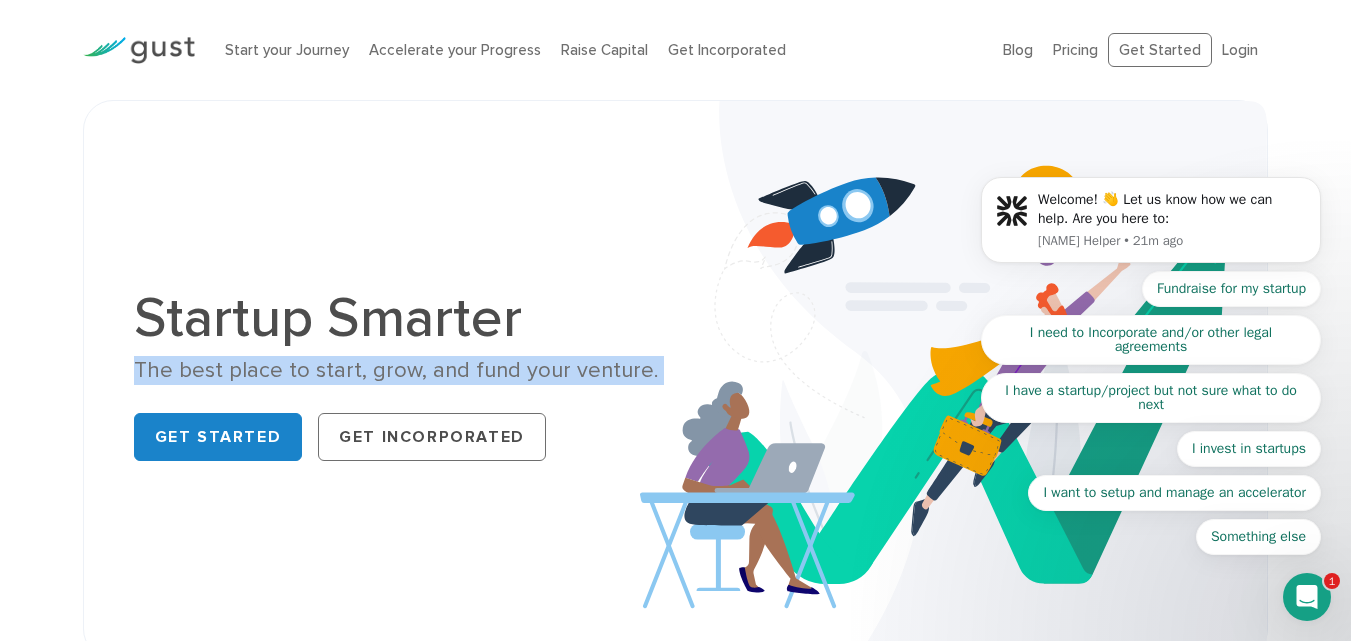 click on "The best place to start, grow, and fund your venture." at bounding box center [397, 370] 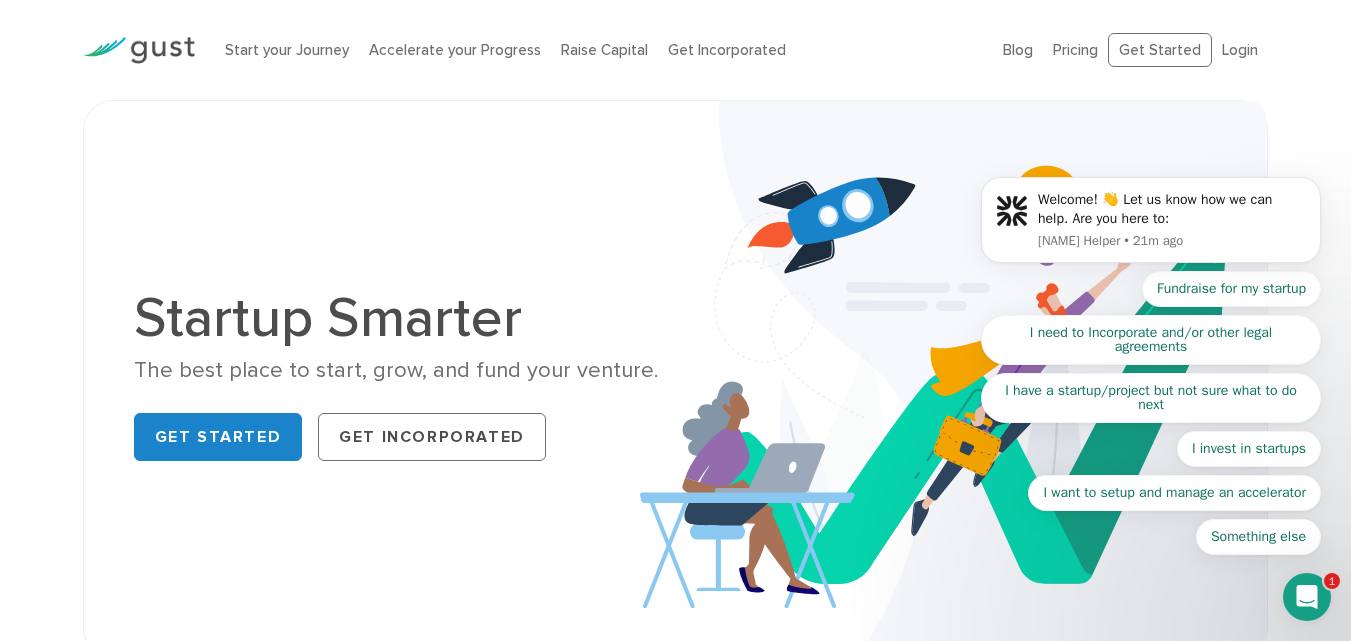 click on "The best place to start, grow, and fund your venture." at bounding box center (397, 370) 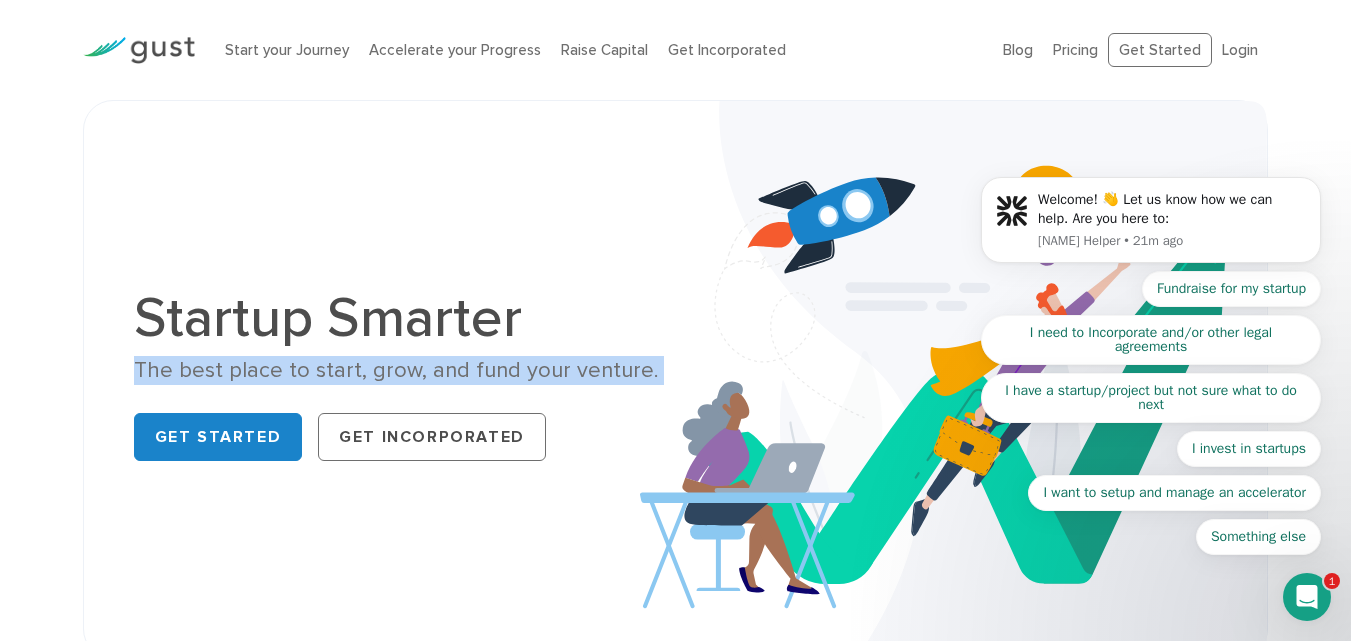 click on "The best place to start, grow, and fund your venture." at bounding box center (397, 370) 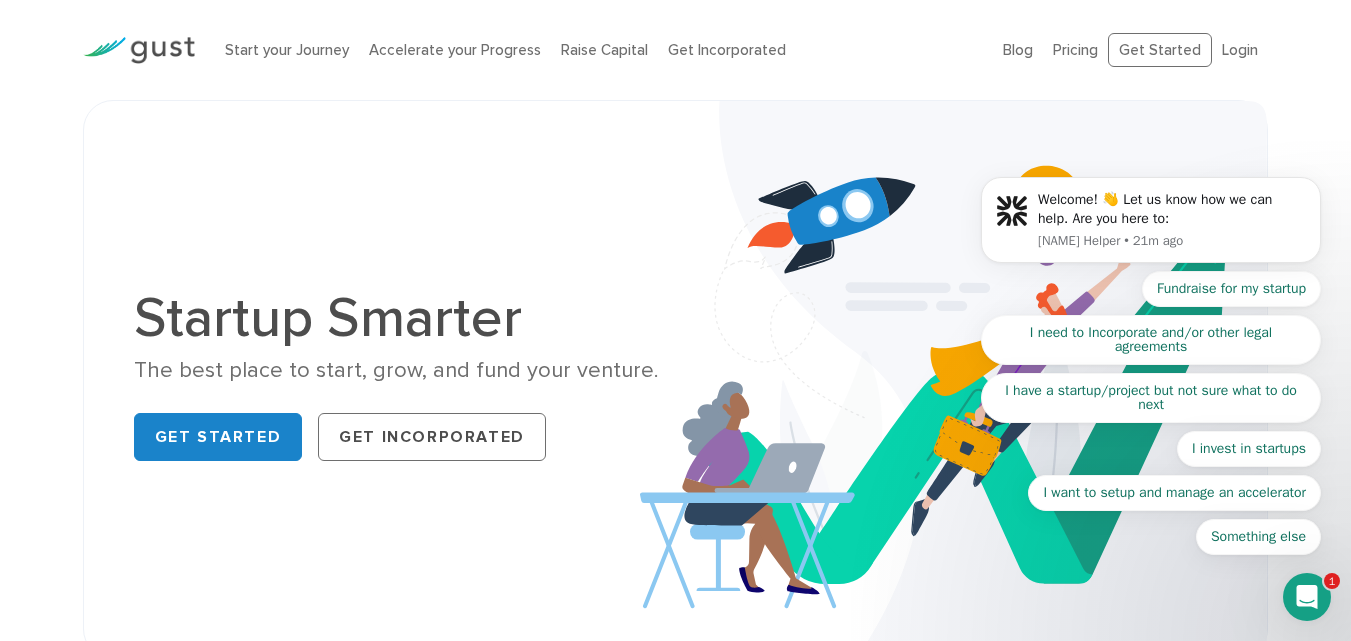 click on "The best place to start, grow, and fund your venture." at bounding box center [397, 370] 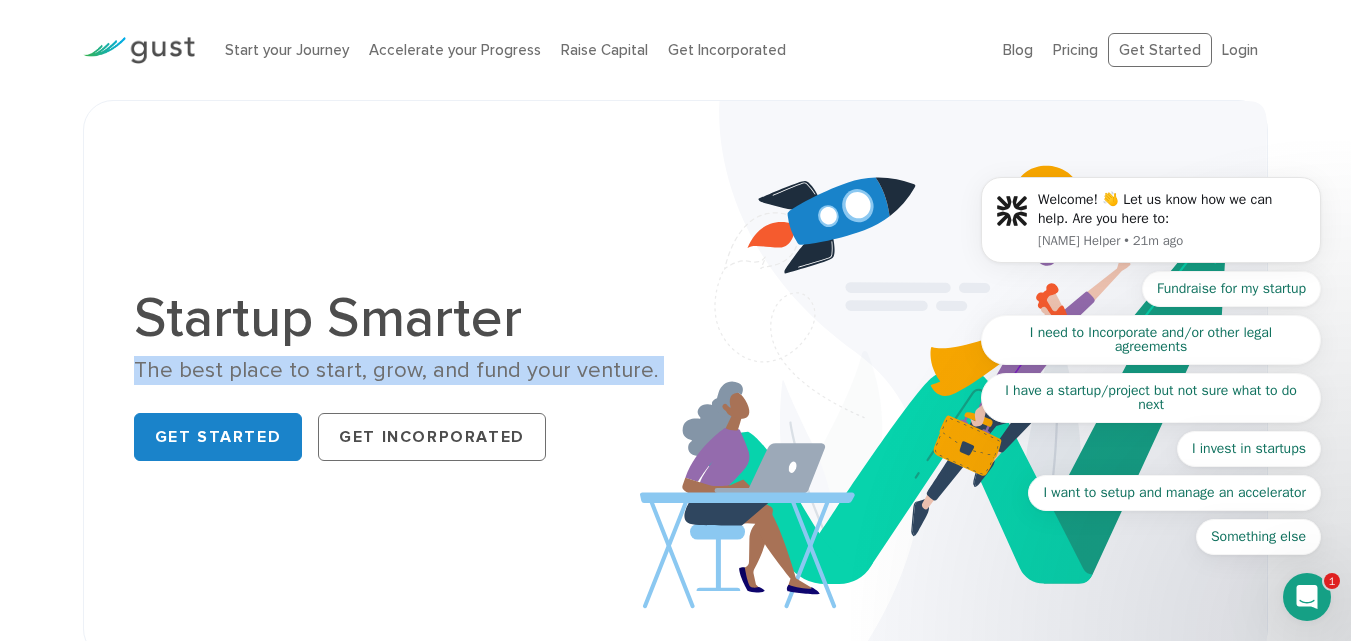 click on "The best place to start, grow, and fund your venture." at bounding box center (397, 370) 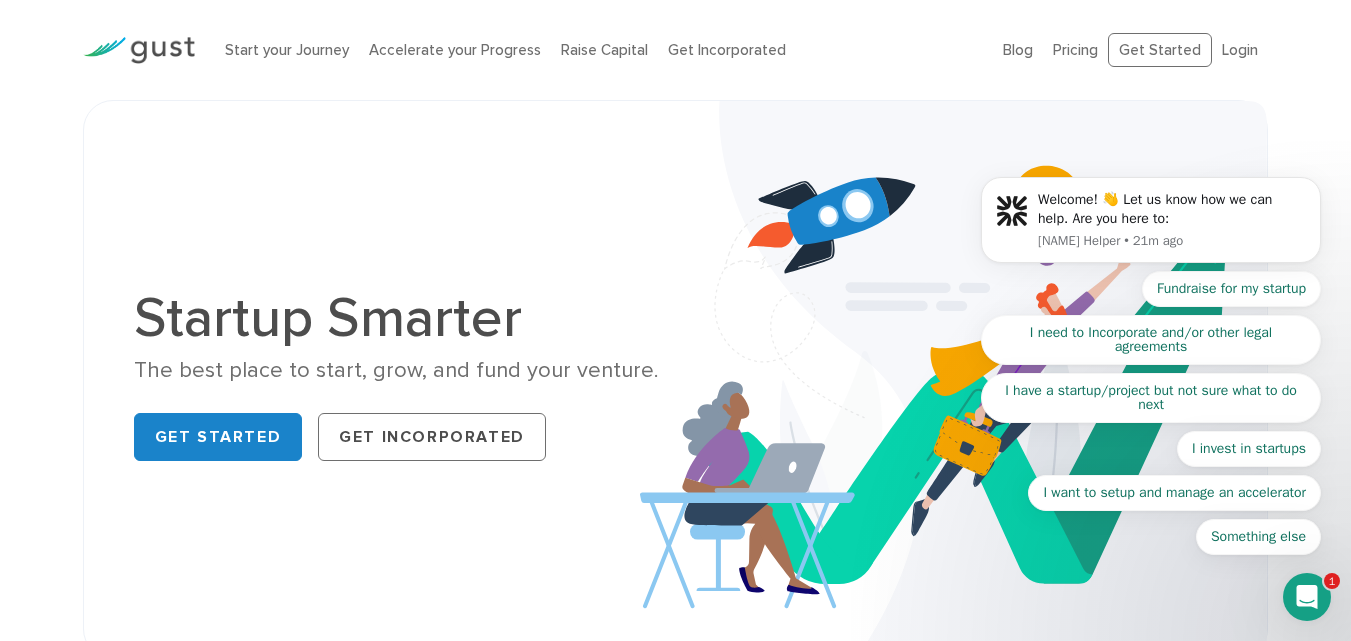 click on "The best place to start, grow, and fund your venture." at bounding box center (397, 370) 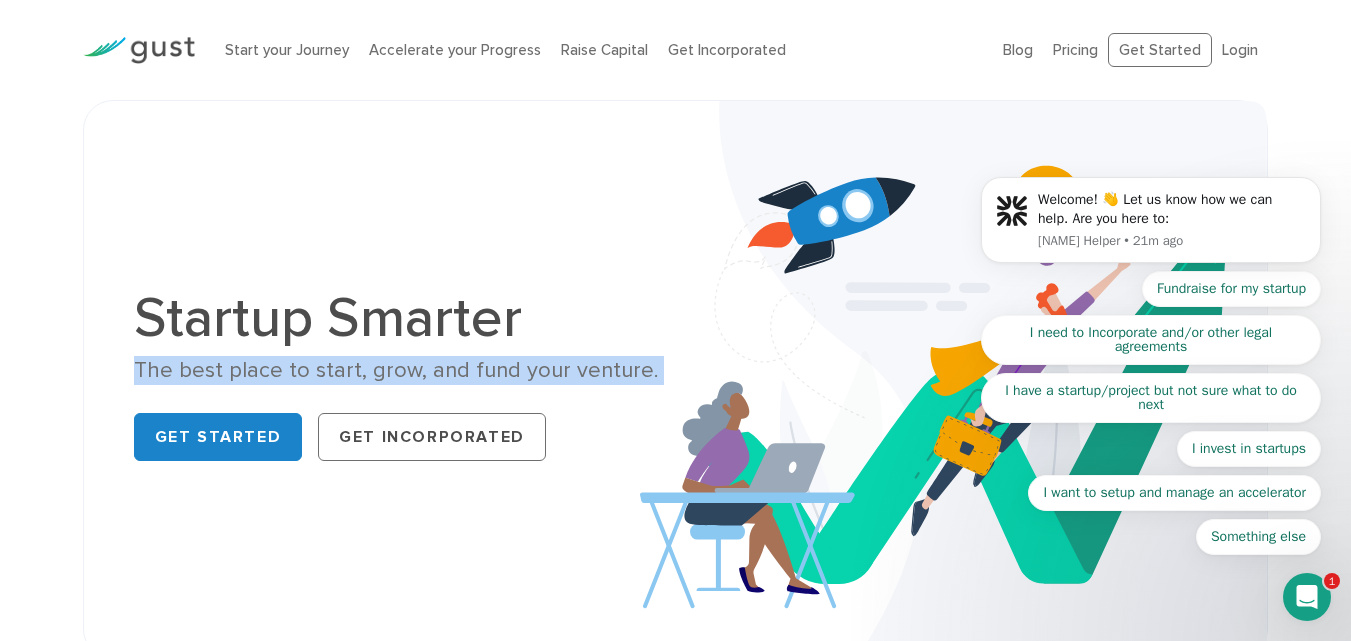 click on "The best place to start, grow, and fund your venture." at bounding box center (397, 370) 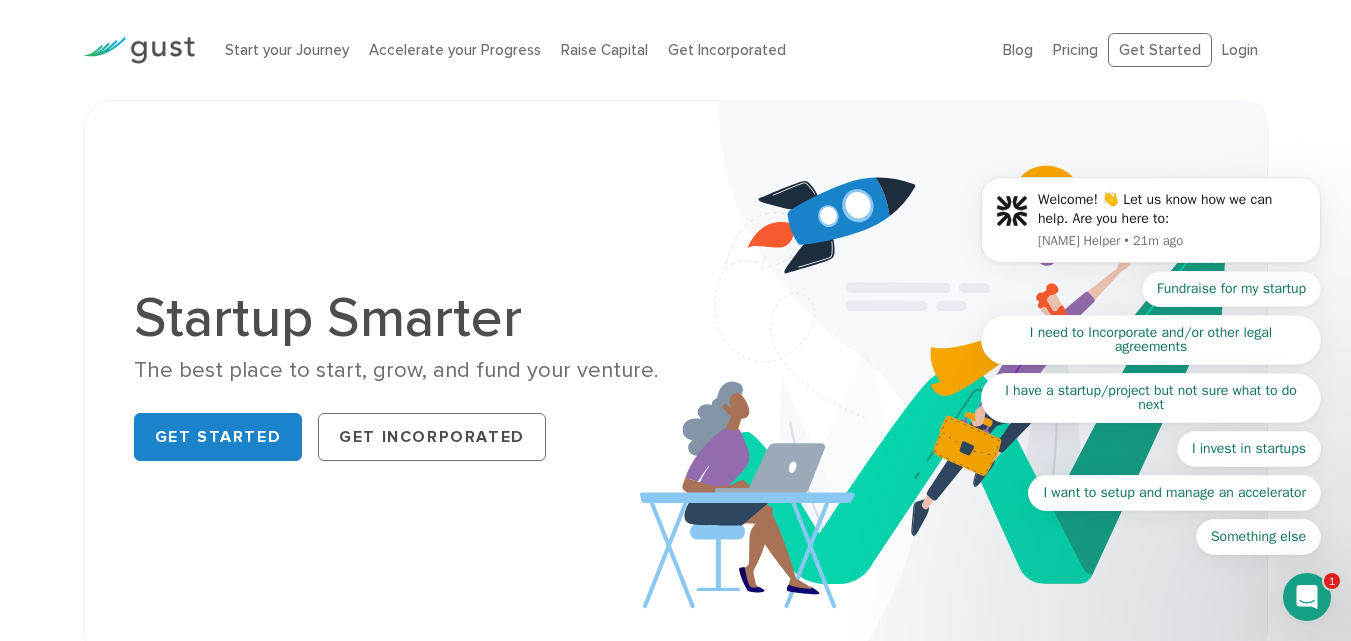click on "The best place to start, grow, and fund your venture." at bounding box center [397, 370] 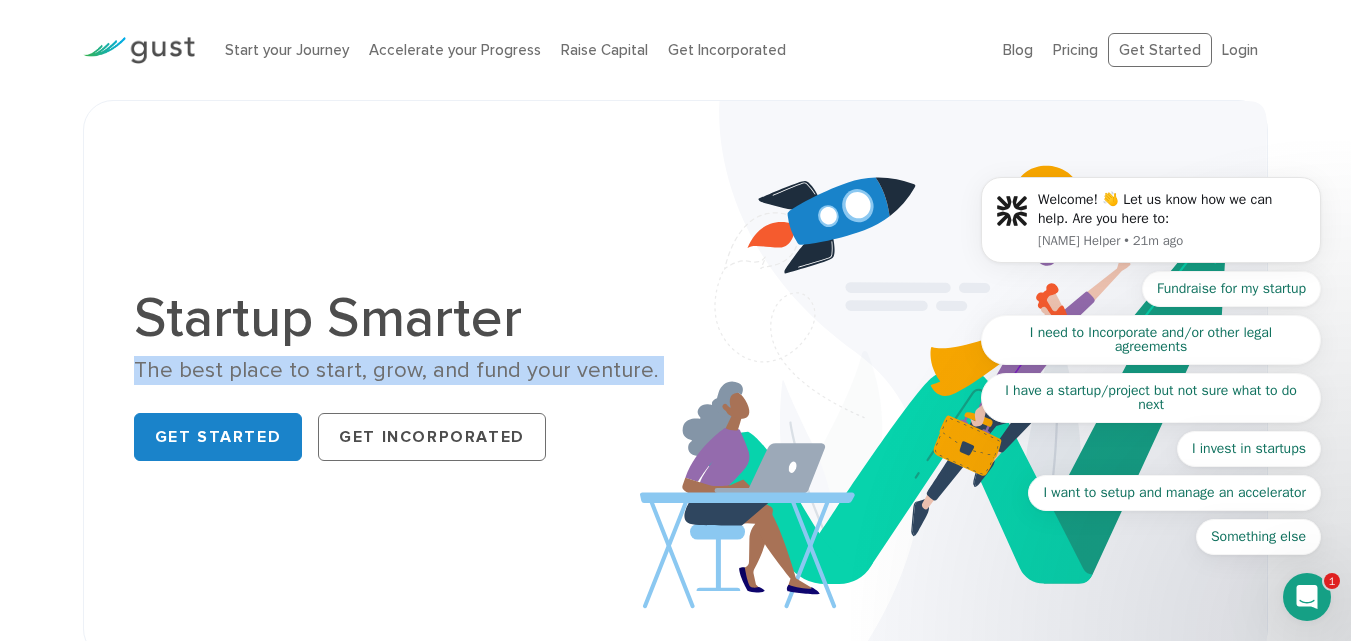 click on "The best place to start, grow, and fund your venture." at bounding box center [397, 370] 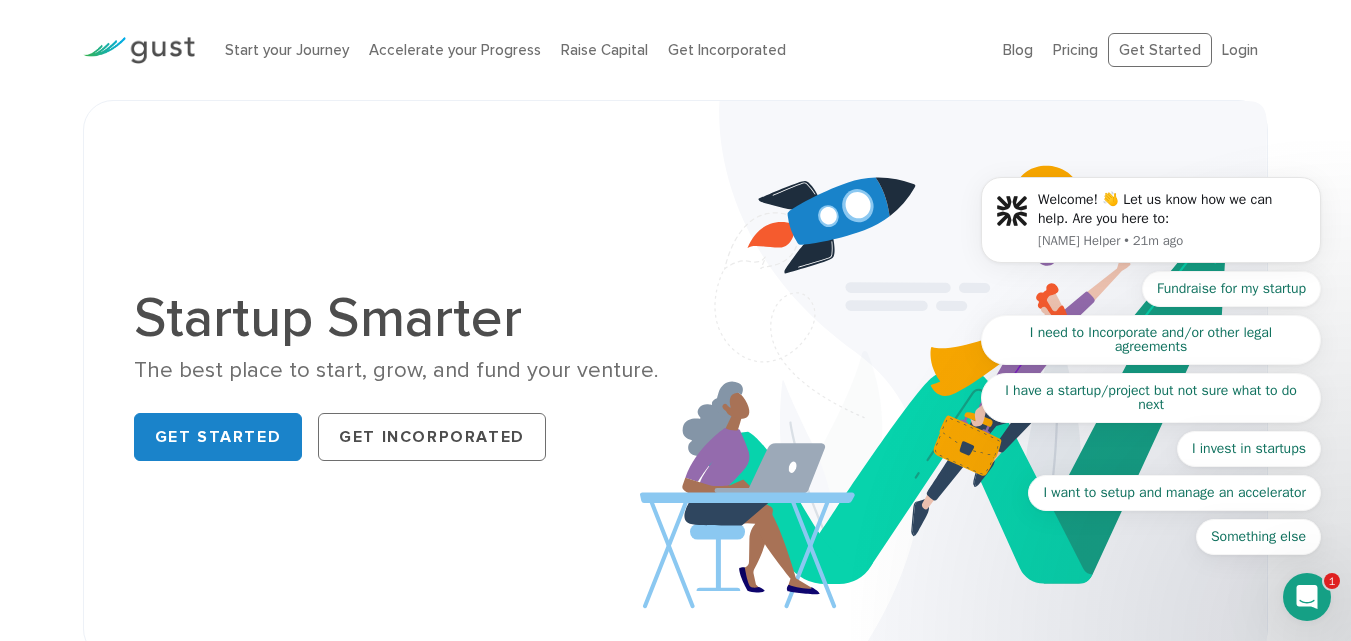 click on "The best place to start, grow, and fund your venture." at bounding box center (397, 370) 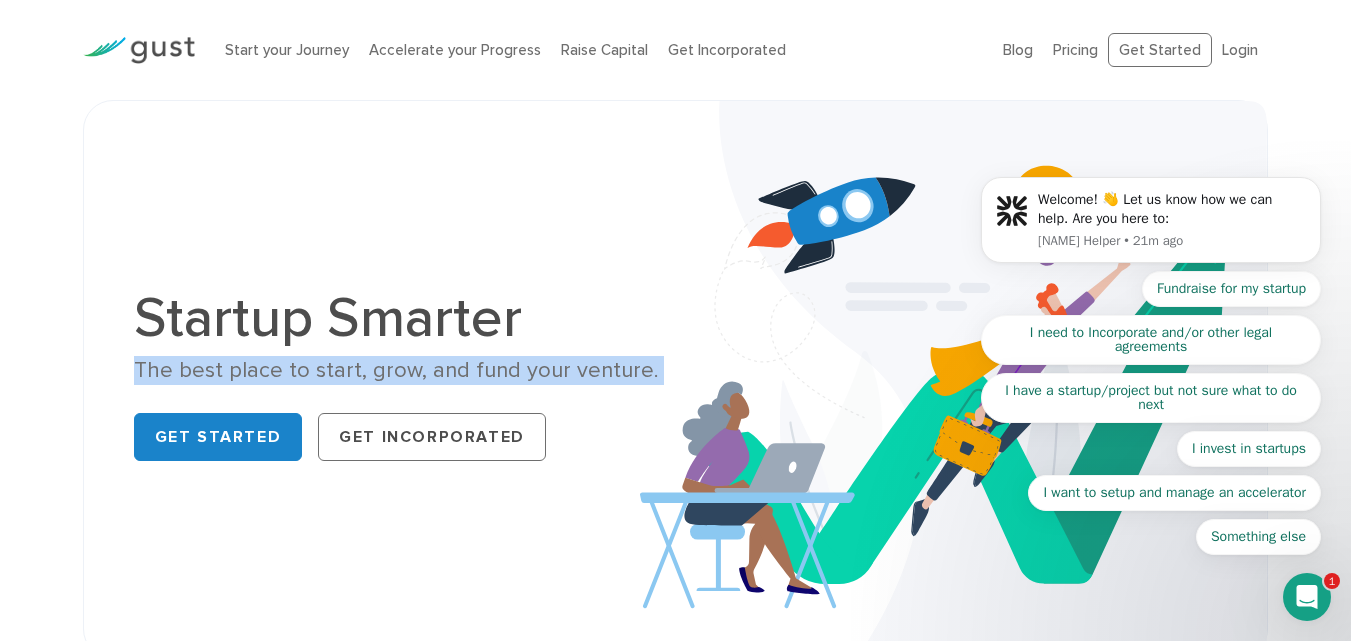 click on "The best place to start, grow, and fund your venture." at bounding box center (397, 370) 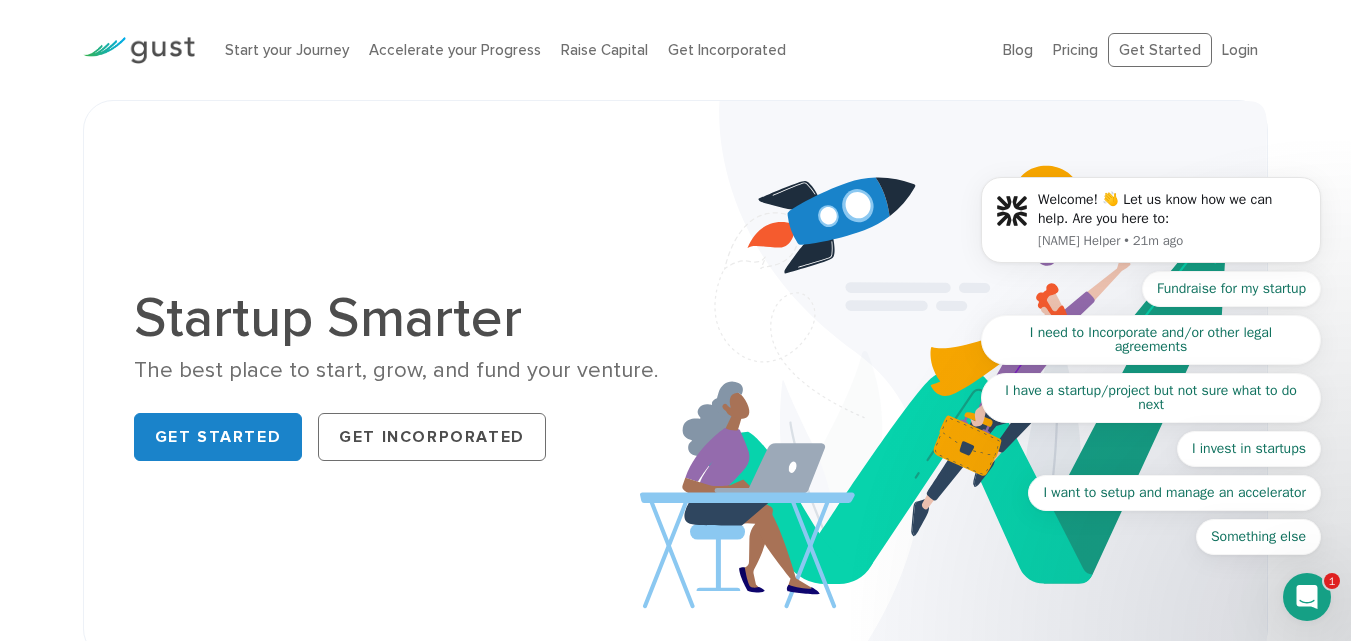 click on "The best place to start, grow, and fund your venture." at bounding box center [397, 370] 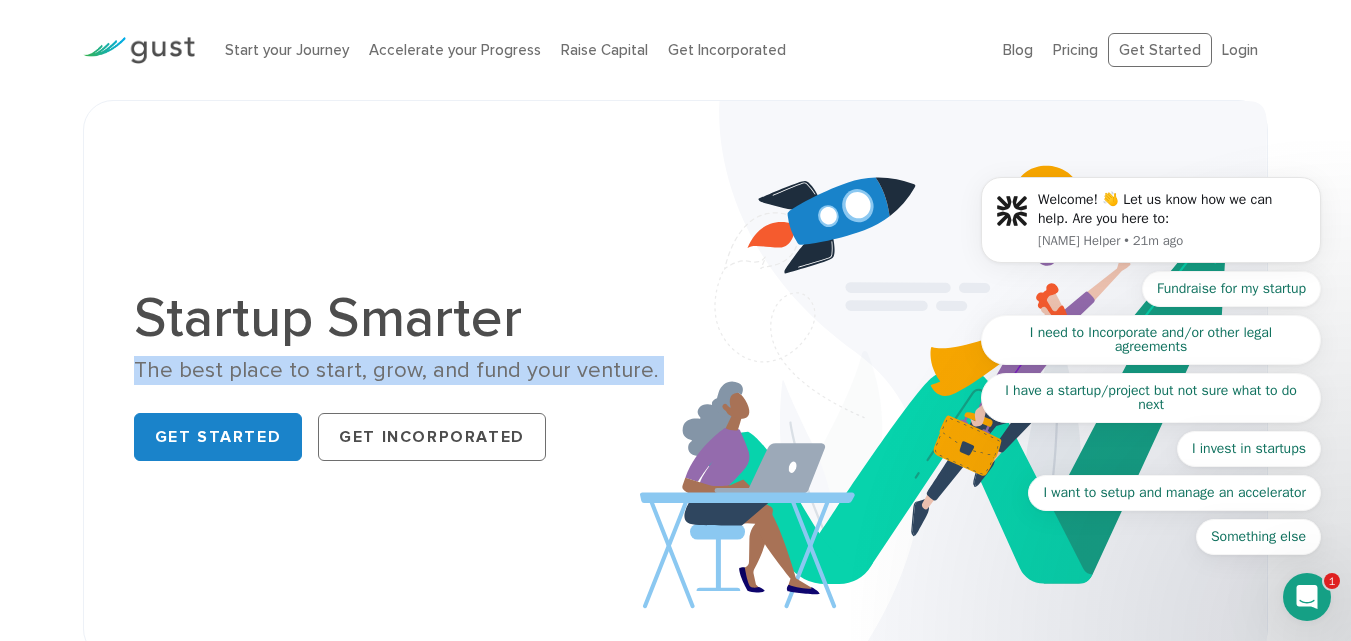 click on "The best place to start, grow, and fund your venture." at bounding box center [397, 370] 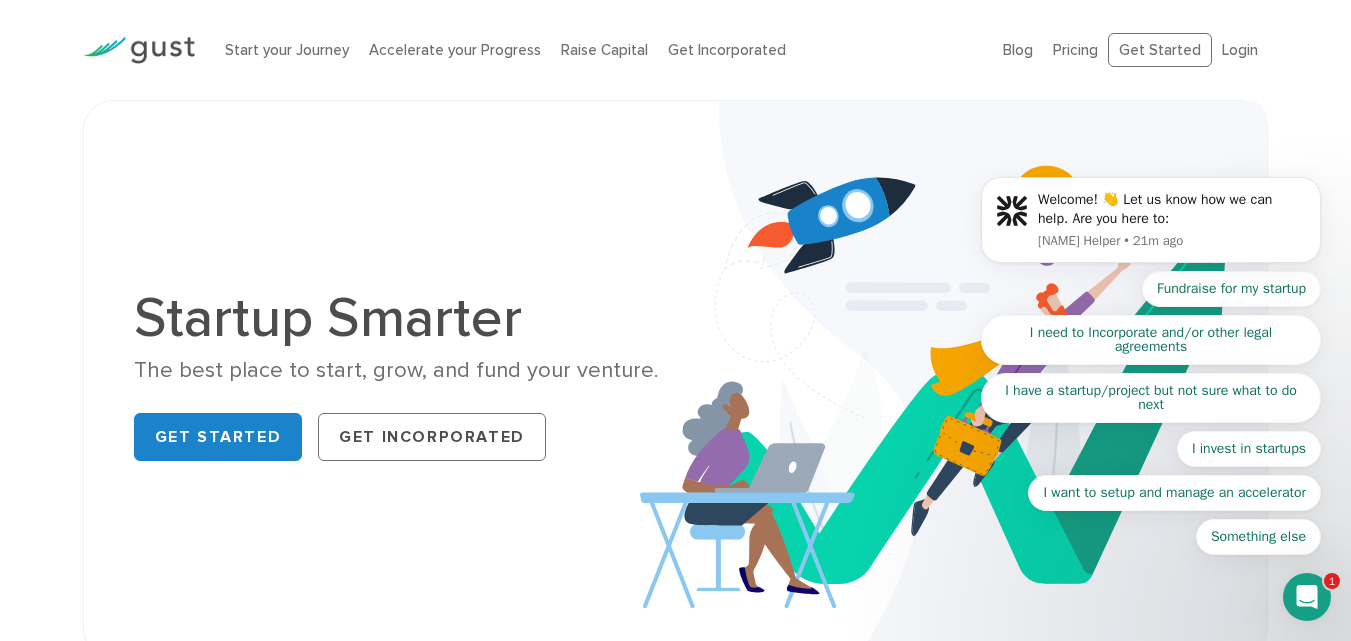 click on "The best place to start, grow, and fund your venture." at bounding box center (397, 370) 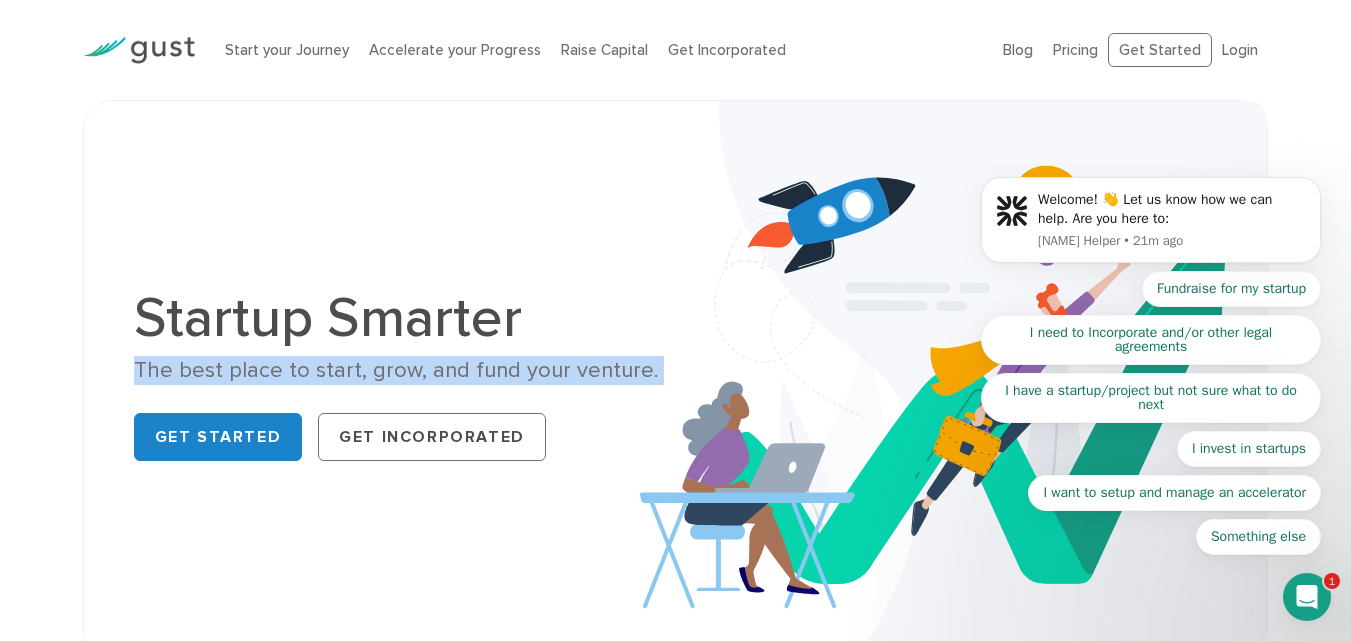 click on "The best place to start, grow, and fund your venture." at bounding box center [397, 370] 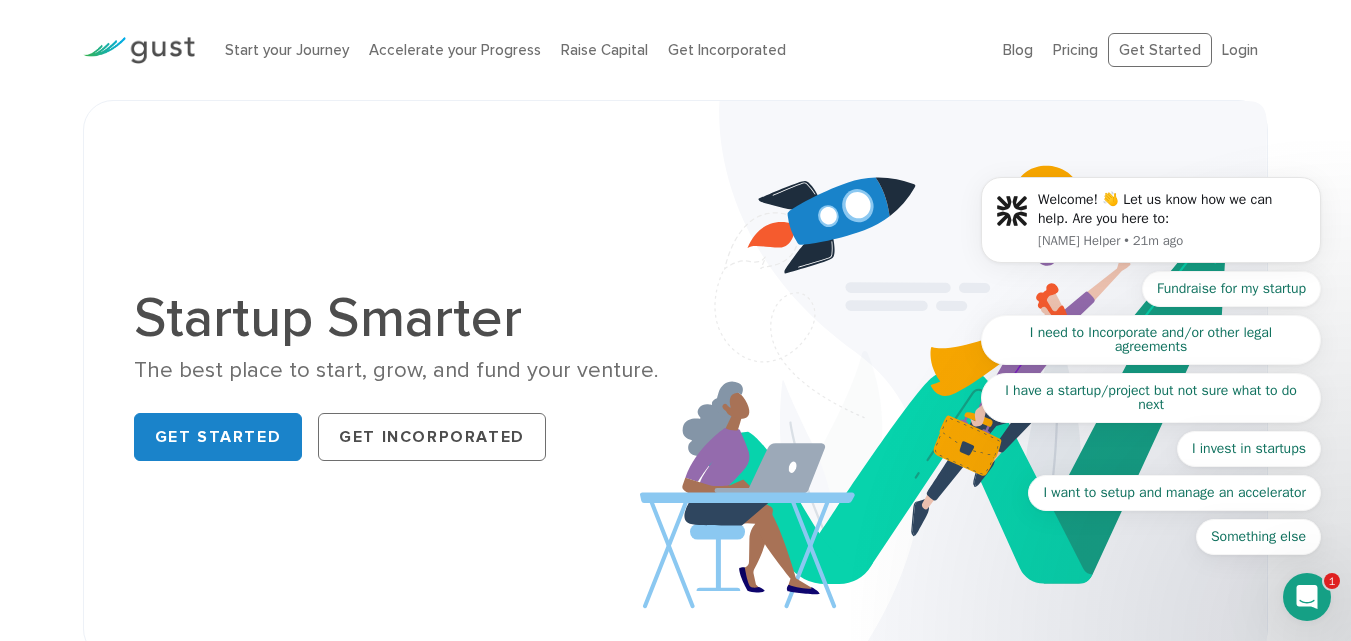click on "The best place to start, grow, and fund your venture." at bounding box center (397, 370) 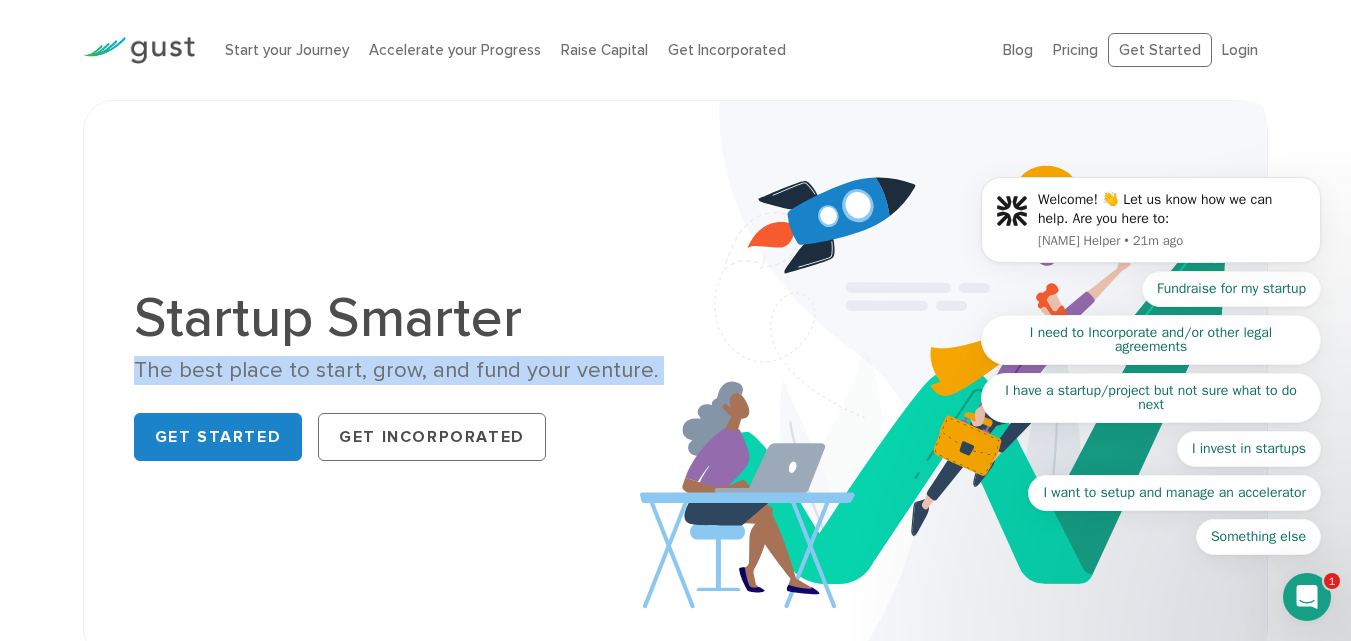 click on "The best place to start, grow, and fund your venture." at bounding box center (397, 370) 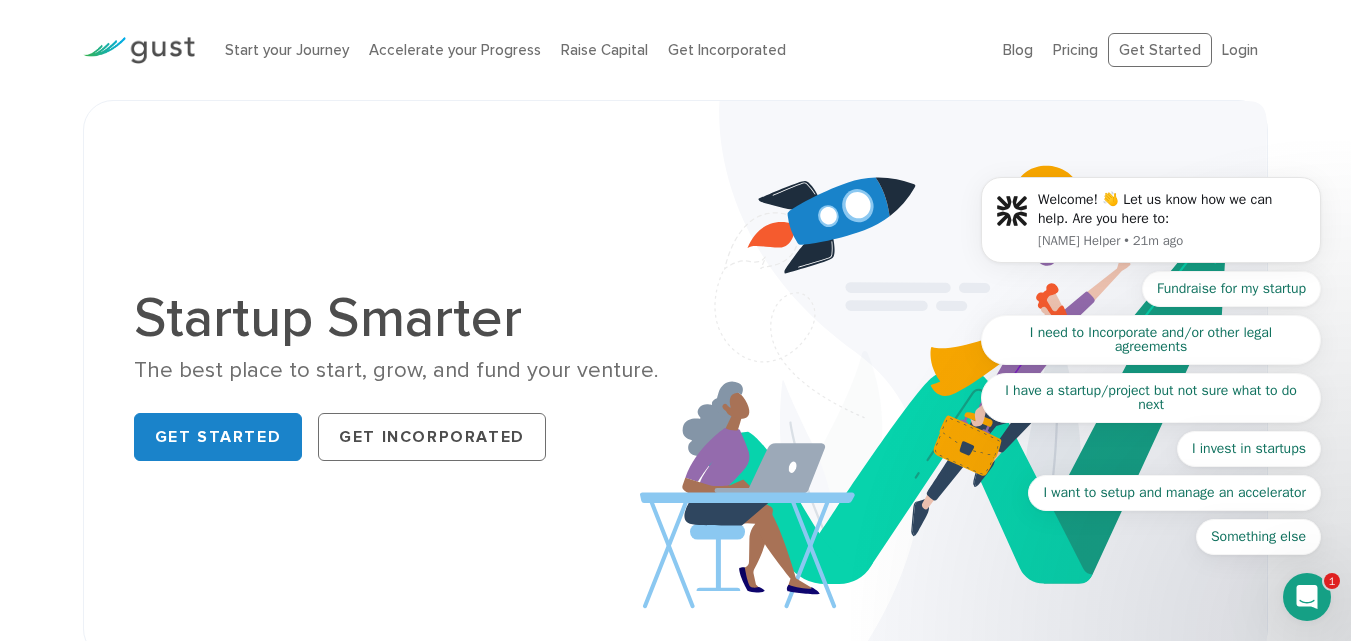 click on "The best place to start, grow, and fund your venture." at bounding box center [397, 370] 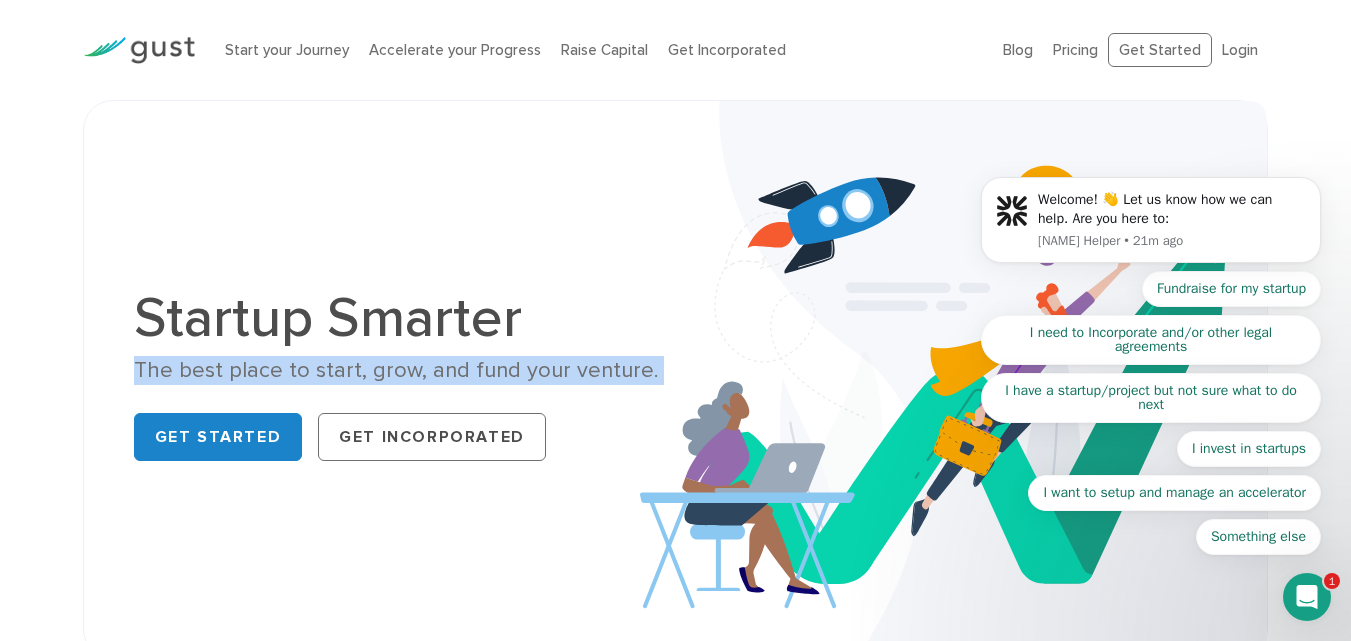 click on "The best place to start, grow, and fund your venture." at bounding box center (397, 370) 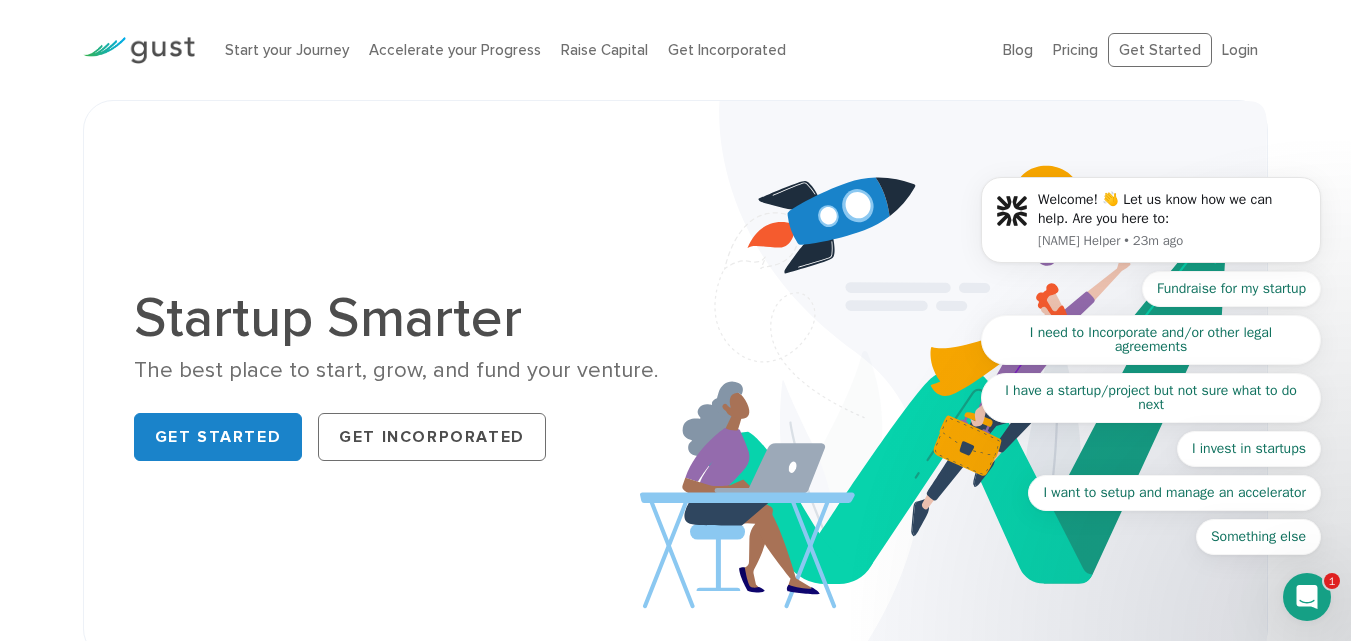 click at bounding box center (953, 379) 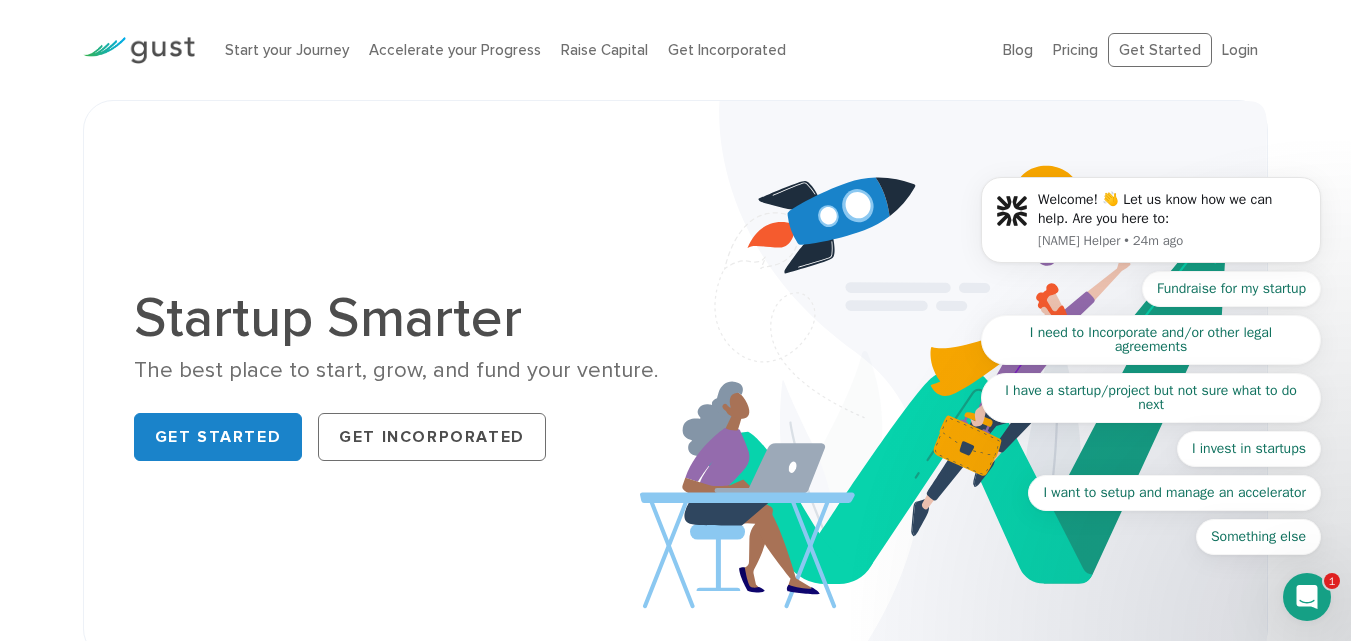 click at bounding box center (953, 379) 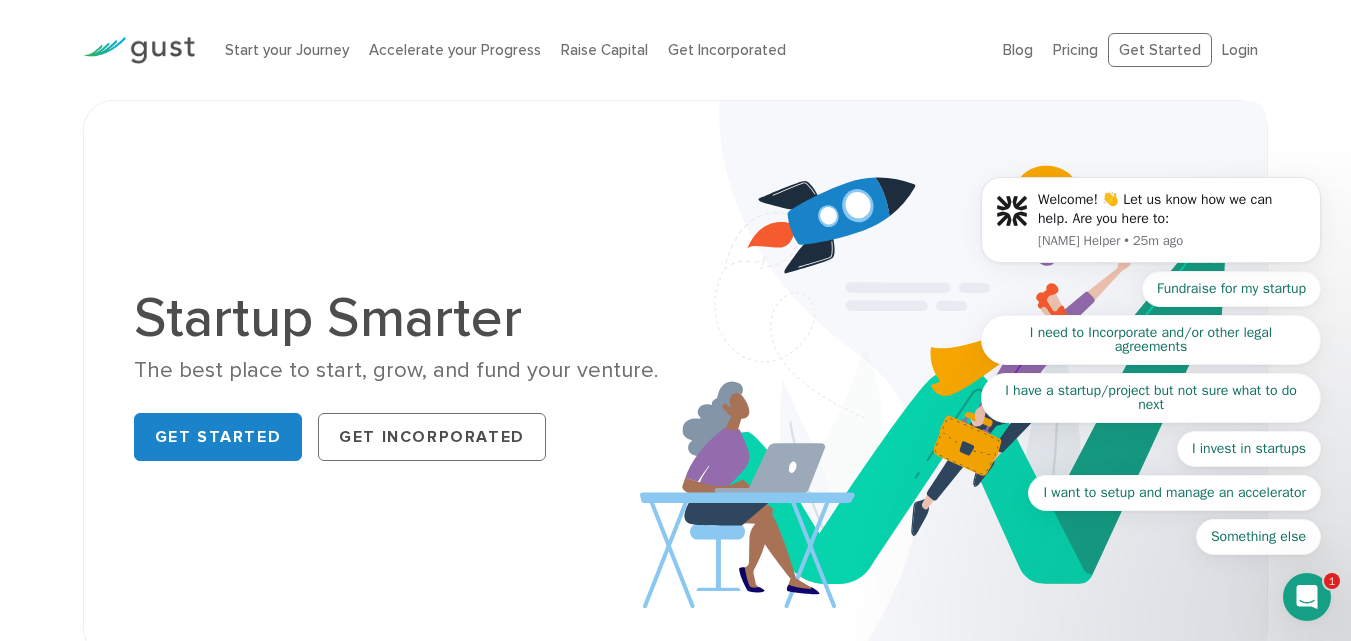 click at bounding box center (953, 379) 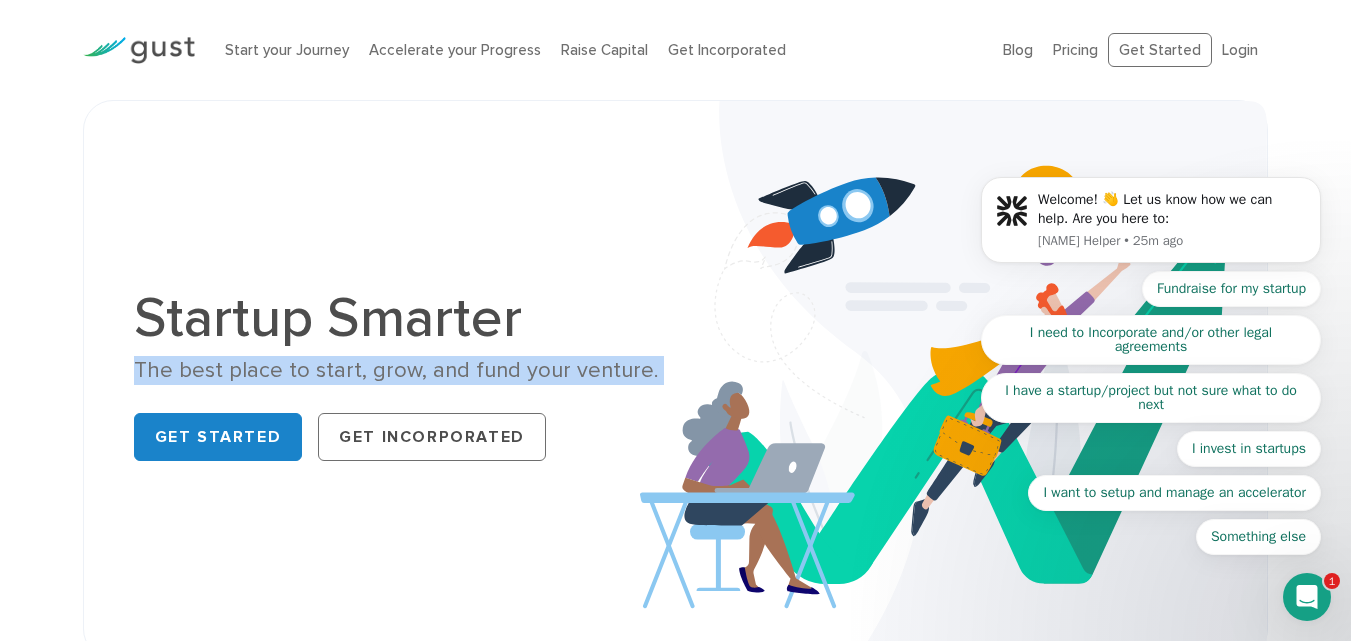 click on "The best place to start, grow, and fund your venture." at bounding box center (397, 370) 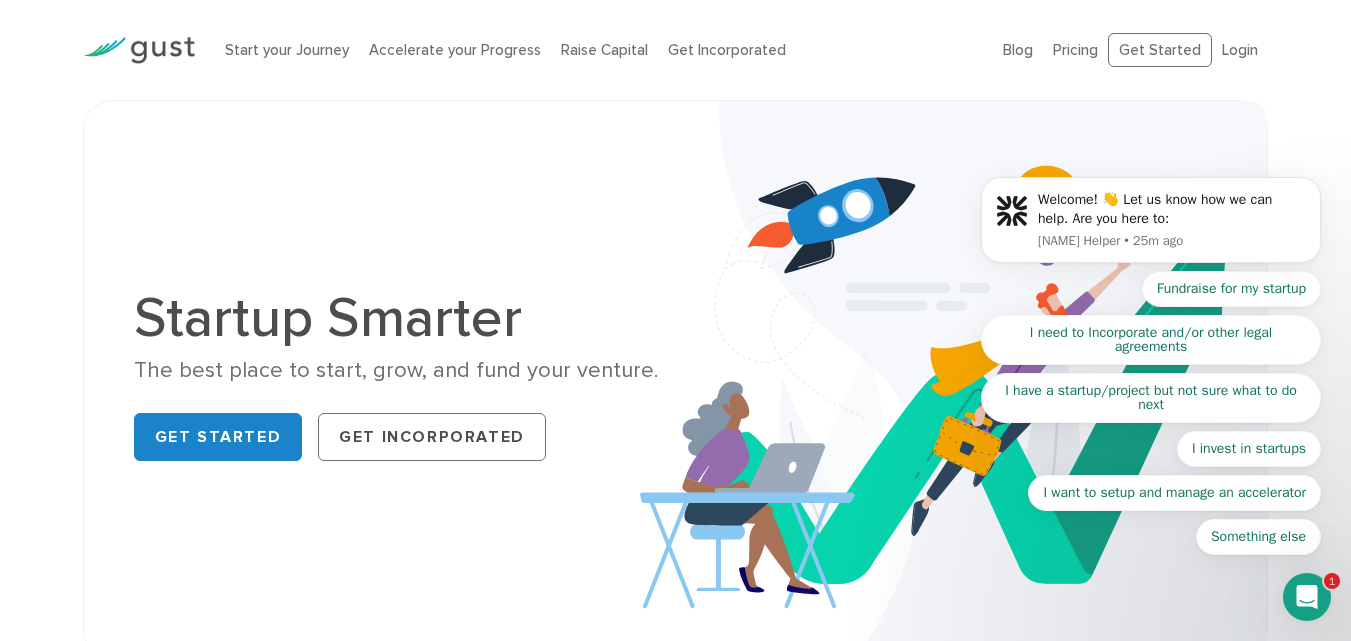 click at bounding box center (953, 379) 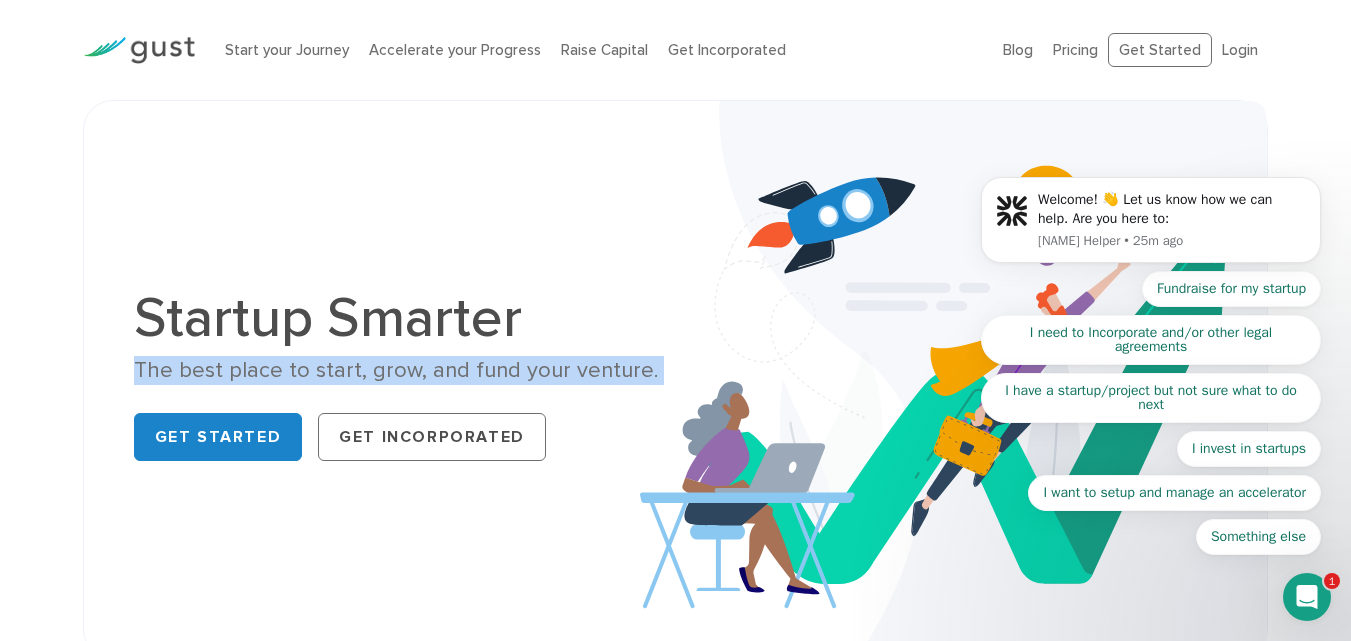 click on "The best place to start, grow, and fund your venture." at bounding box center [397, 370] 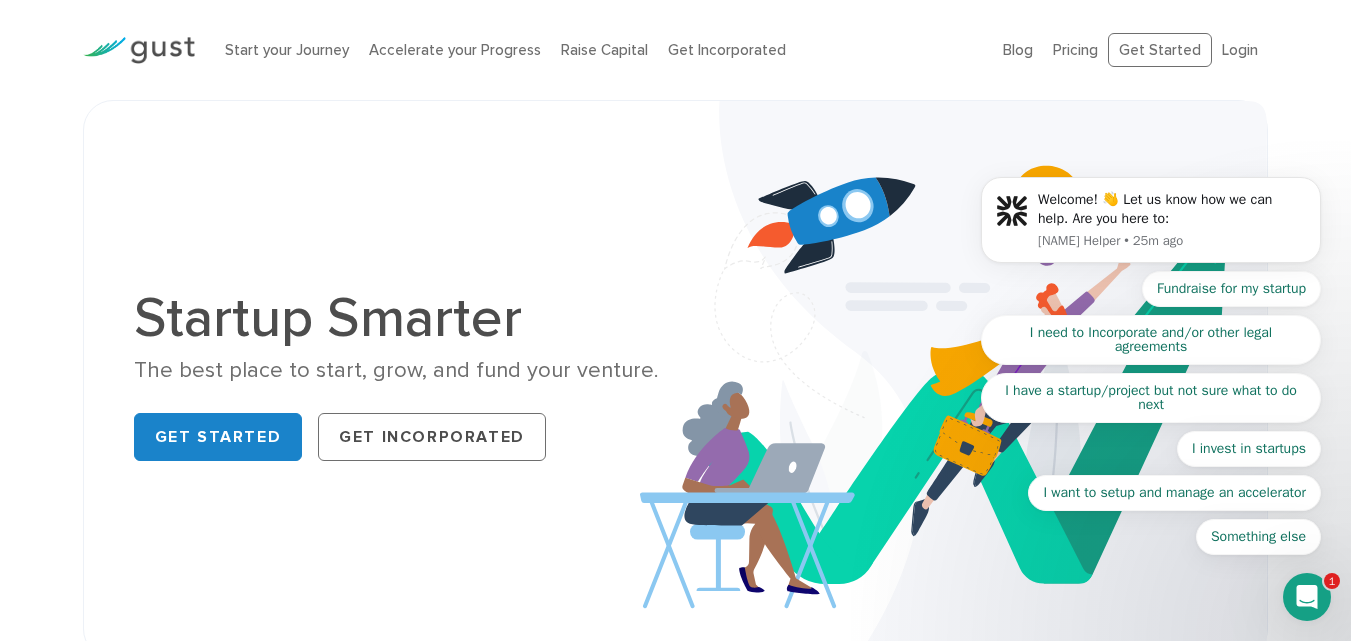 click on "The best place to start, grow, and fund your venture." at bounding box center [397, 370] 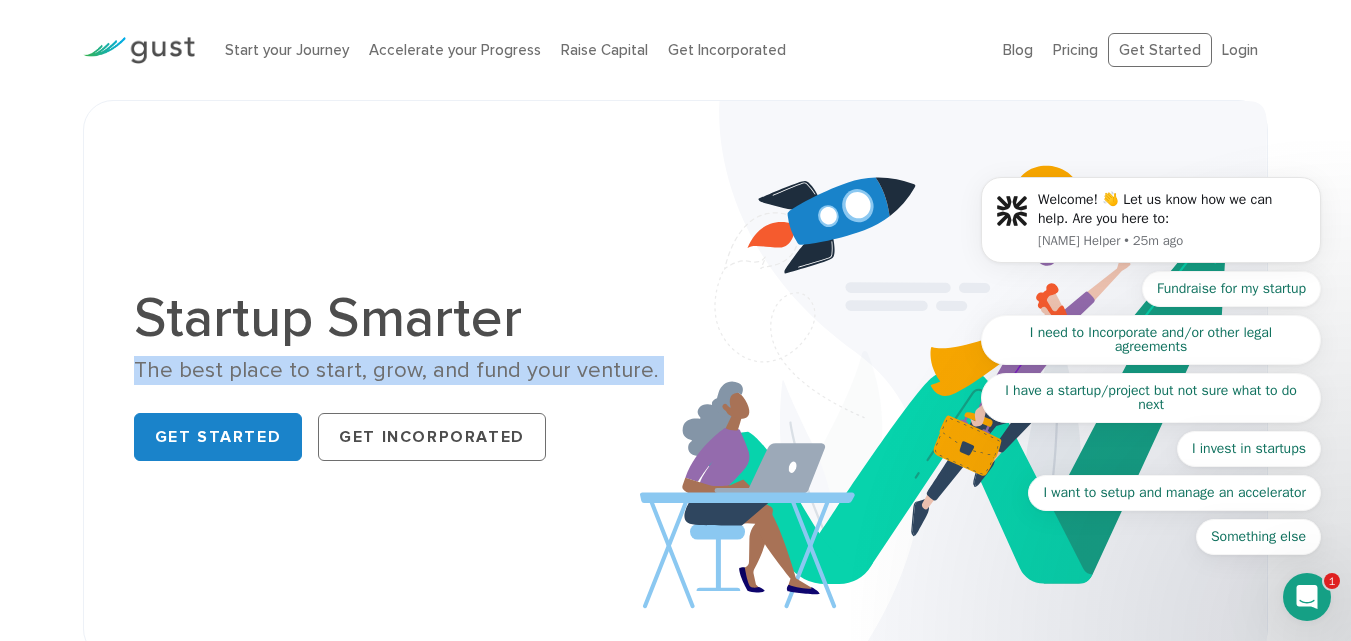 click on "The best place to start, grow, and fund your venture." at bounding box center (397, 370) 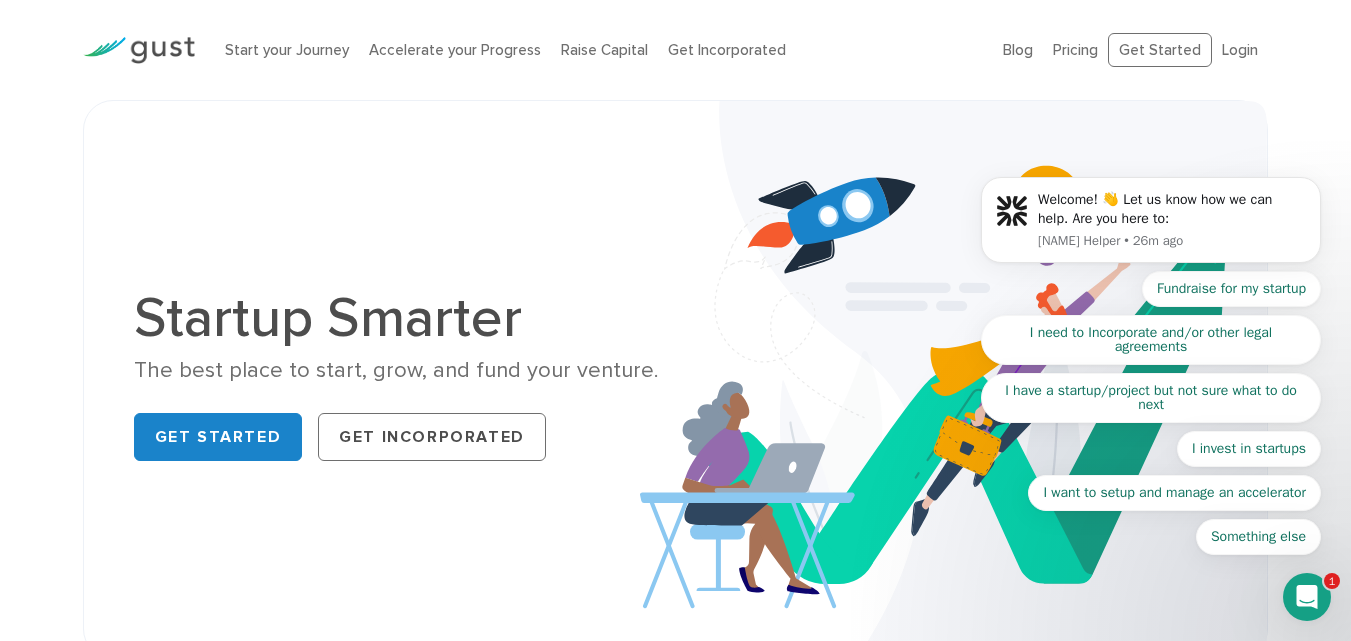 click on "The best place to start, grow, and fund your venture." at bounding box center (397, 370) 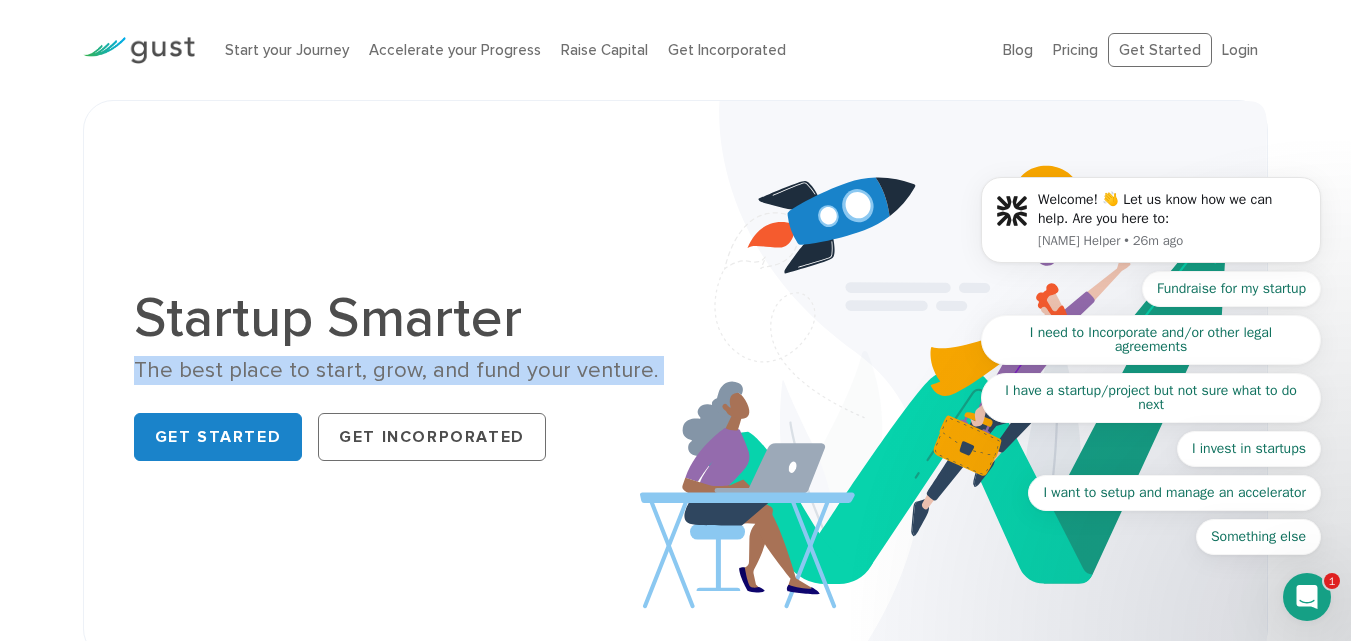 click on "The best place to start, grow, and fund your venture." at bounding box center (397, 370) 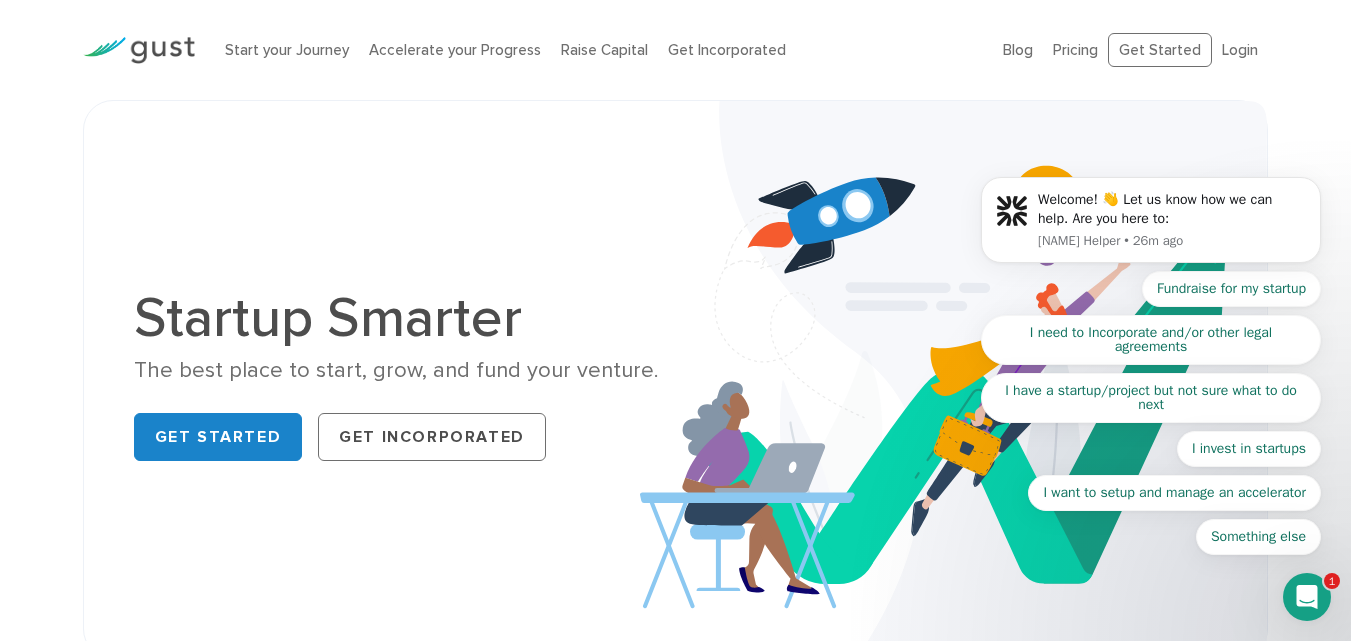 click on "The best place to start, grow, and fund your venture." at bounding box center (397, 370) 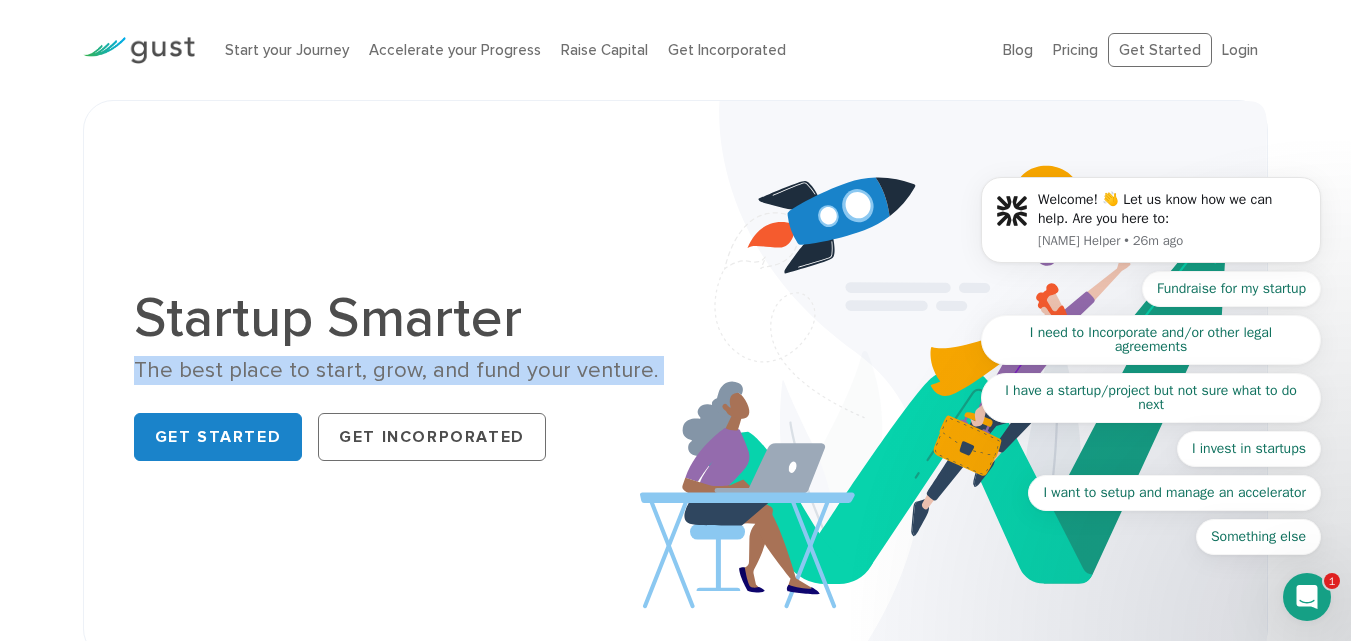 click on "The best place to start, grow, and fund your venture." at bounding box center (397, 370) 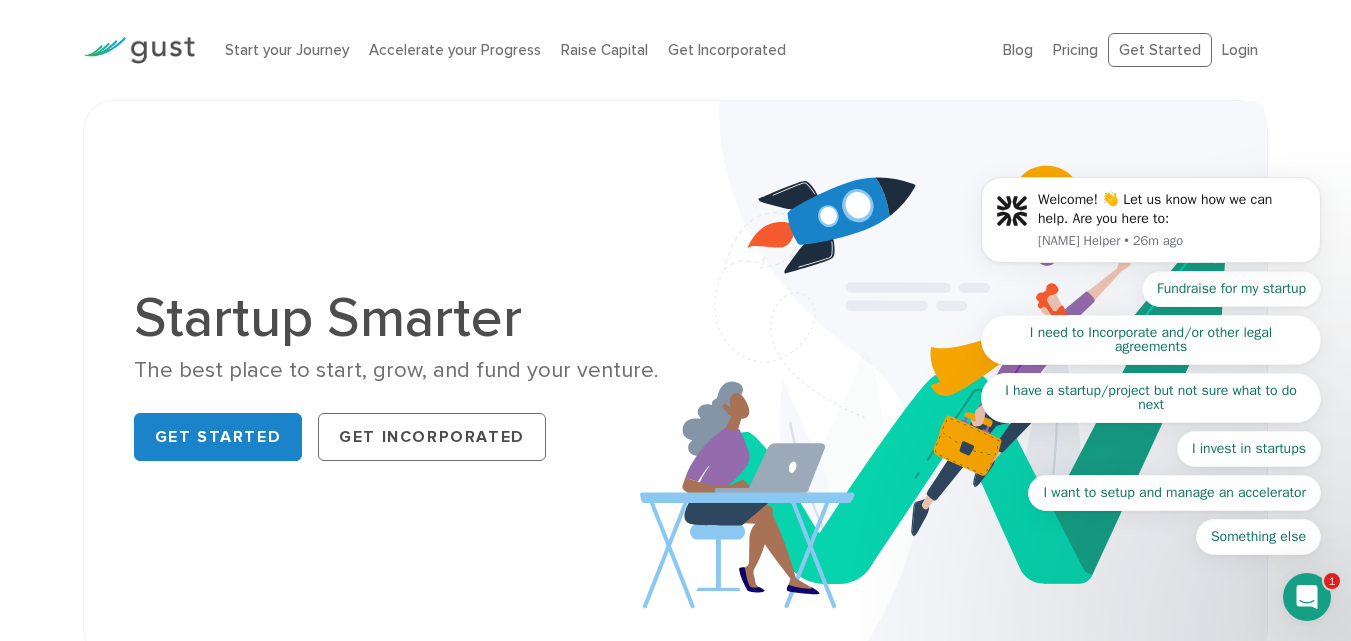 click on "The best place to start, grow, and fund your venture." at bounding box center (397, 370) 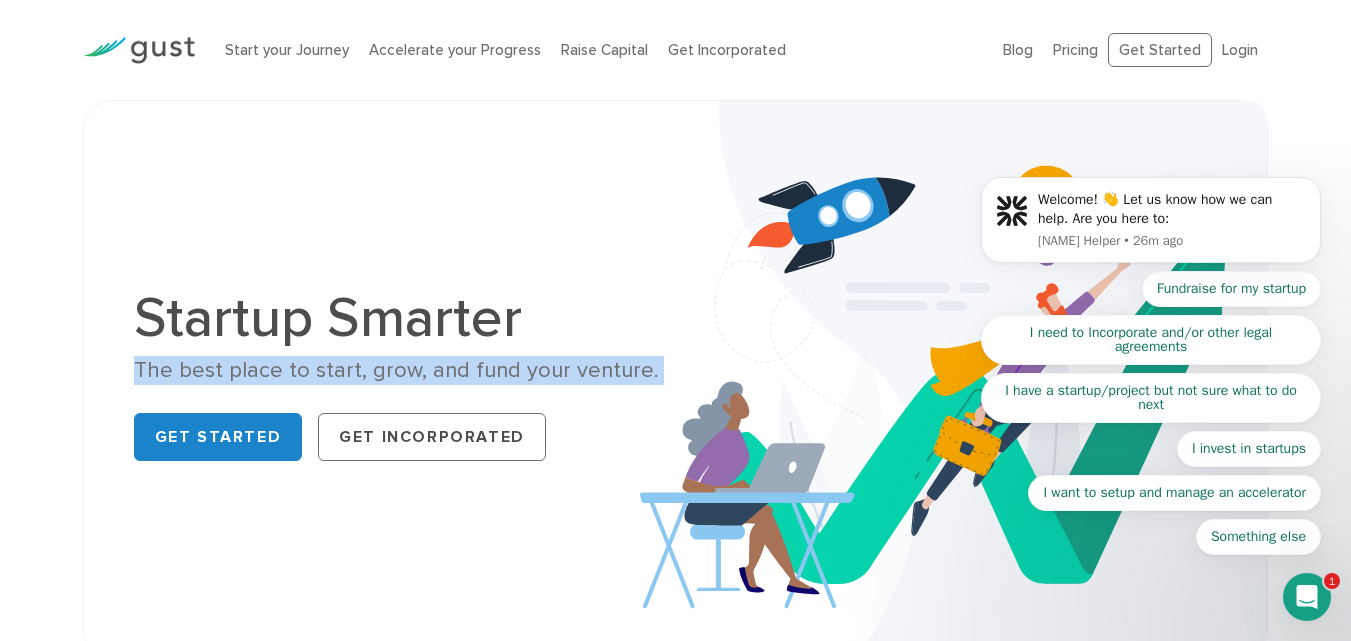 click on "The best place to start, grow, and fund your venture." at bounding box center (397, 370) 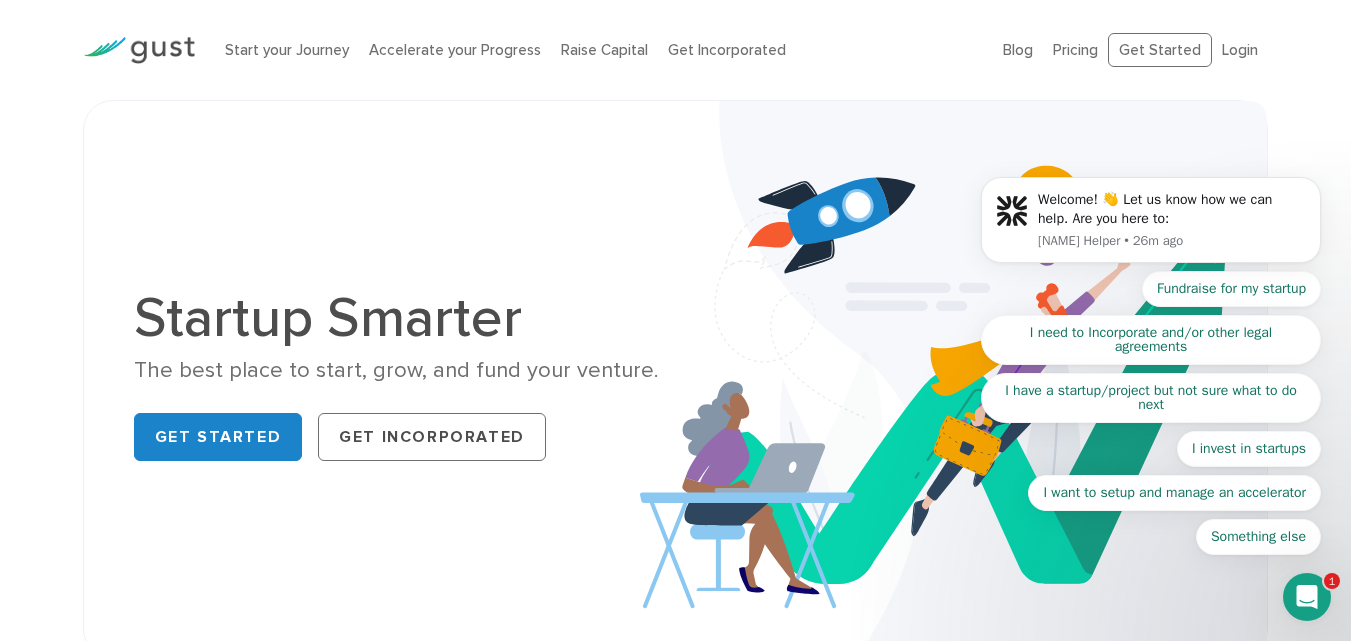 click on "The best place to start, grow, and fund your venture." at bounding box center [397, 370] 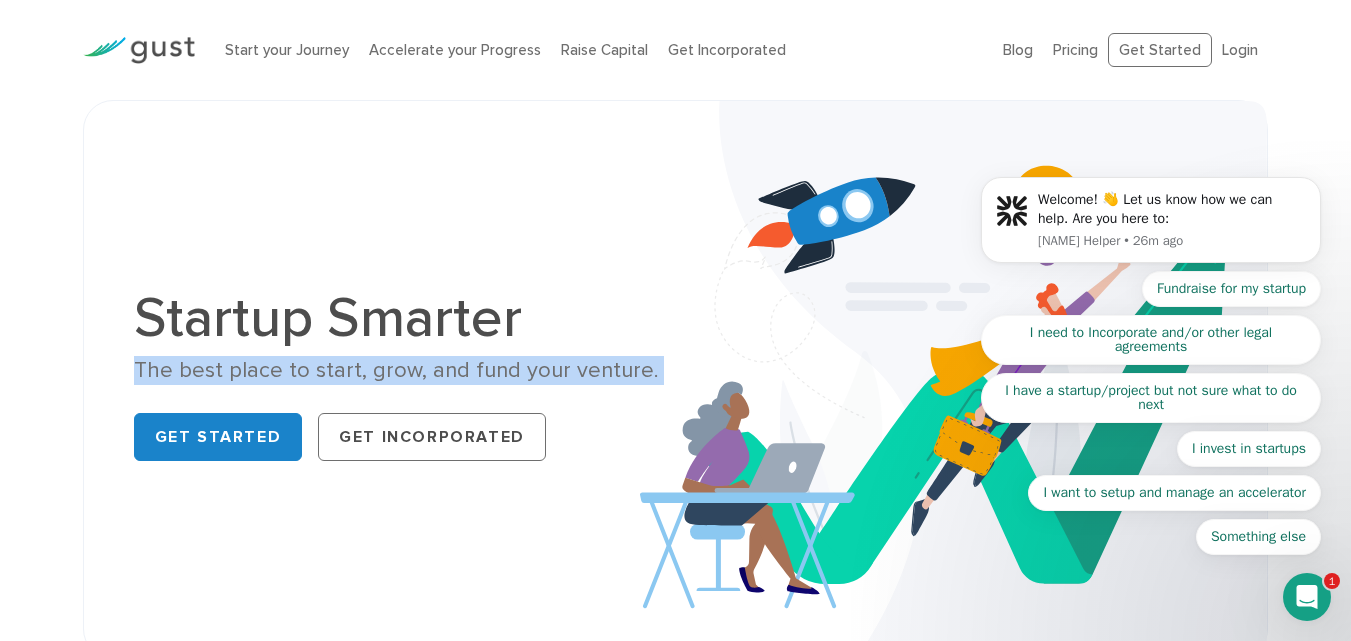 click on "The best place to start, grow, and fund your venture." at bounding box center (397, 370) 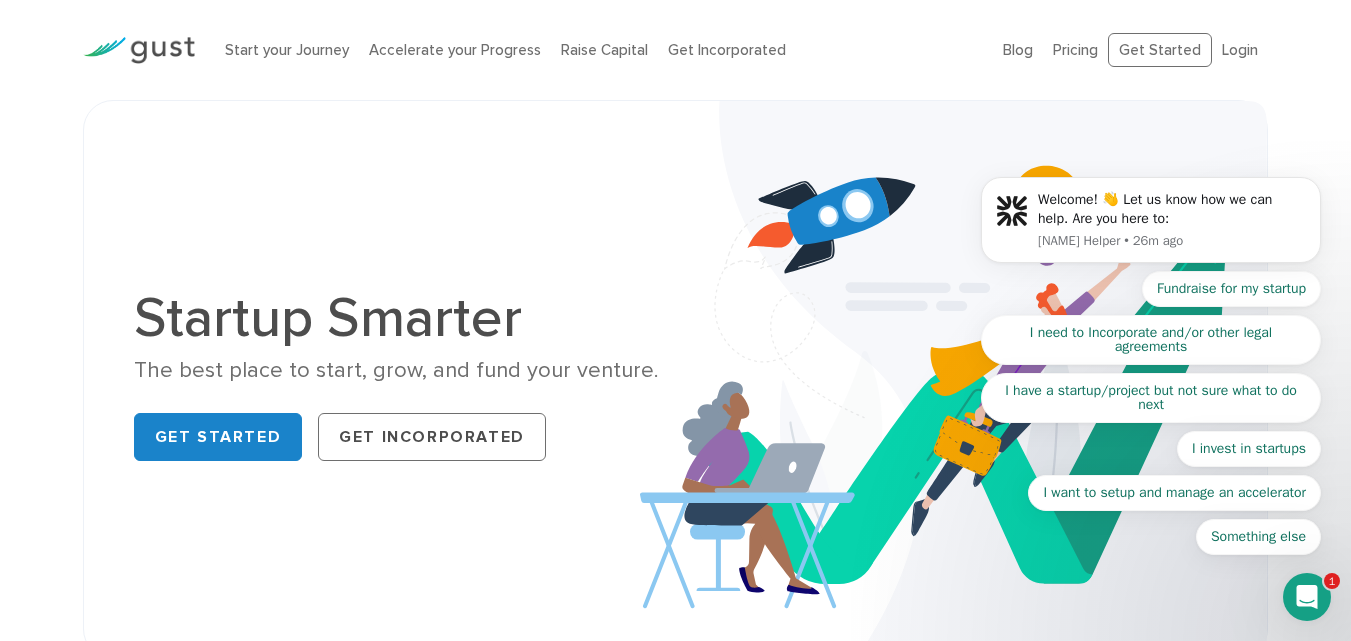 click on "The best place to start, grow, and fund your venture." at bounding box center [397, 370] 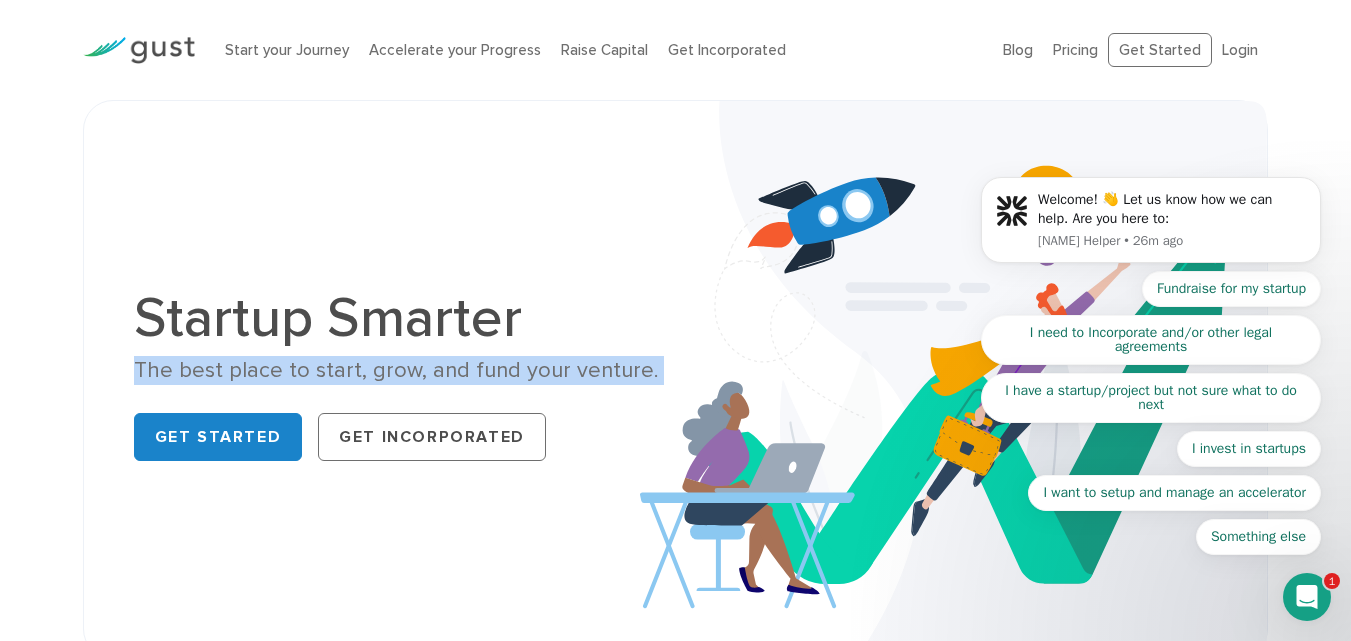 click on "The best place to start, grow, and fund your venture." at bounding box center [397, 370] 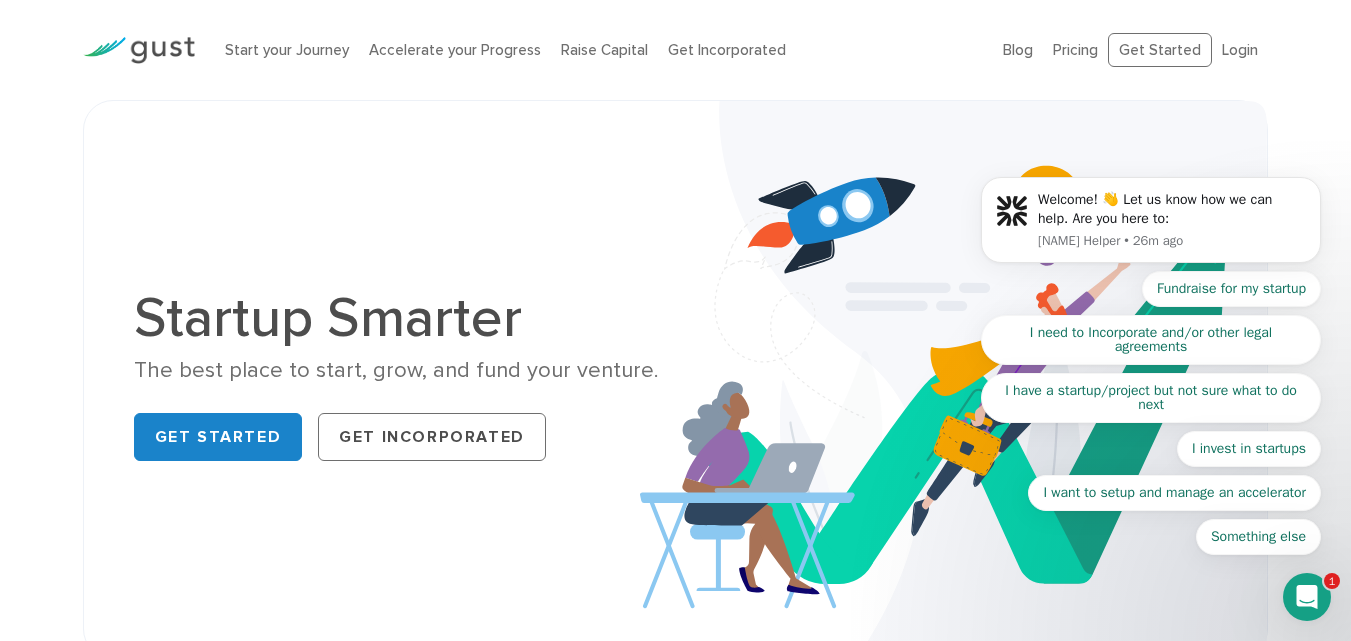 click on "The best place to start, grow, and fund your venture." at bounding box center (397, 370) 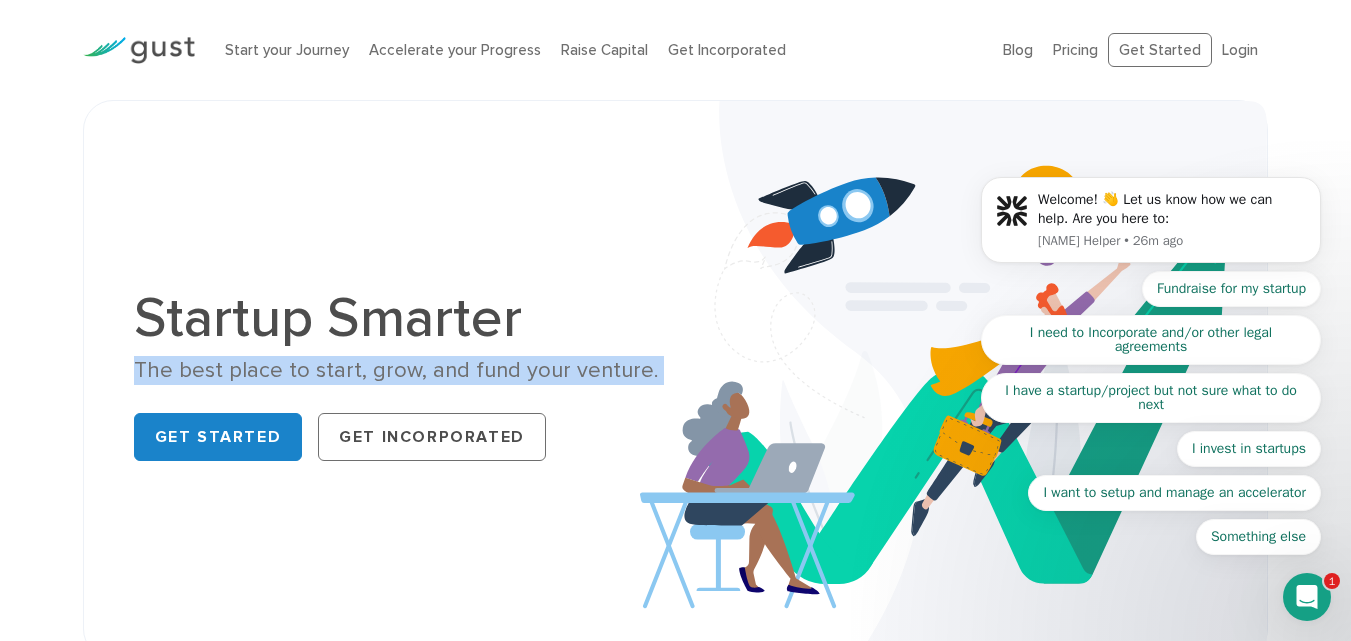 click on "The best place to start, grow, and fund your venture." at bounding box center [397, 370] 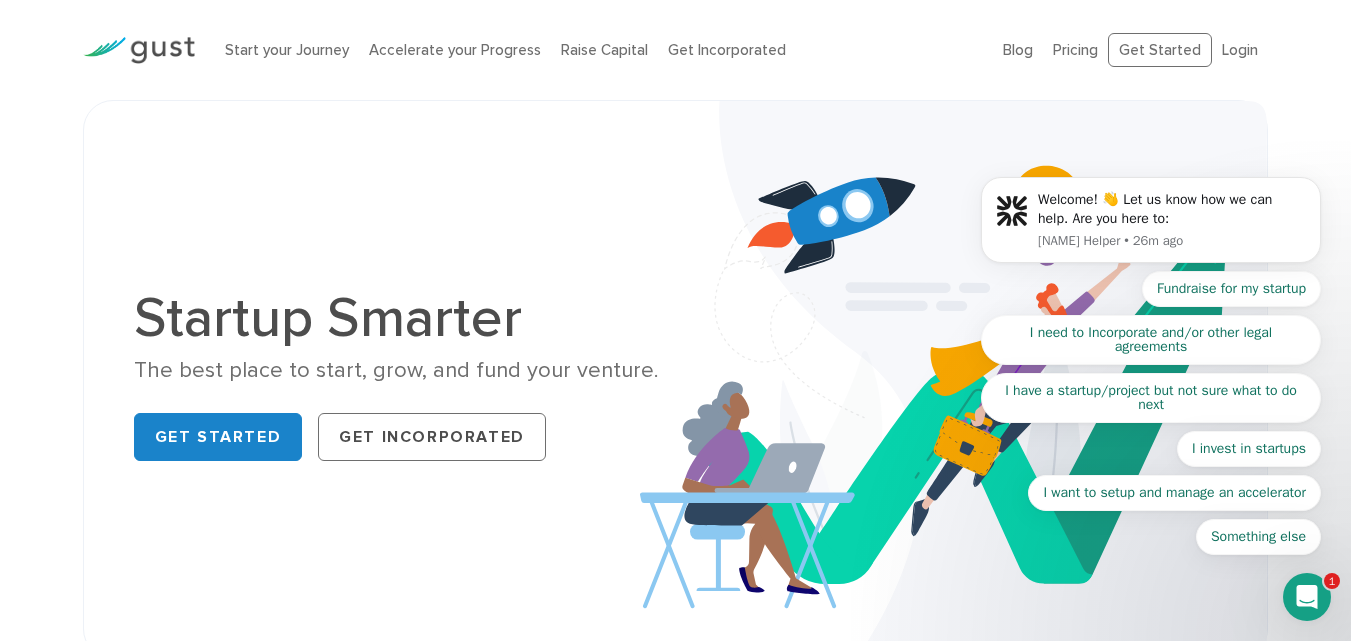 click on "The best place to start, grow, and fund your venture." at bounding box center (397, 370) 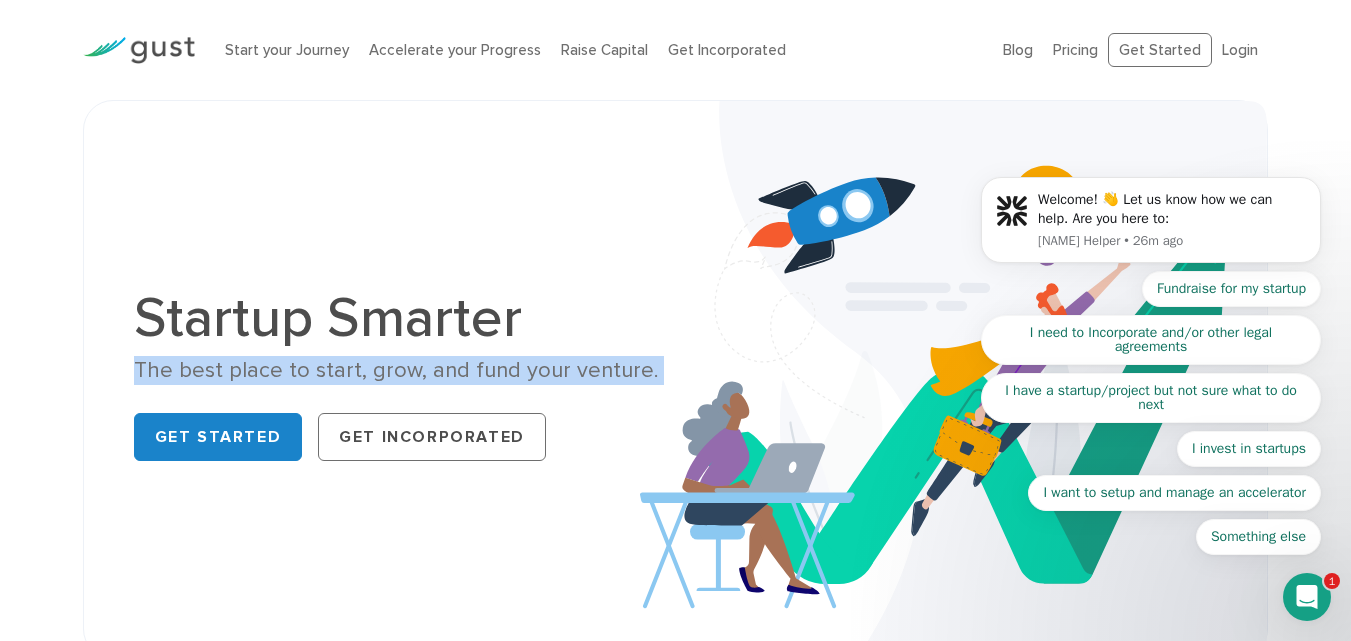 click on "The best place to start, grow, and fund your venture." at bounding box center (397, 370) 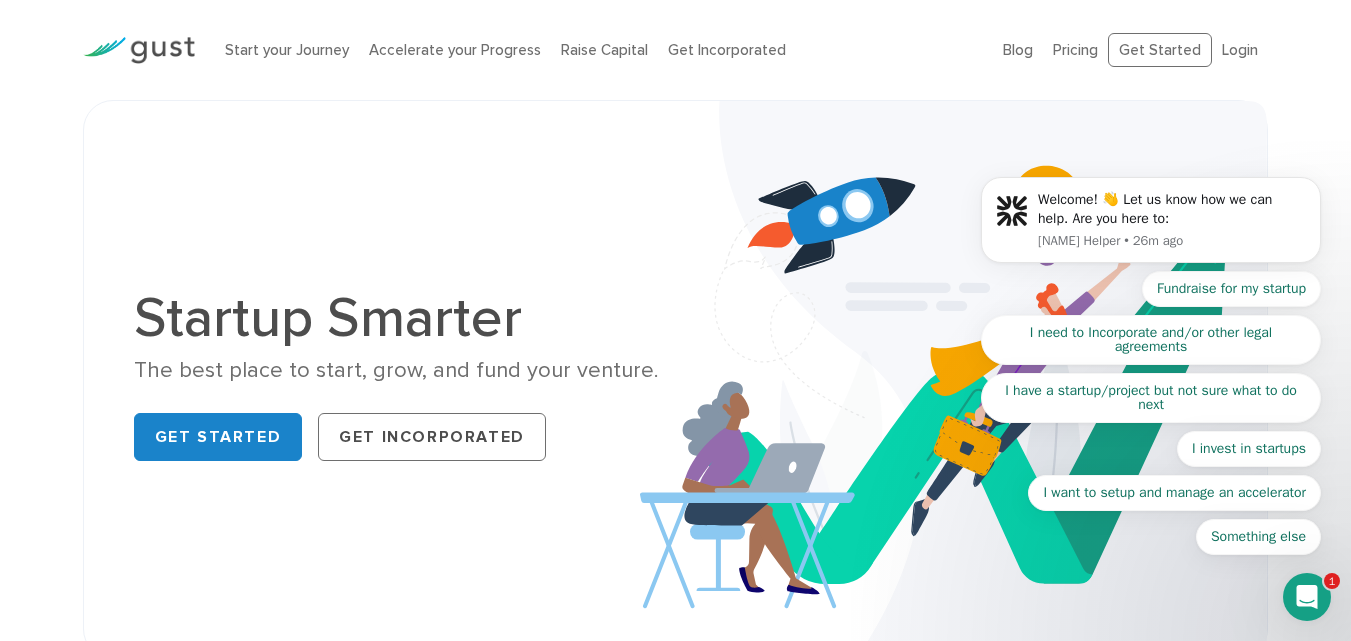 click on "Get Started
Get Incorporated" at bounding box center [397, 437] 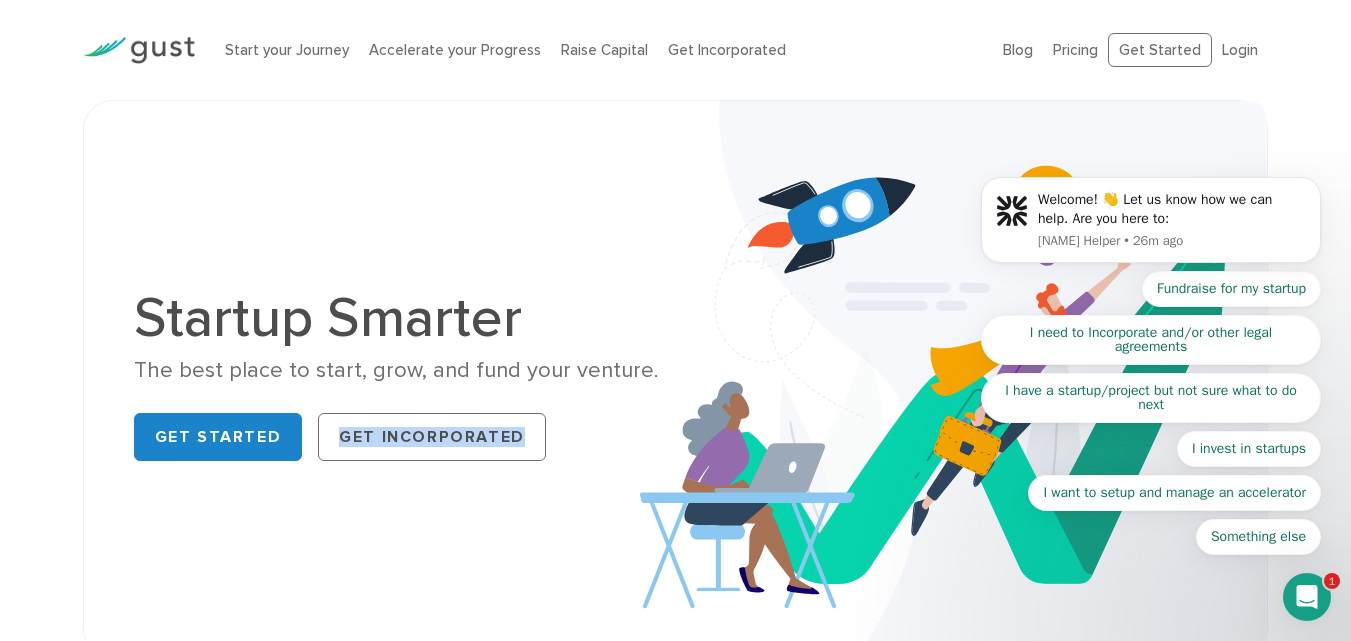 click on "Get Started
Get Incorporated" at bounding box center (397, 437) 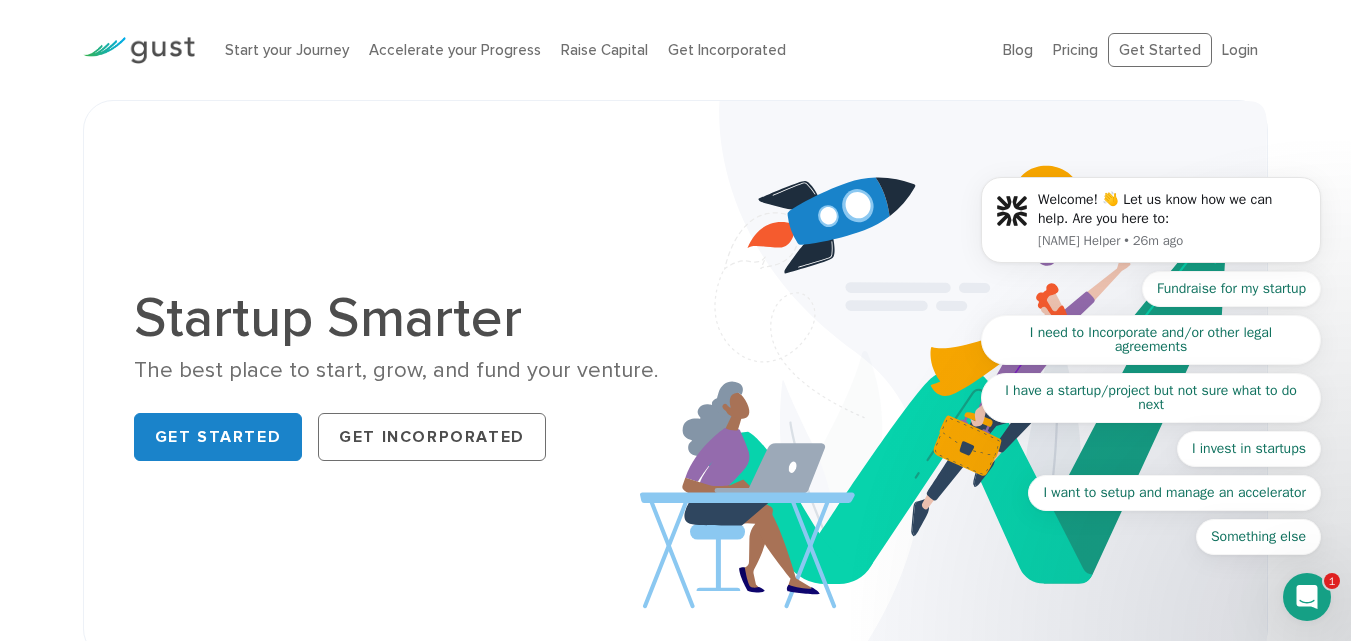 click on "Get Started
Get Incorporated" at bounding box center [397, 437] 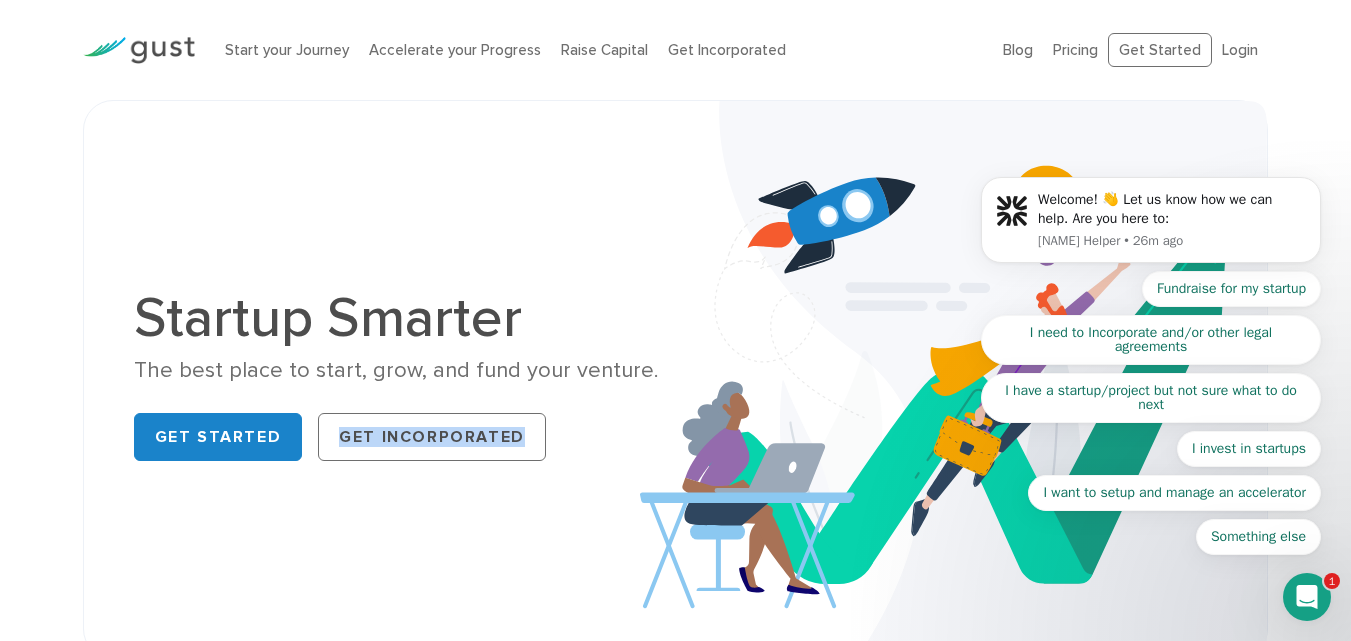 click on "Get Started
Get Incorporated" at bounding box center (397, 437) 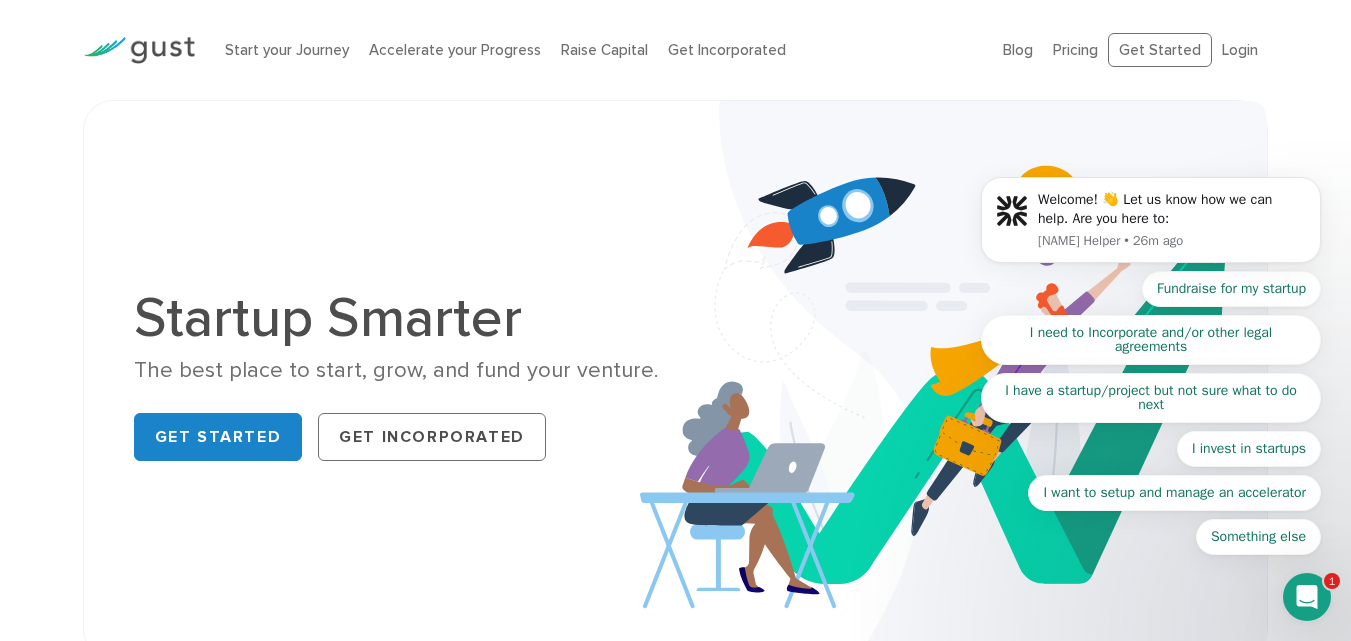 click on "Get Started
Get Incorporated" at bounding box center [397, 437] 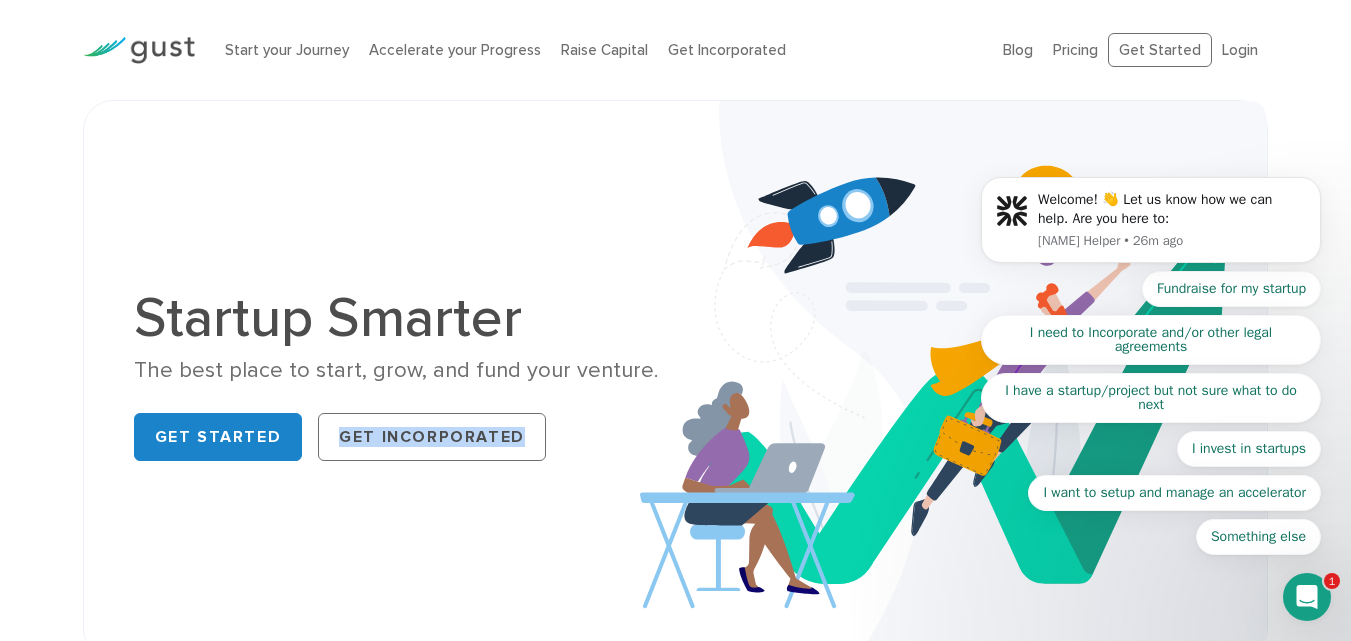 click on "Get Started
Get Incorporated" at bounding box center [397, 437] 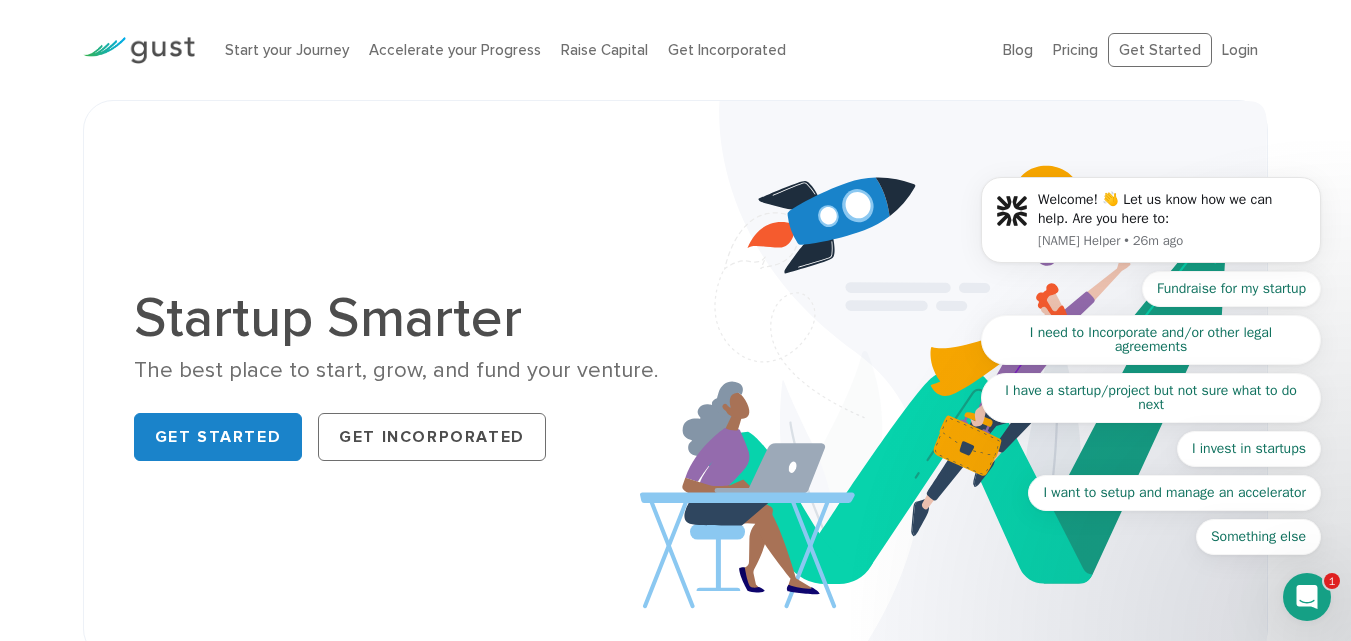 click on "Get Started
Get Incorporated" at bounding box center [397, 437] 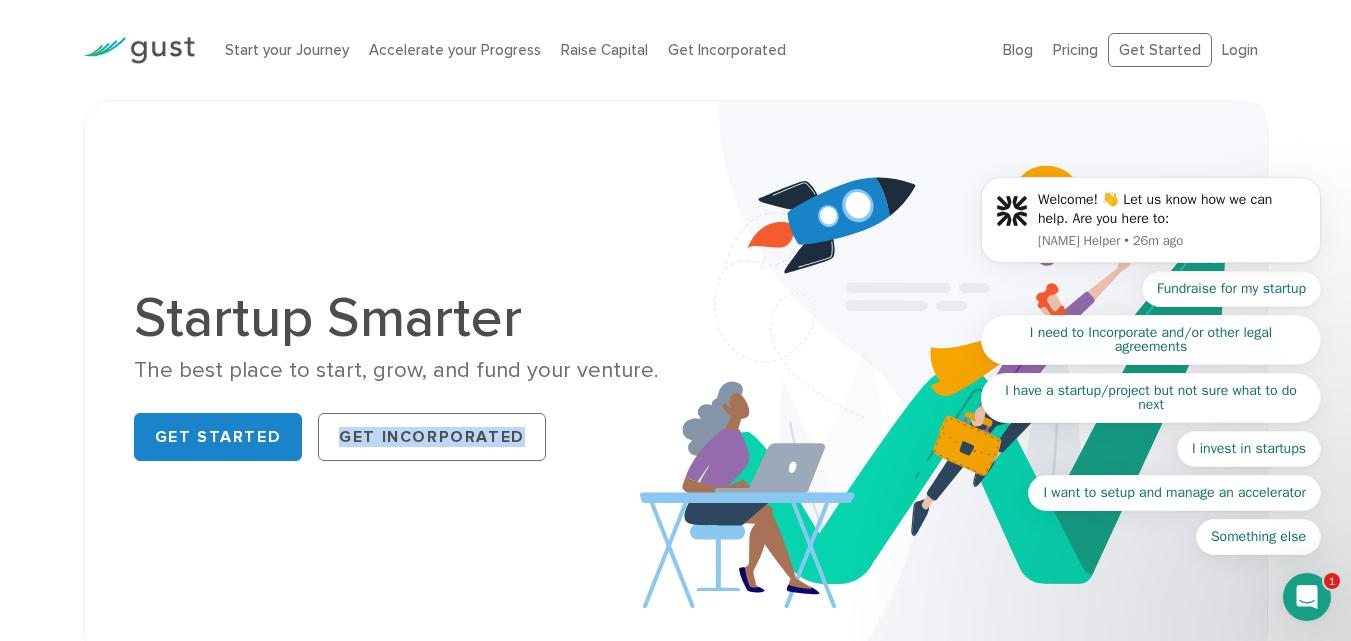 click on "Get Started
Get Incorporated" at bounding box center [397, 437] 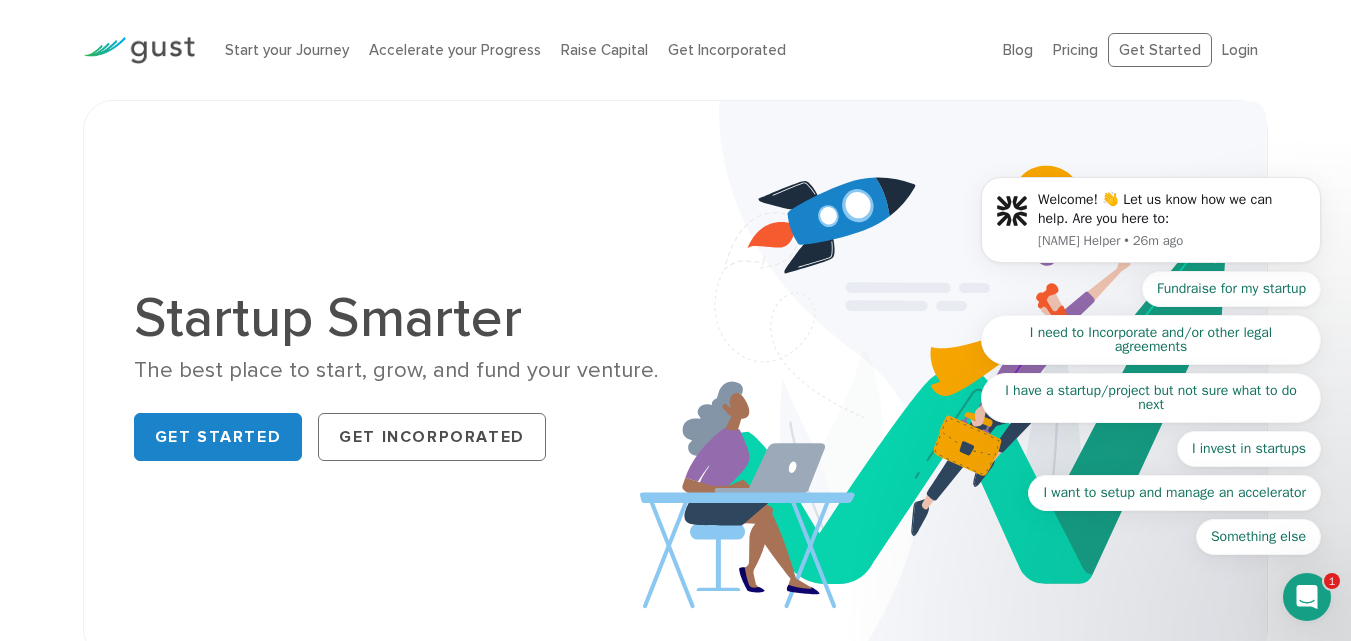 click on "Get Started
Get Incorporated" at bounding box center (397, 437) 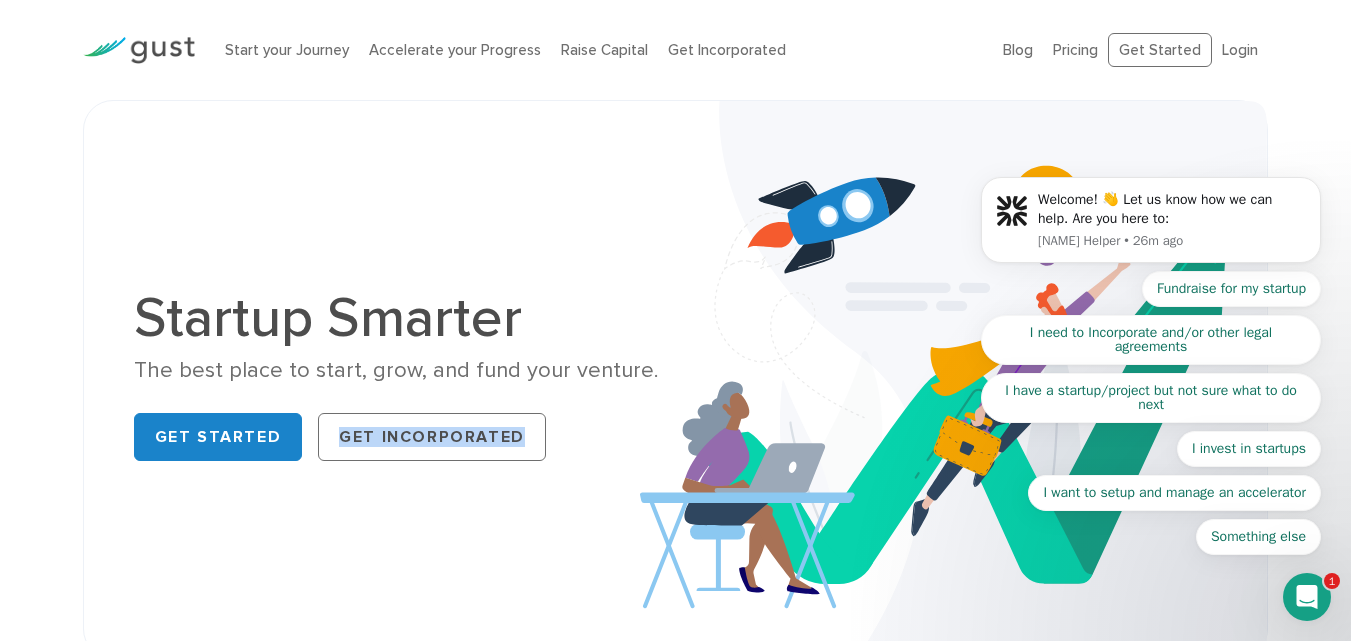 click on "Get Started
Get Incorporated" at bounding box center (397, 437) 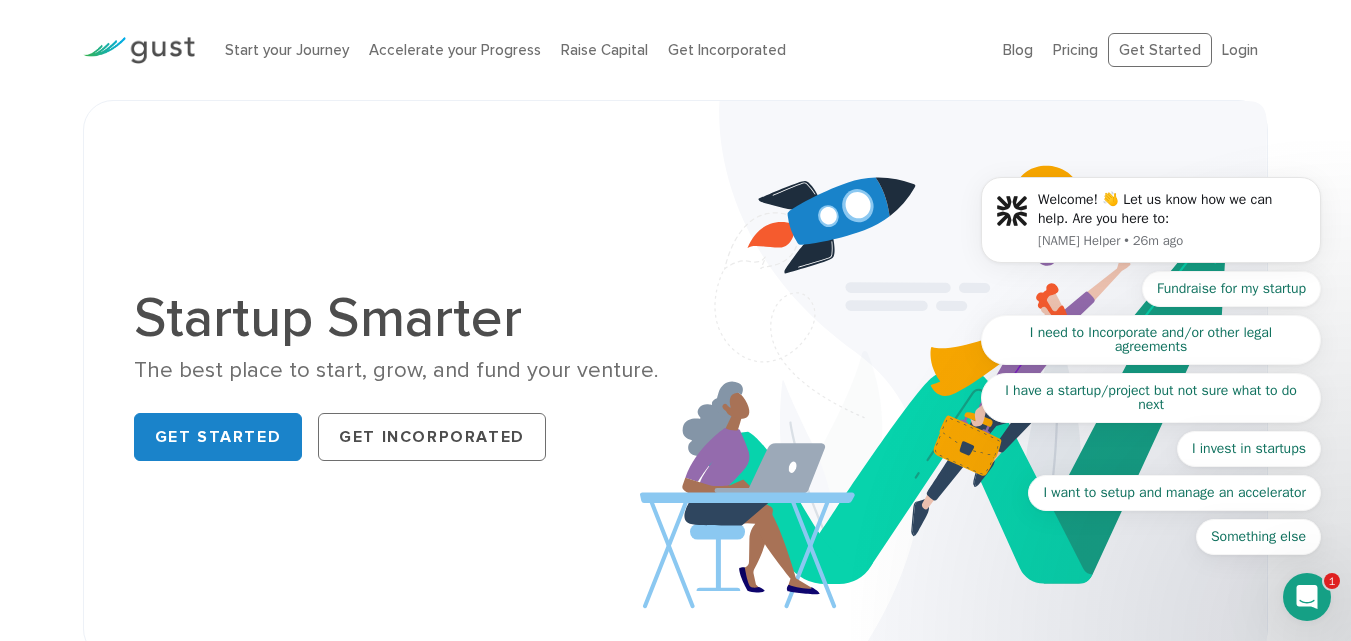 click on "Get Started
Get Incorporated" at bounding box center [397, 437] 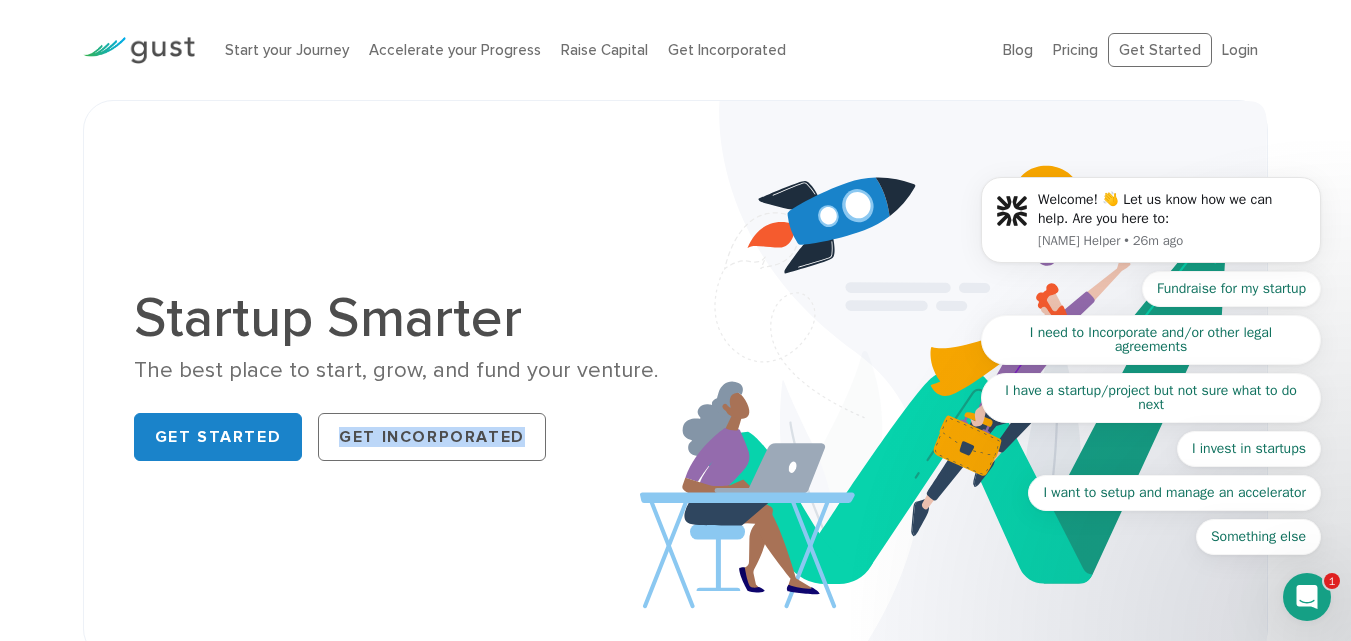 click on "Get Started
Get Incorporated" at bounding box center (397, 437) 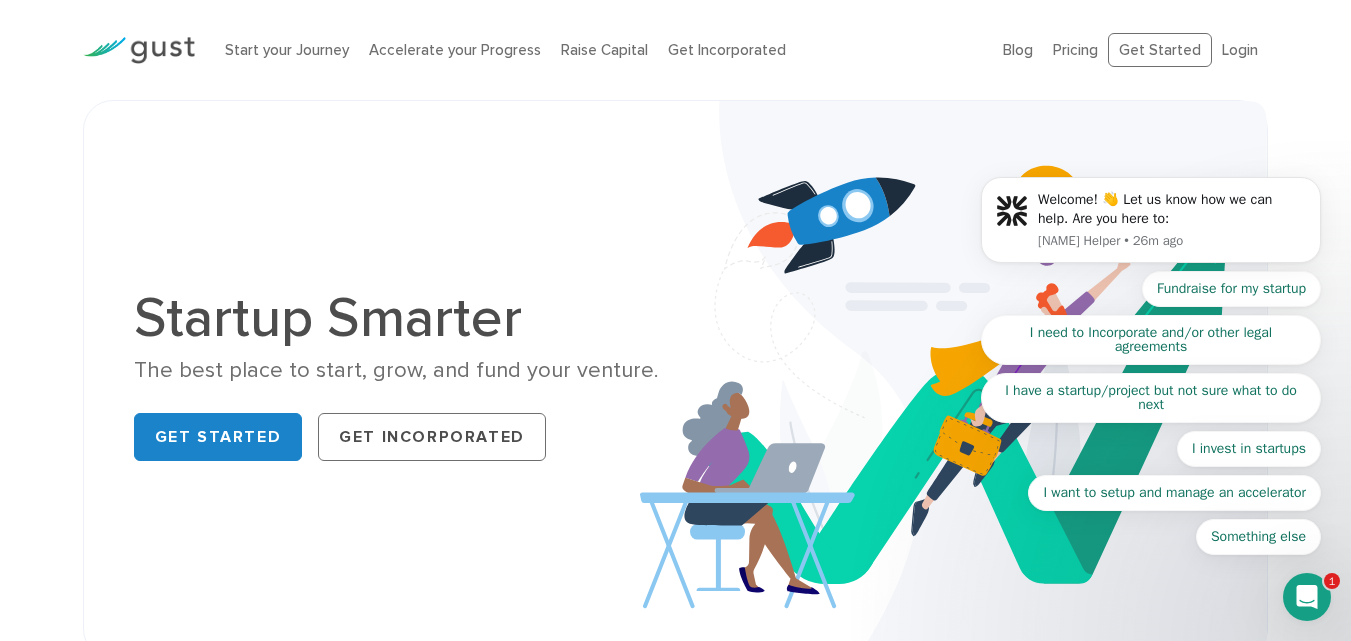 click on "Get Started
Get Incorporated" at bounding box center [397, 437] 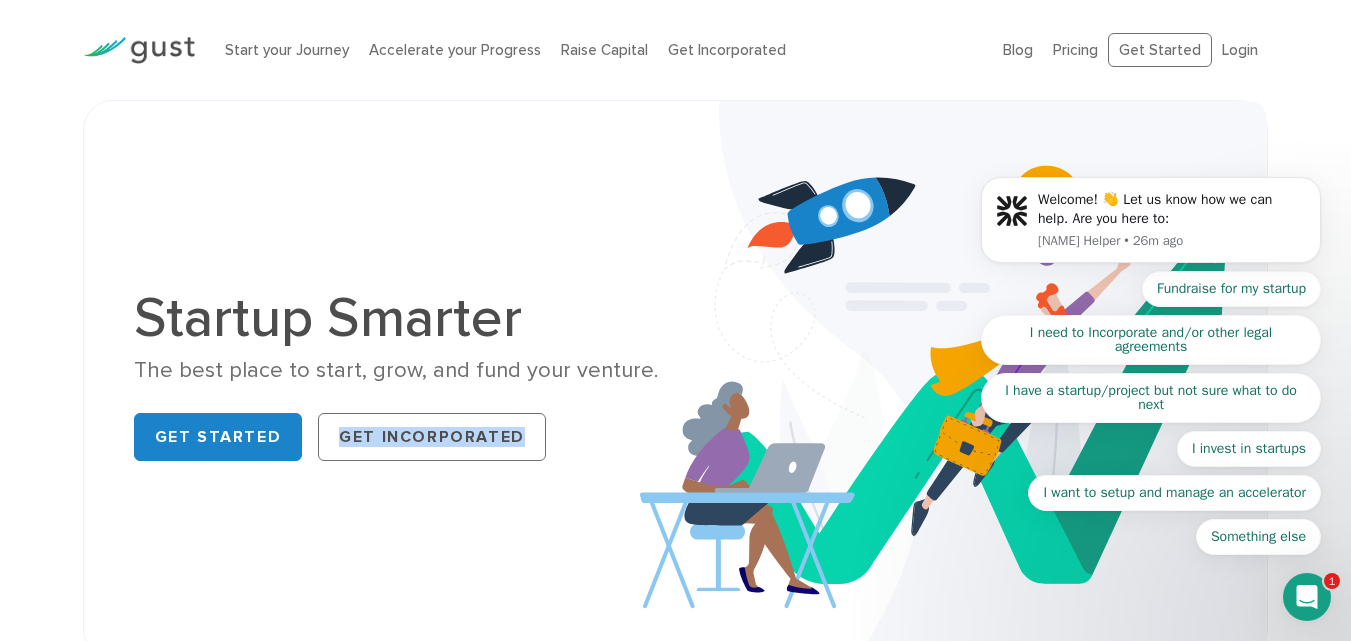 click on "Get Started
Get Incorporated" at bounding box center (397, 437) 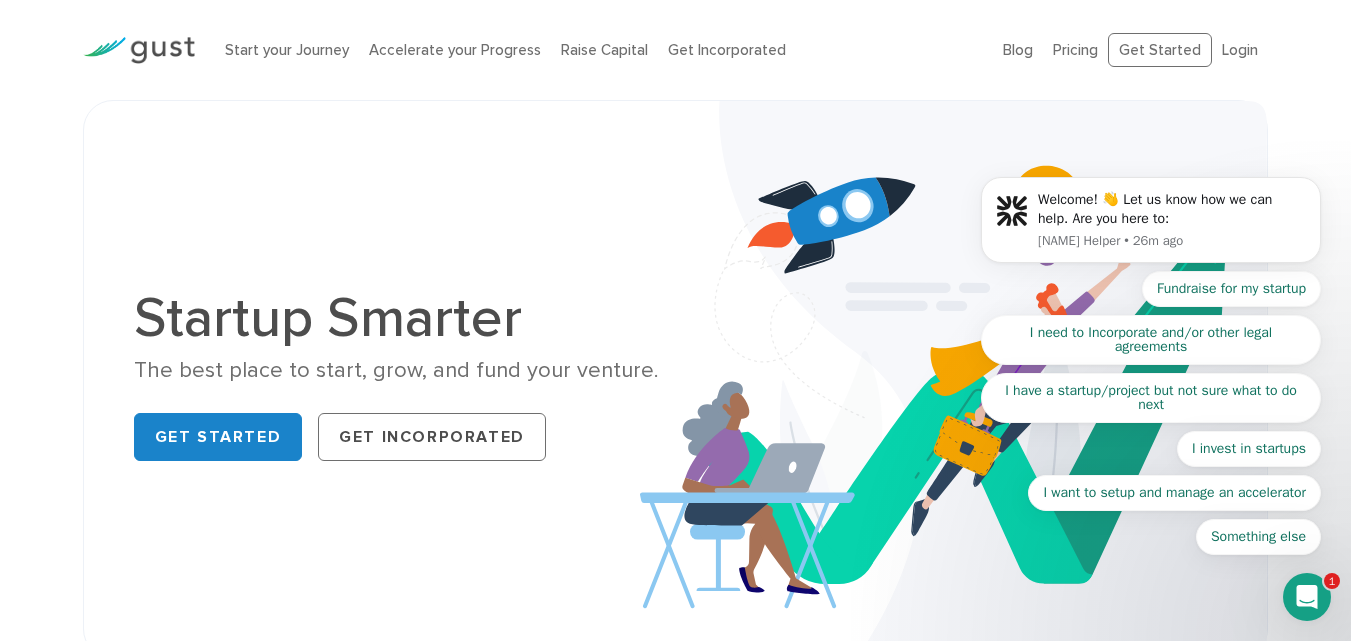 click on "Get Started
Get Incorporated" at bounding box center [397, 437] 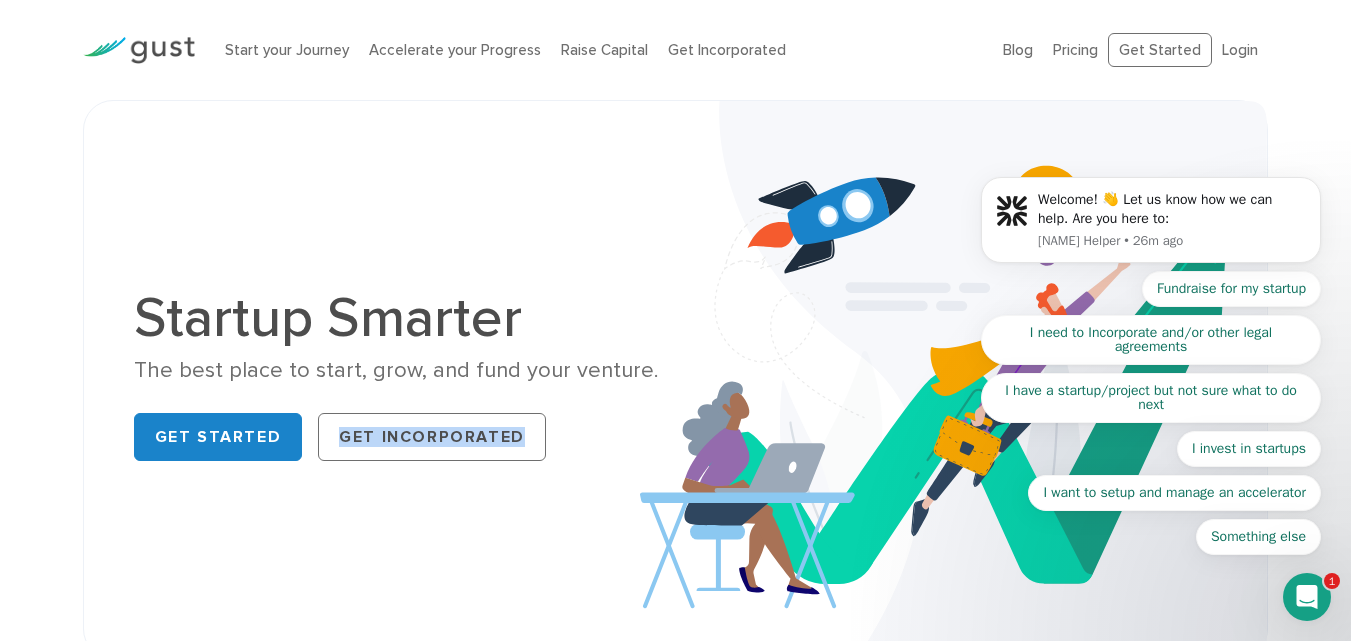 click on "Get Started
Get Incorporated" at bounding box center (397, 437) 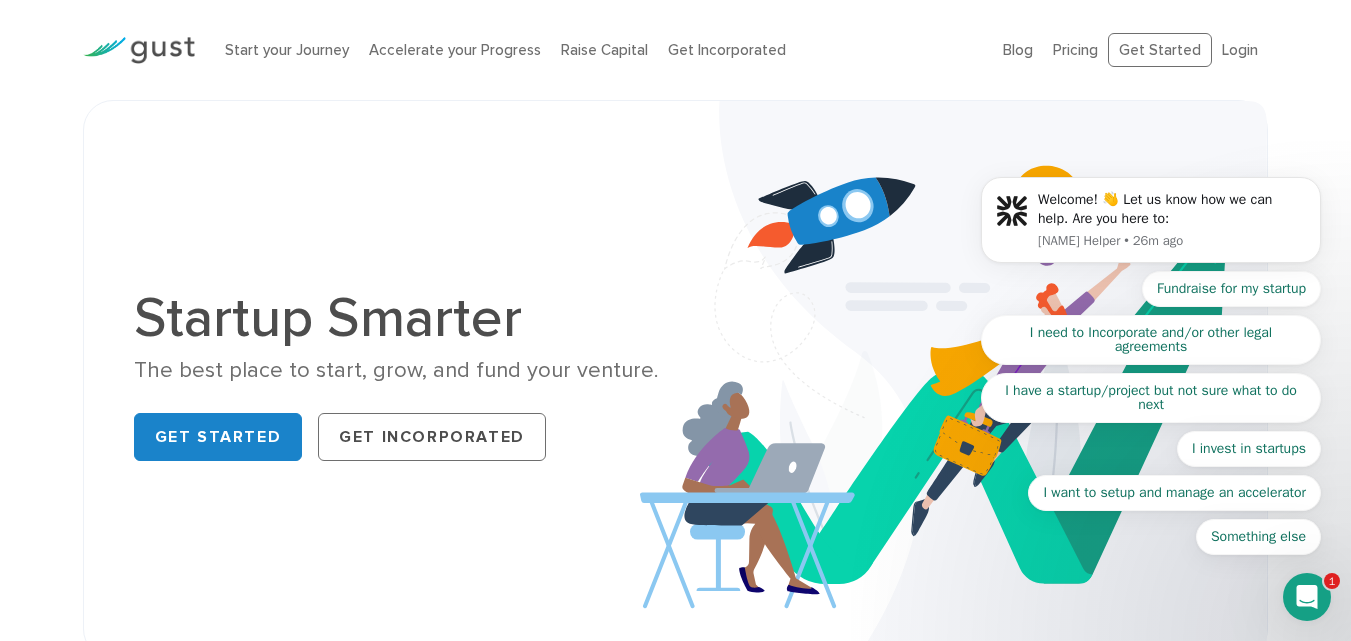 click on "Get Started
Get Incorporated" at bounding box center (397, 437) 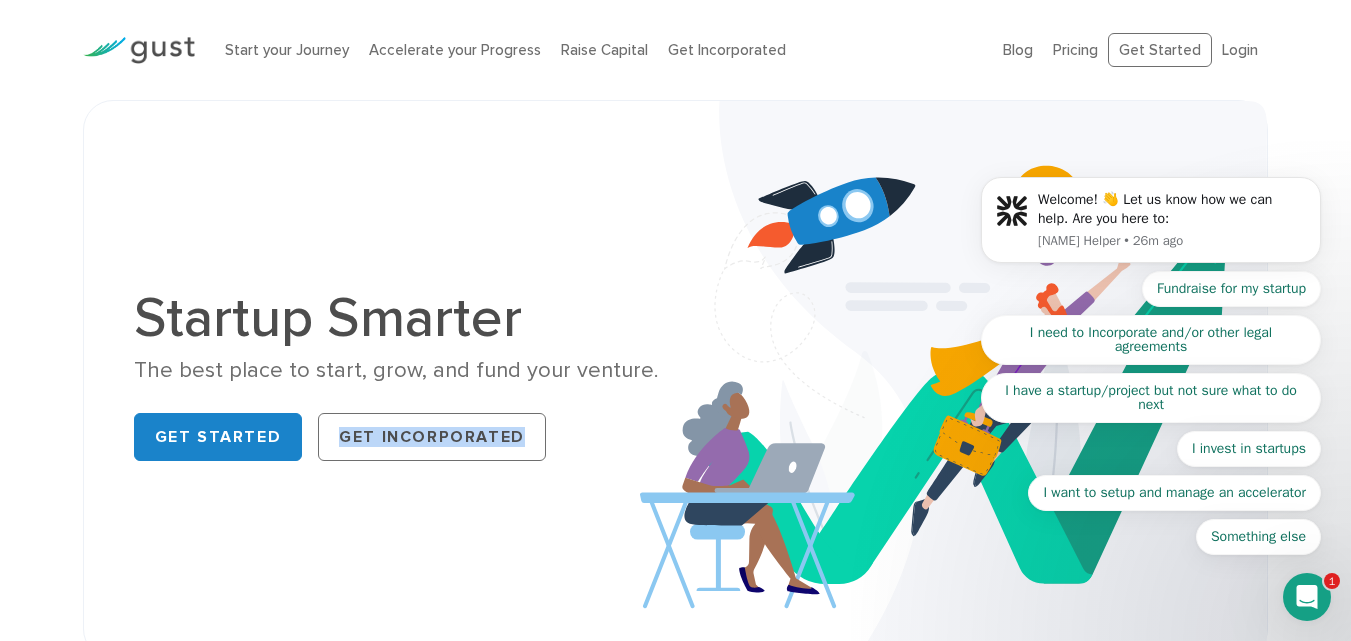 click on "Get Started
Get Incorporated" at bounding box center (397, 437) 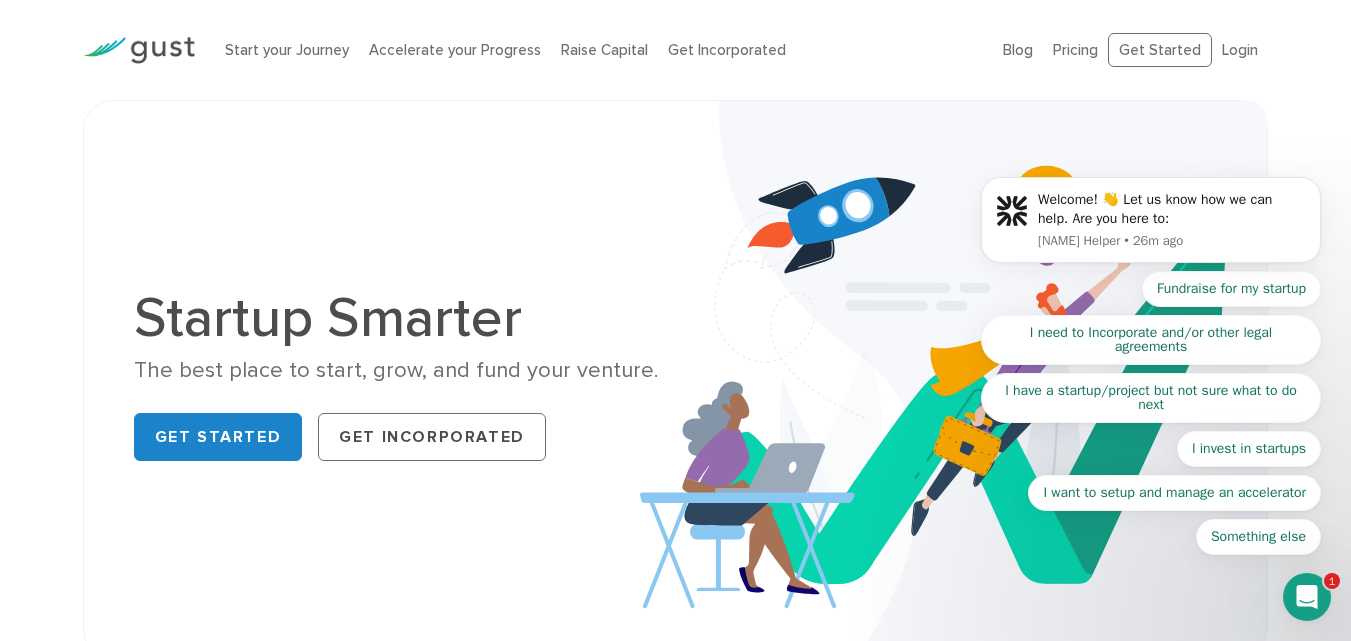 click on "Get Started
Get Incorporated" at bounding box center [397, 437] 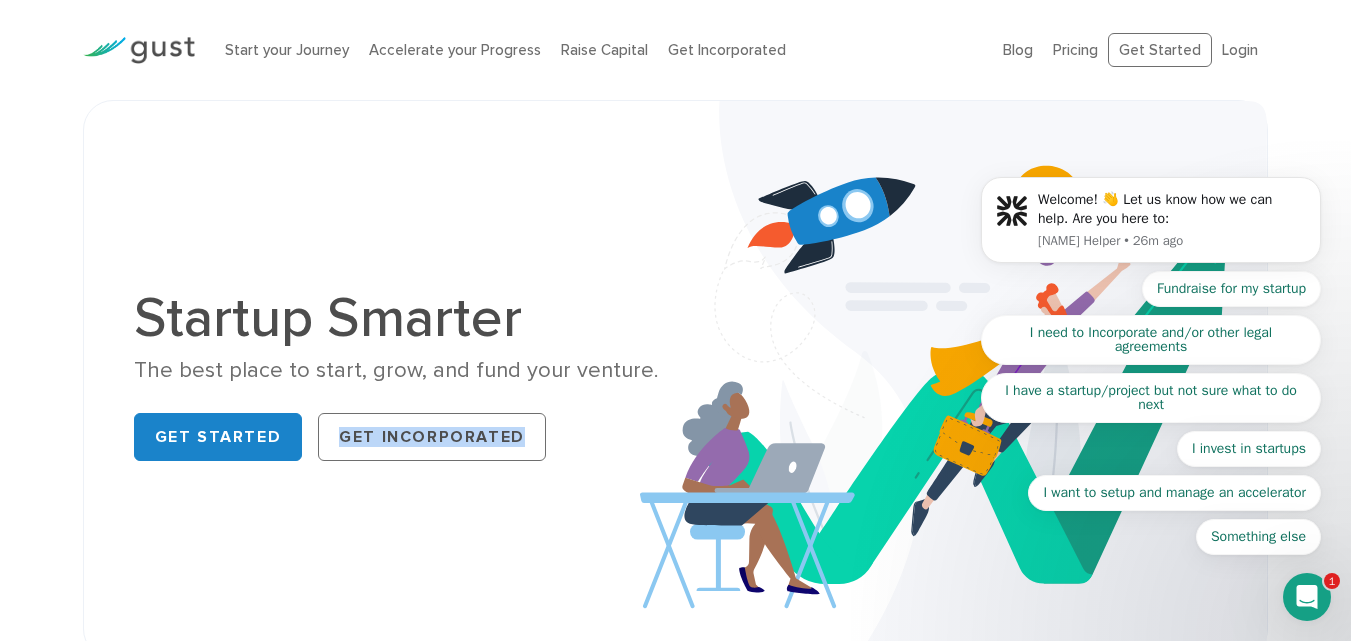 click on "Get Started
Get Incorporated" at bounding box center (397, 437) 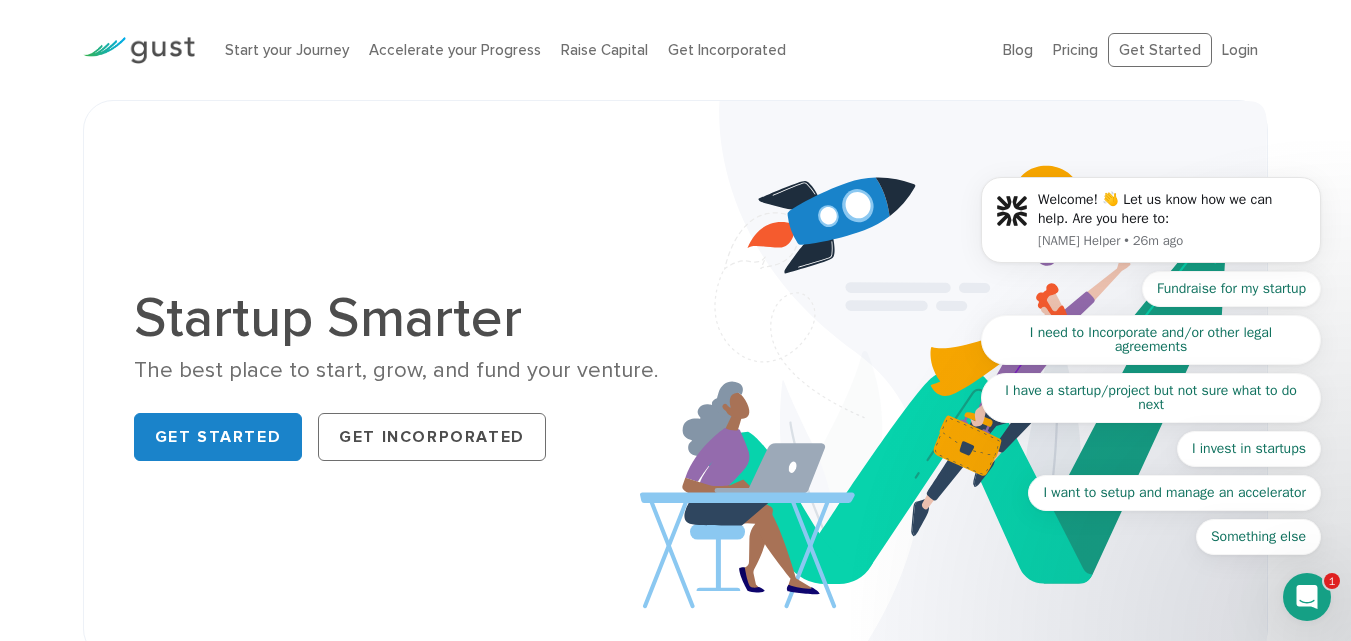 click on "Get Started
Get Incorporated" at bounding box center [397, 437] 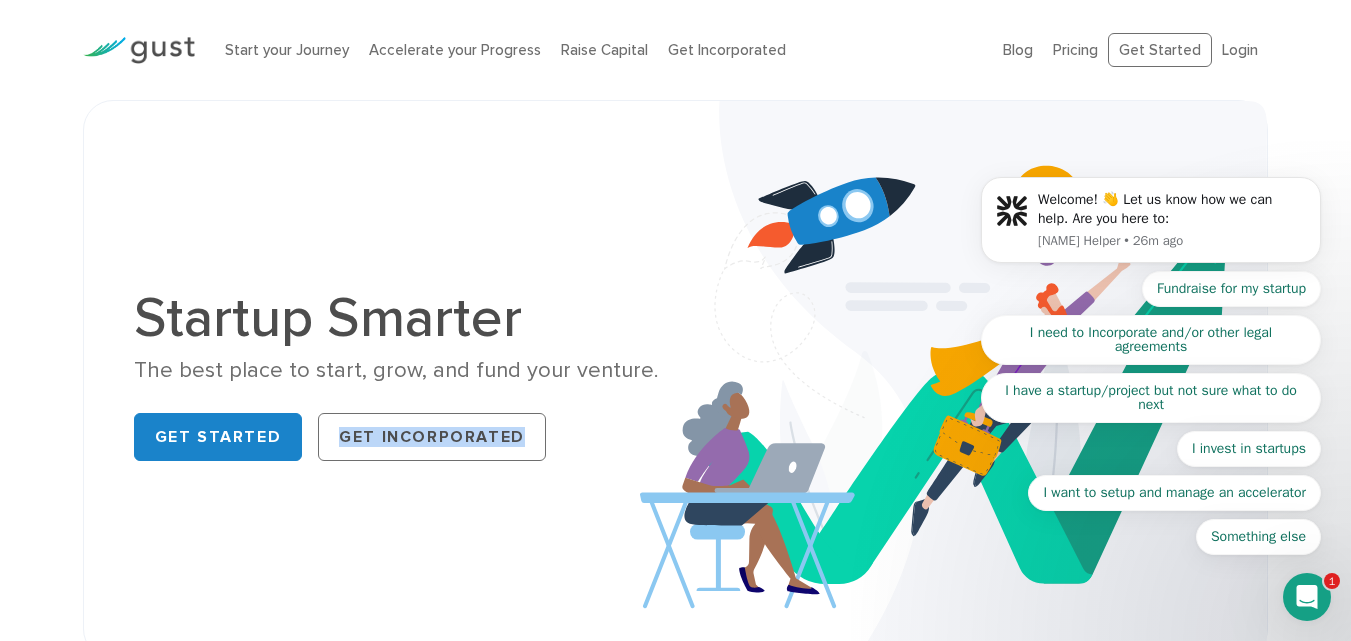 click on "Get Started
Get Incorporated" at bounding box center (397, 437) 